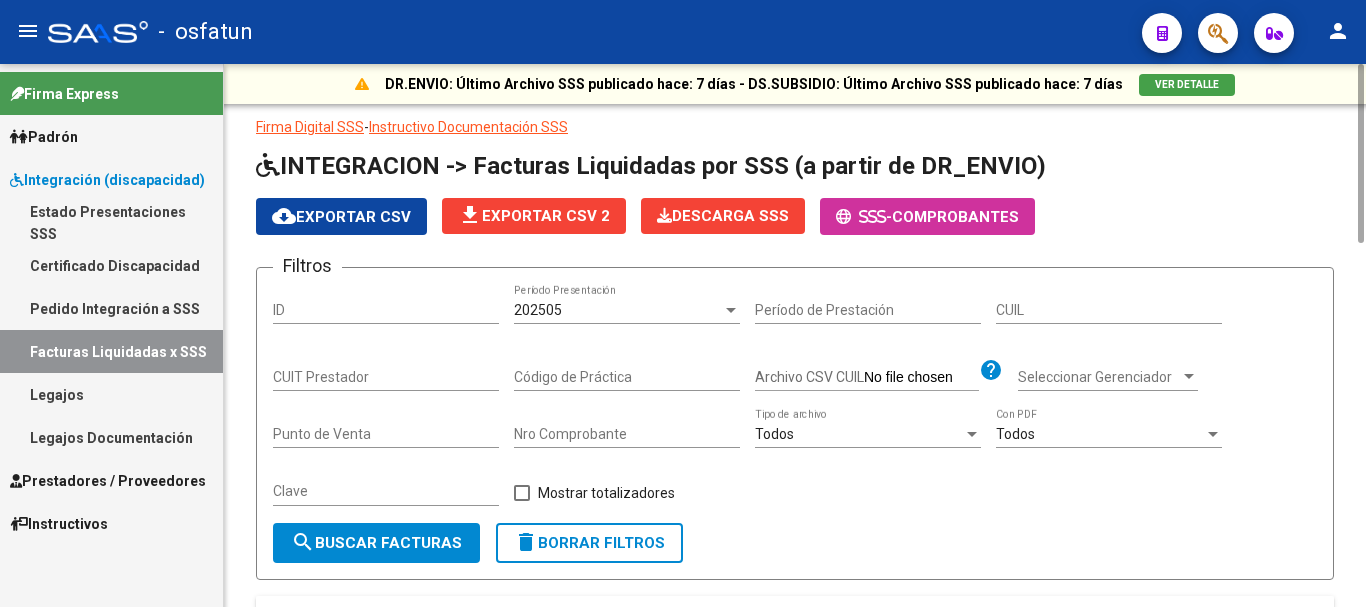 scroll, scrollTop: 0, scrollLeft: 0, axis: both 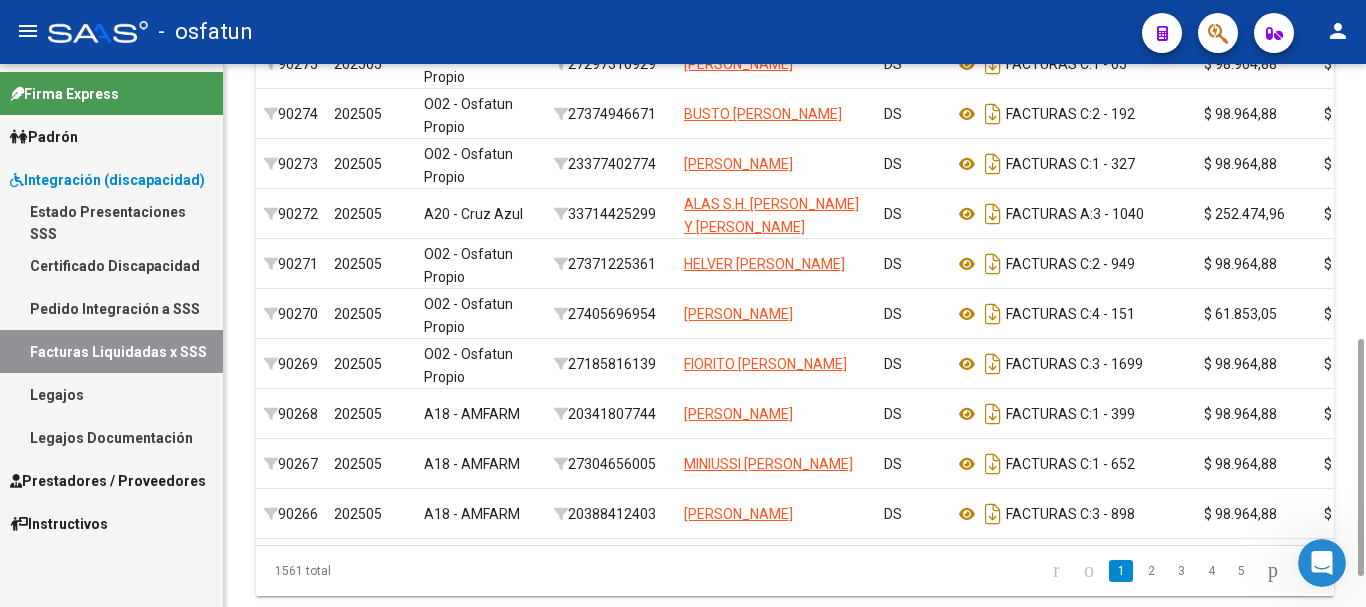 drag, startPoint x: 1361, startPoint y: 213, endPoint x: 1342, endPoint y: 421, distance: 208.86598 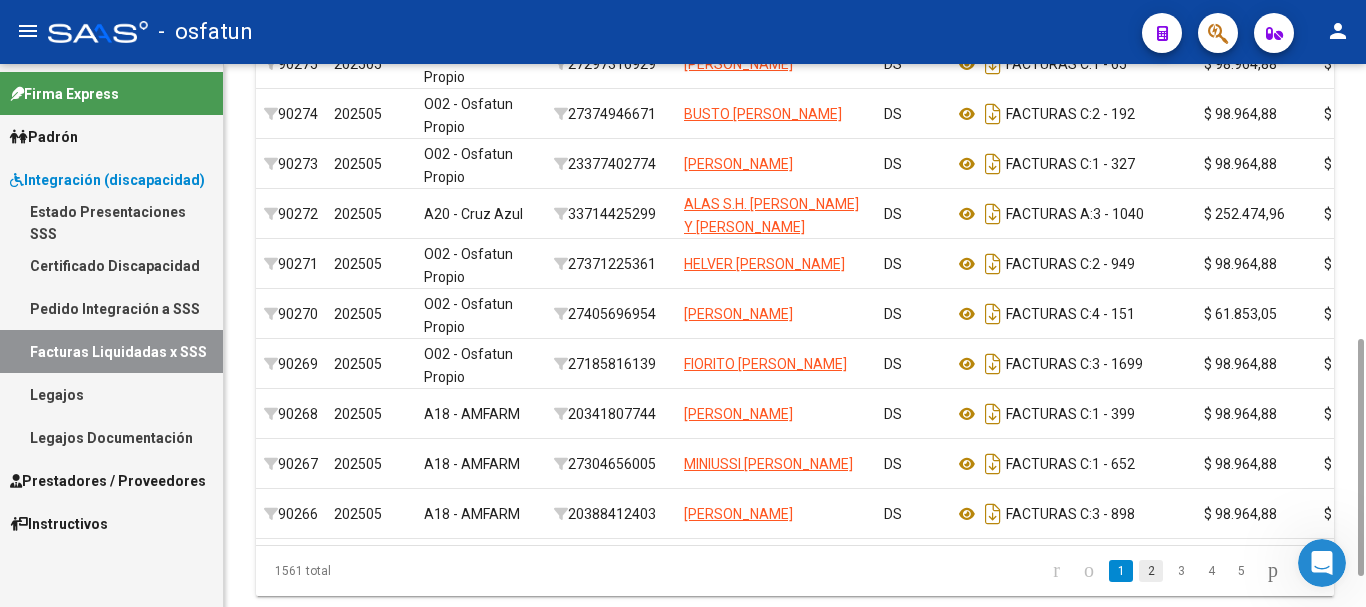 click on "2" 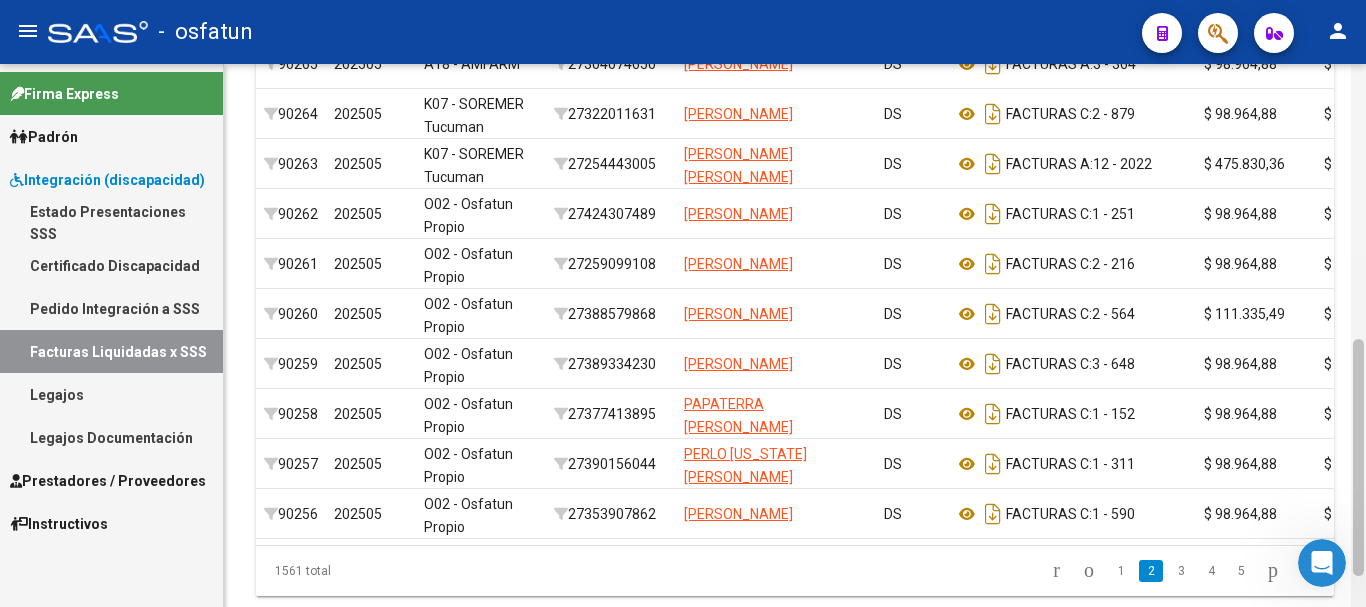 scroll, scrollTop: 700, scrollLeft: 0, axis: vertical 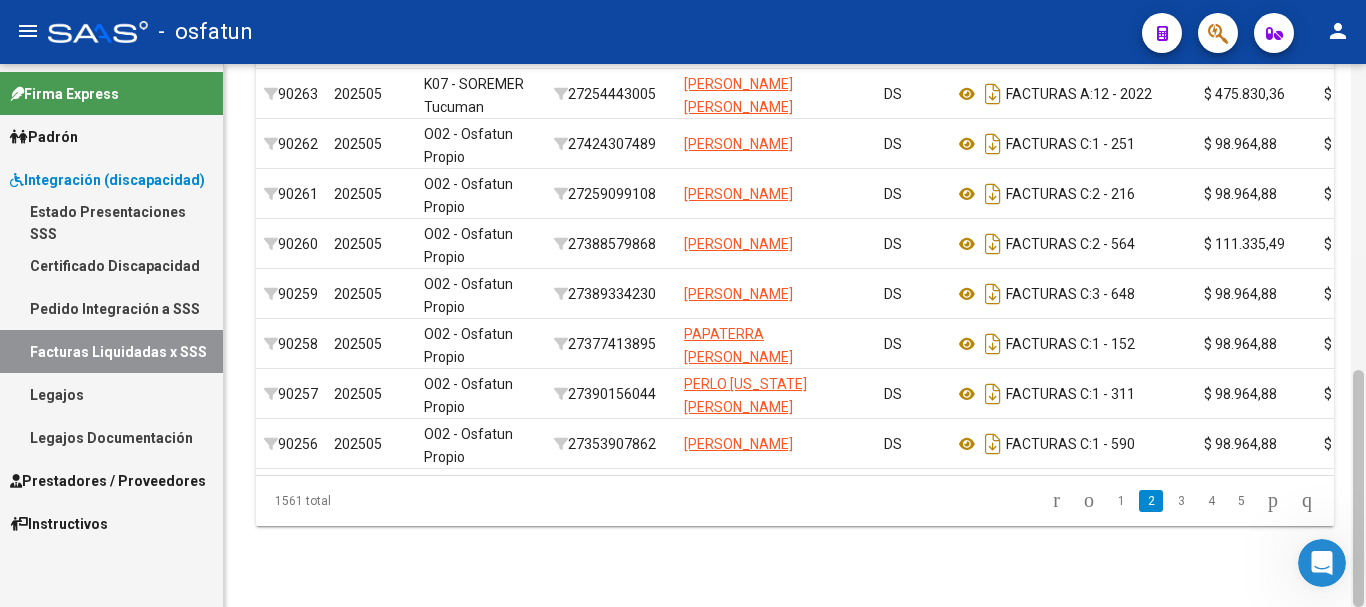drag, startPoint x: 1365, startPoint y: 424, endPoint x: 1365, endPoint y: 248, distance: 176 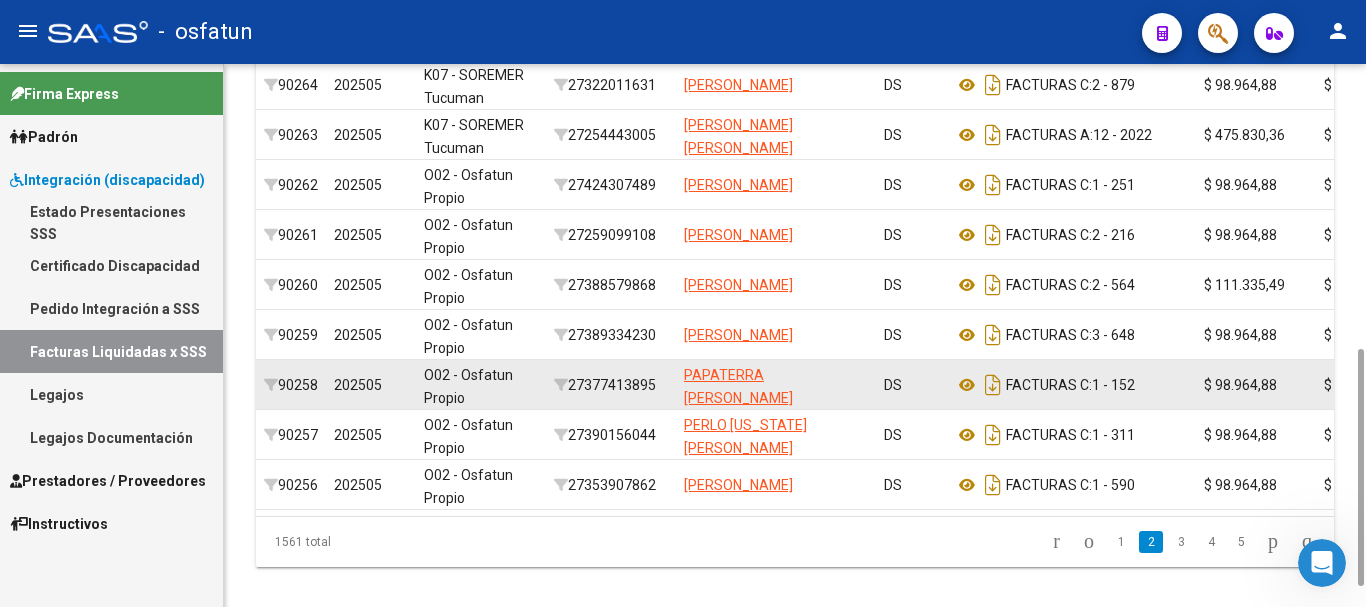 scroll, scrollTop: 673, scrollLeft: 0, axis: vertical 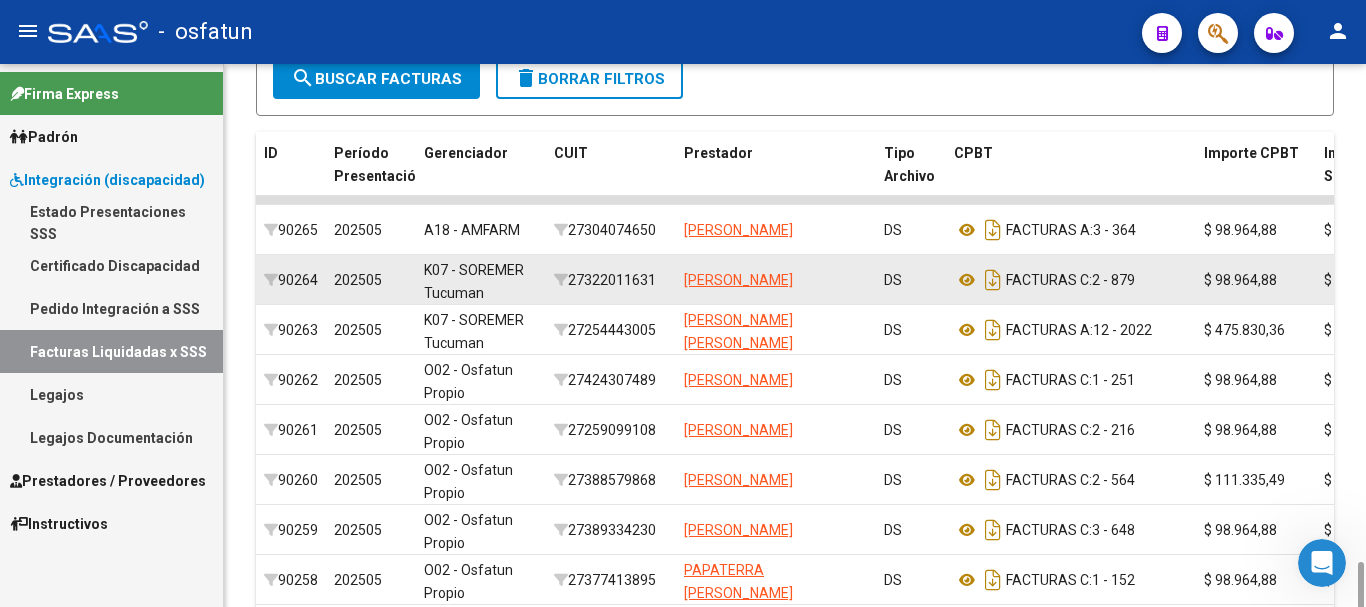 drag, startPoint x: 1353, startPoint y: 394, endPoint x: 1311, endPoint y: 281, distance: 120.552895 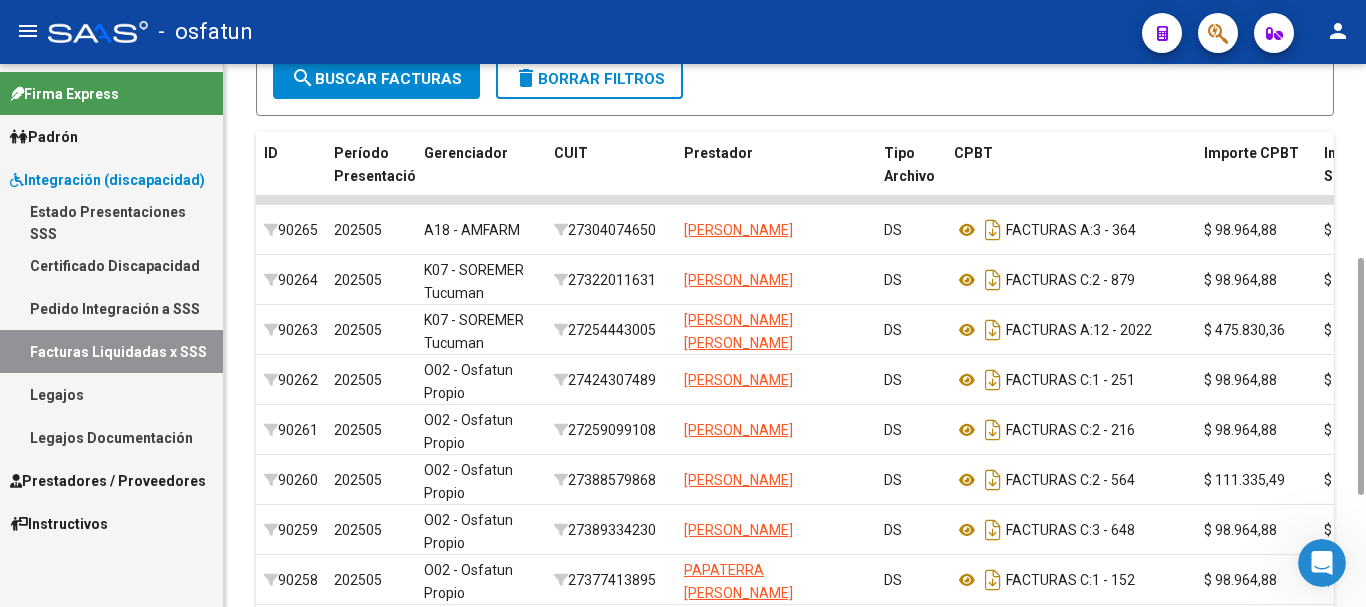 scroll, scrollTop: 458, scrollLeft: 0, axis: vertical 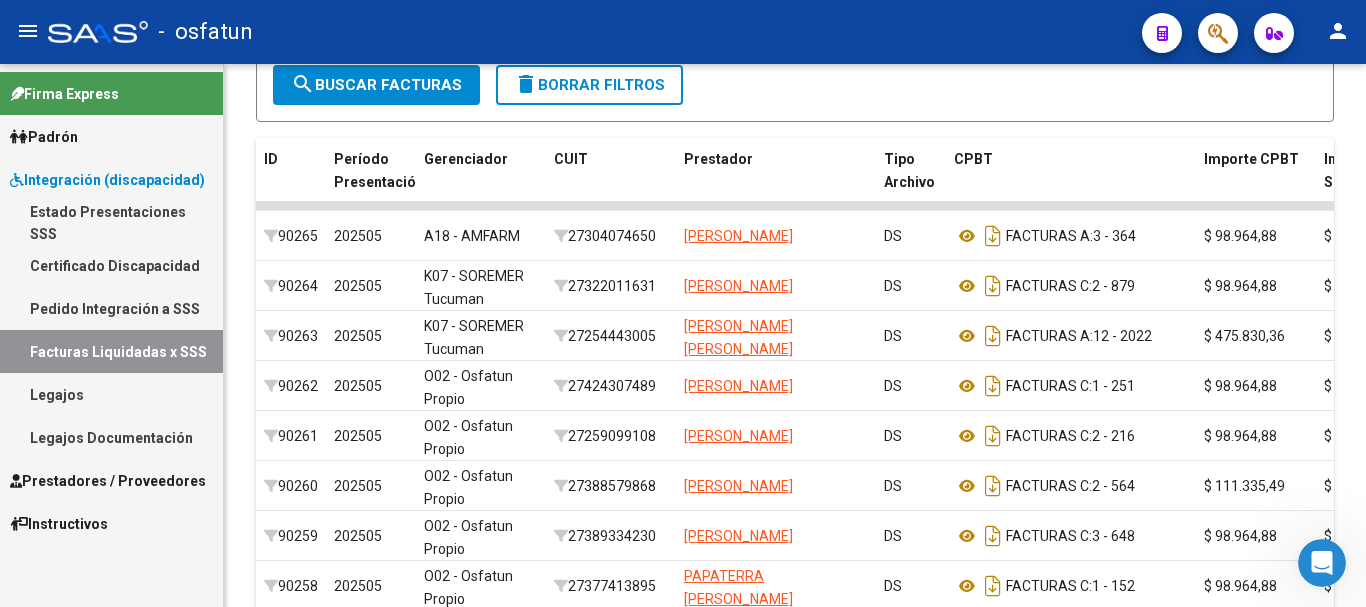 click on "Prestadores / Proveedores" at bounding box center (108, 481) 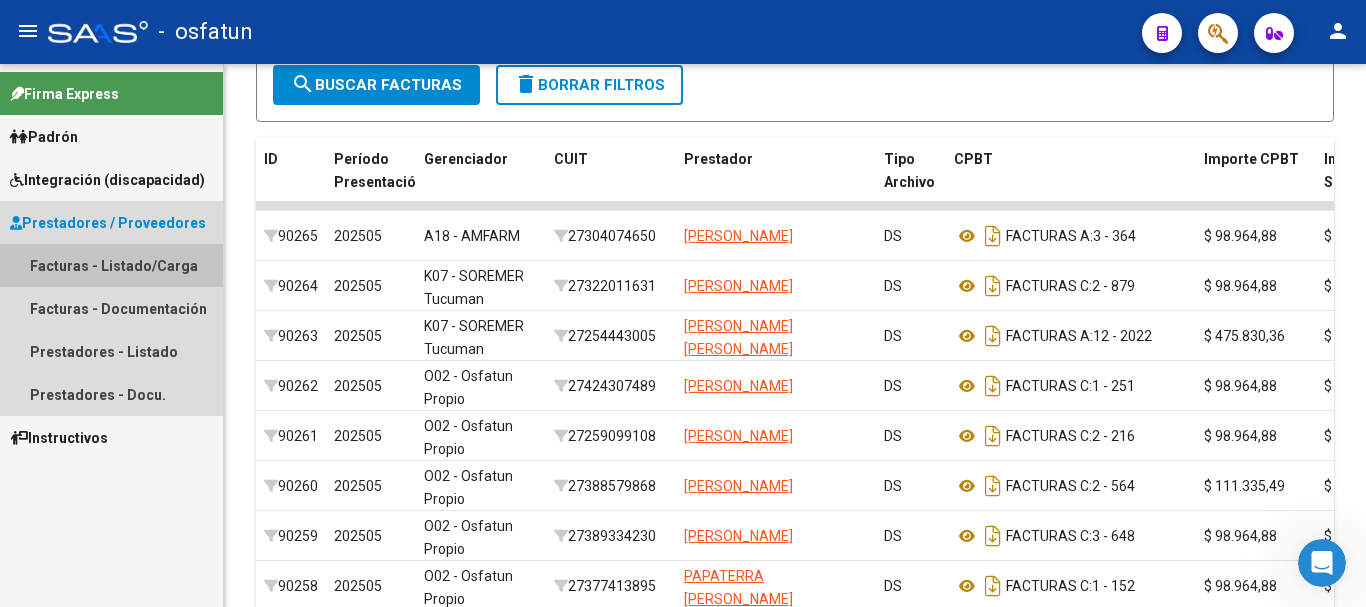 click on "Facturas - Listado/Carga" at bounding box center [111, 265] 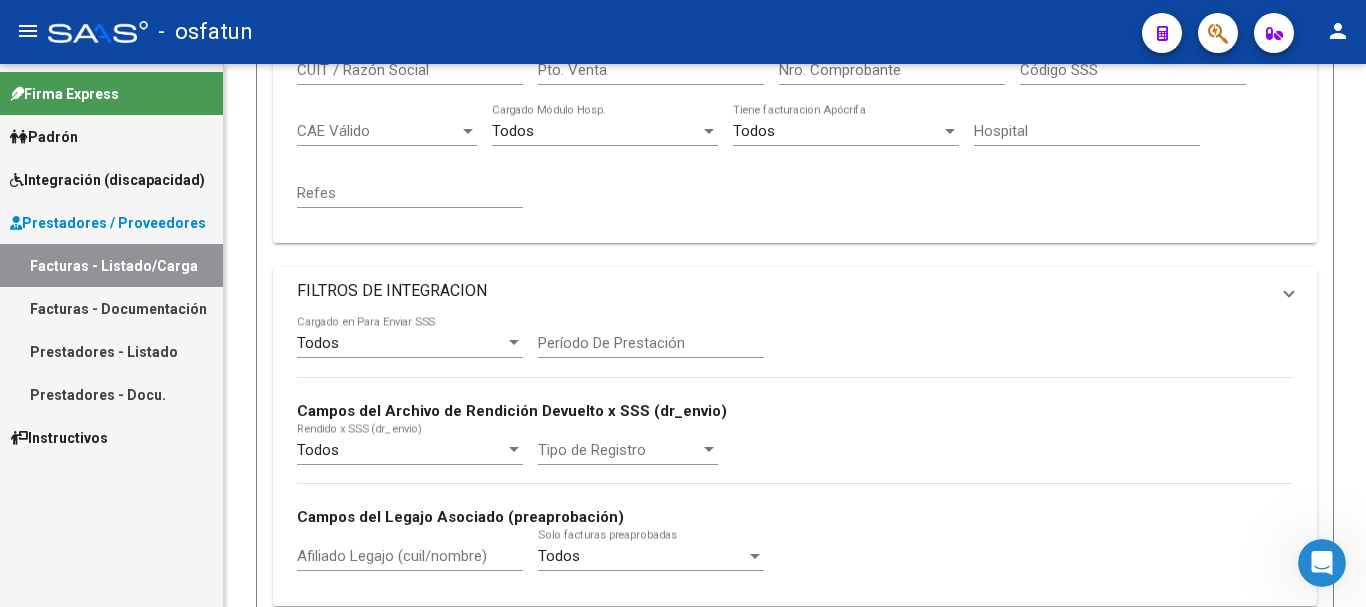 scroll, scrollTop: 0, scrollLeft: 0, axis: both 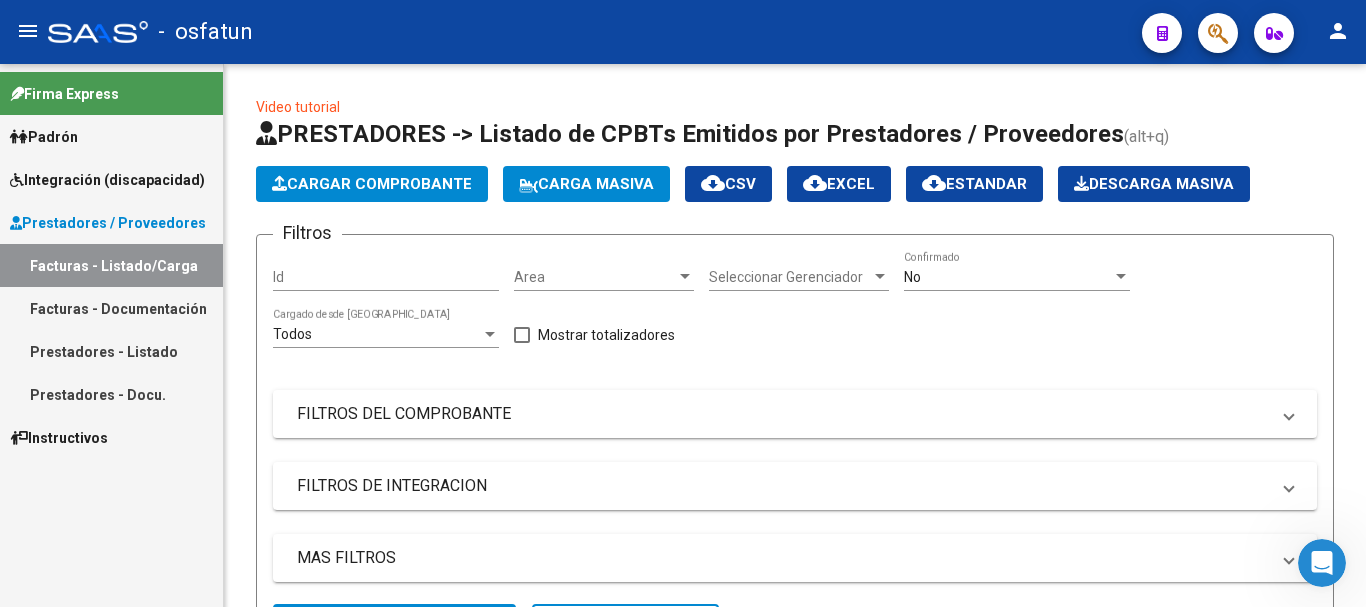 click on "Facturas - Documentación" at bounding box center [111, 308] 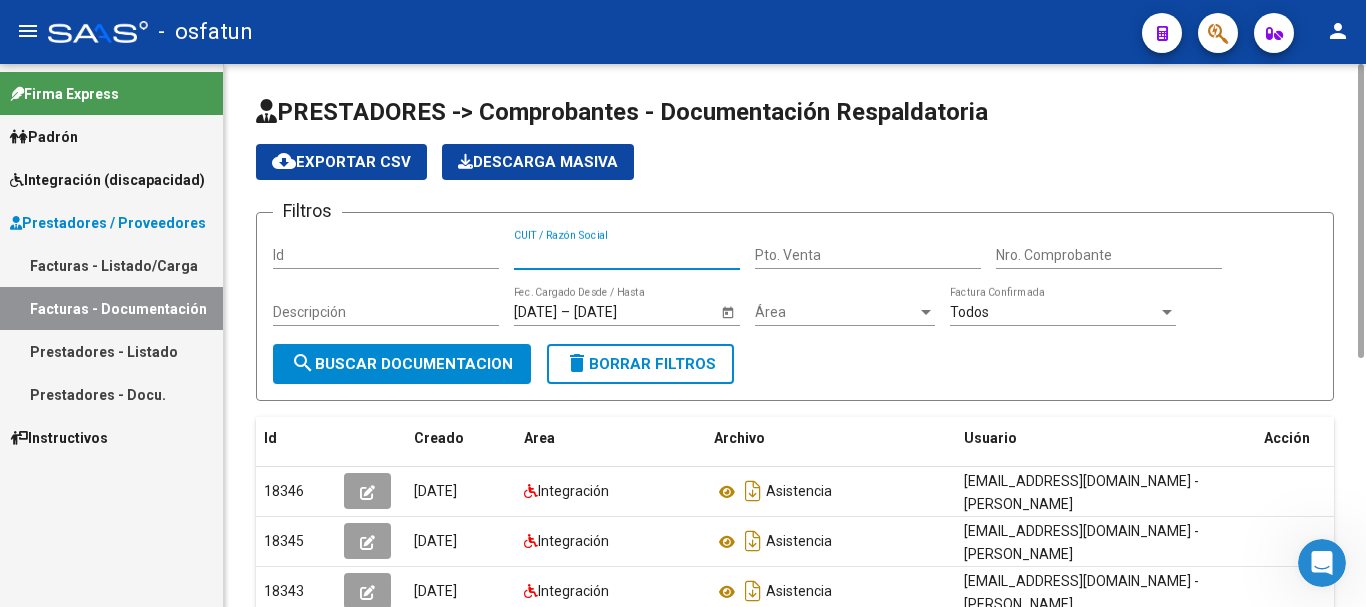 click on "CUIT / Razón Social" at bounding box center (627, 255) 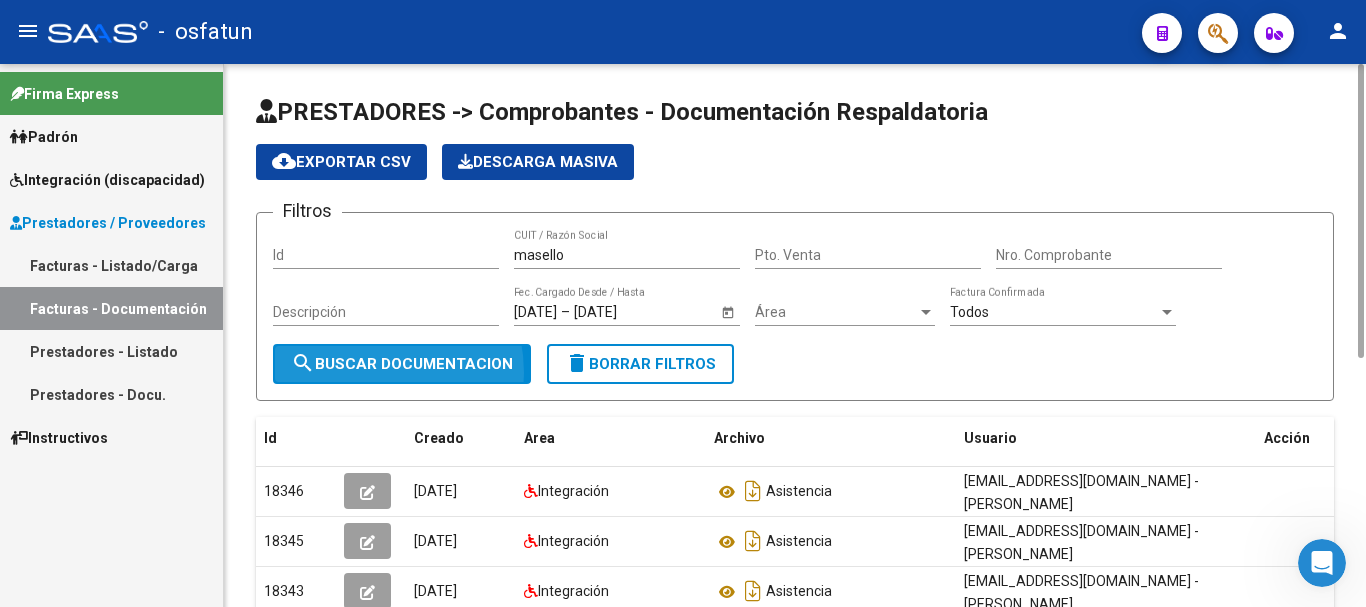 click on "search  Buscar Documentacion" 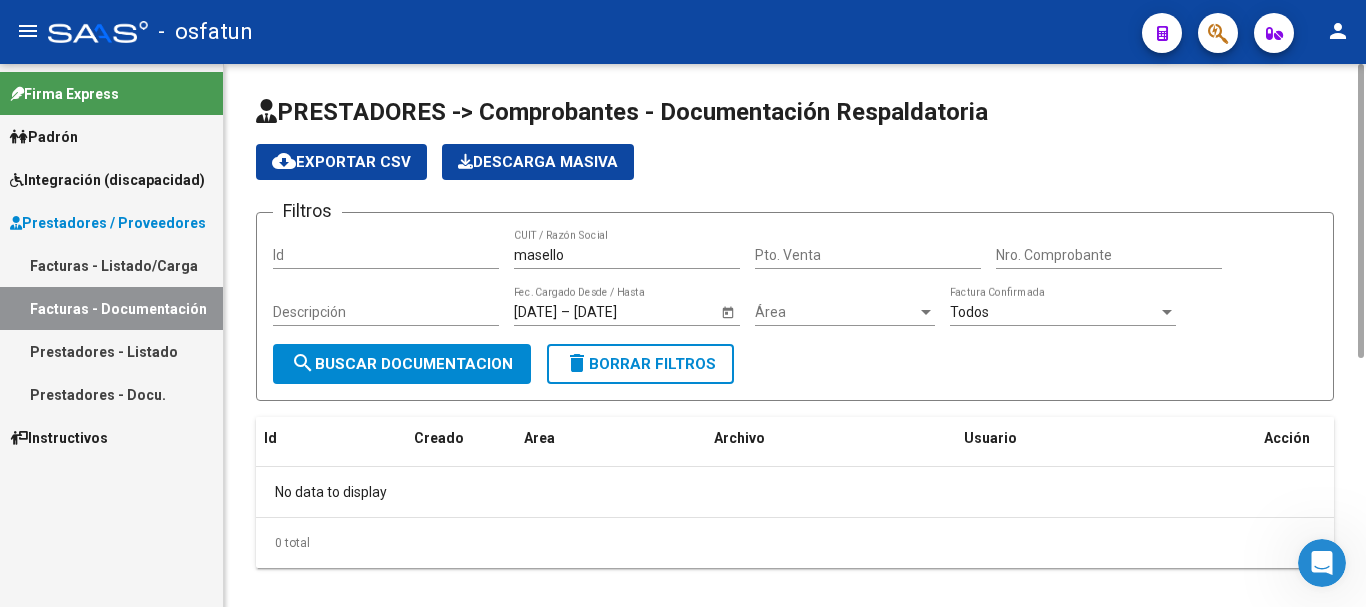 click on "masello" at bounding box center [627, 255] 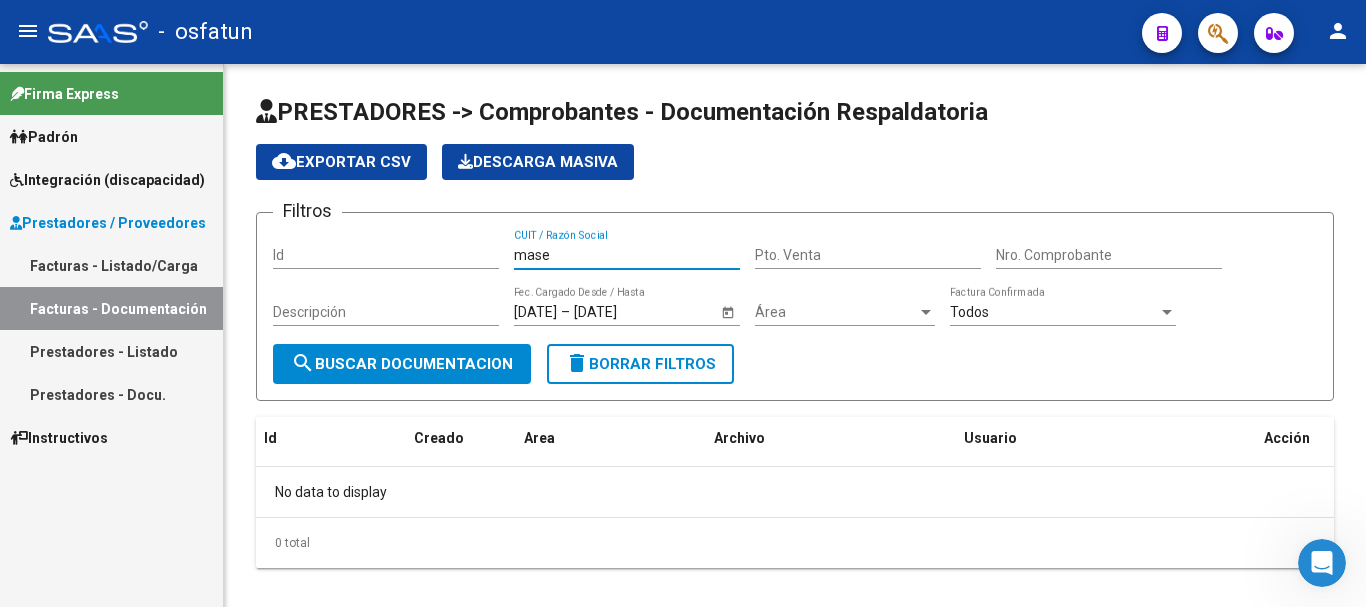 type on "mase" 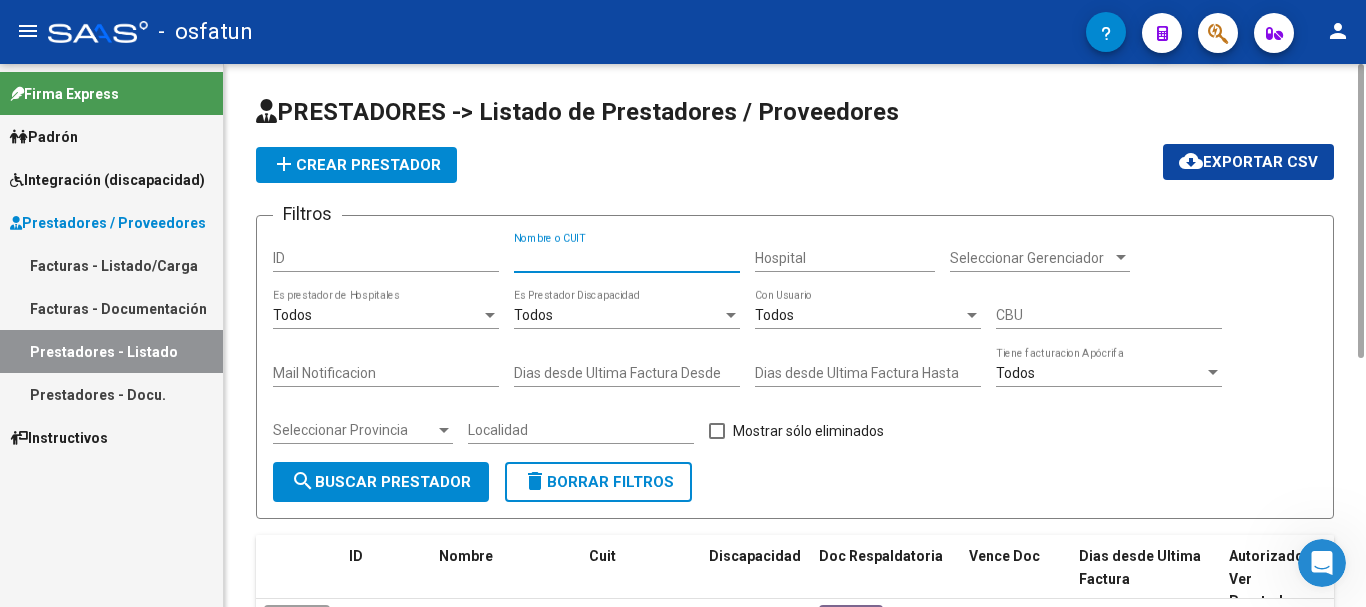 click on "Nombre o CUIT" at bounding box center (627, 258) 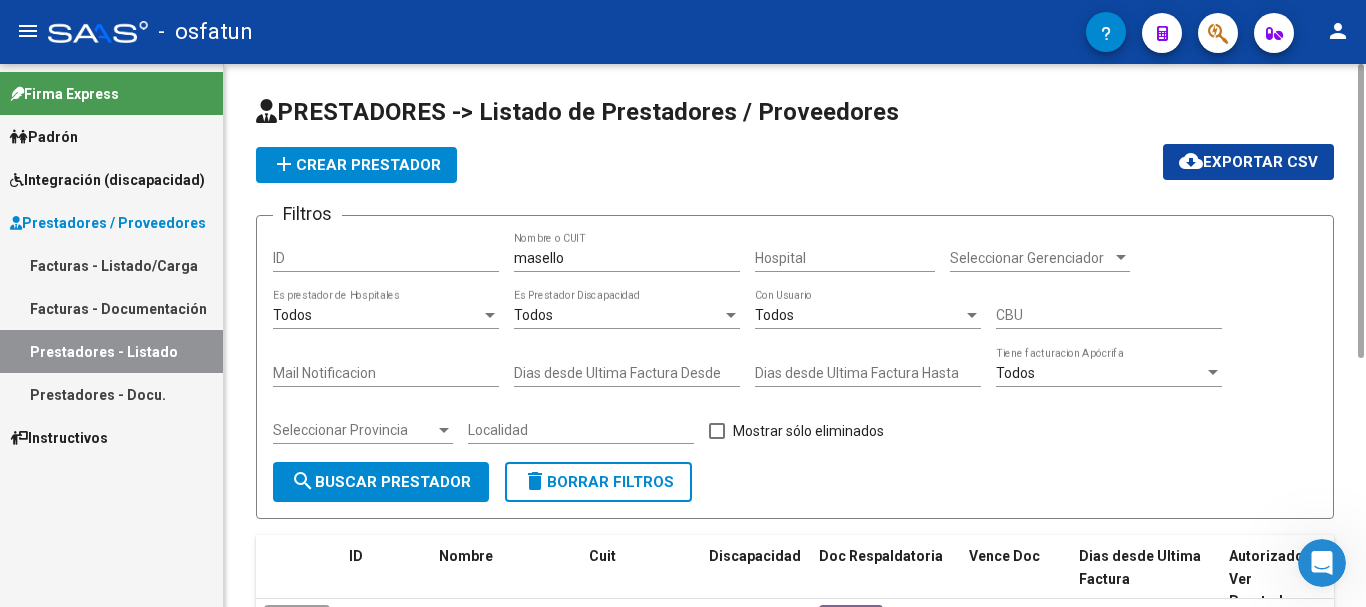 click on "Seleccionar Provincia Seleccionar Provincia" 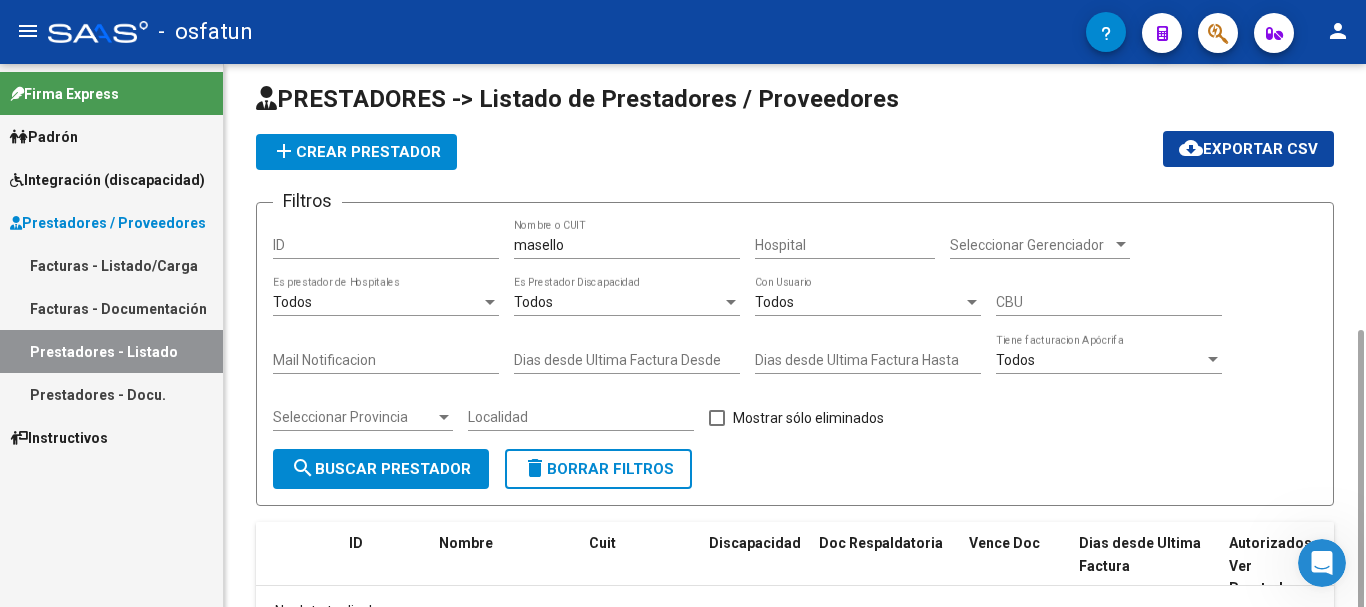 drag, startPoint x: 1360, startPoint y: 213, endPoint x: 1308, endPoint y: 212, distance: 52.009613 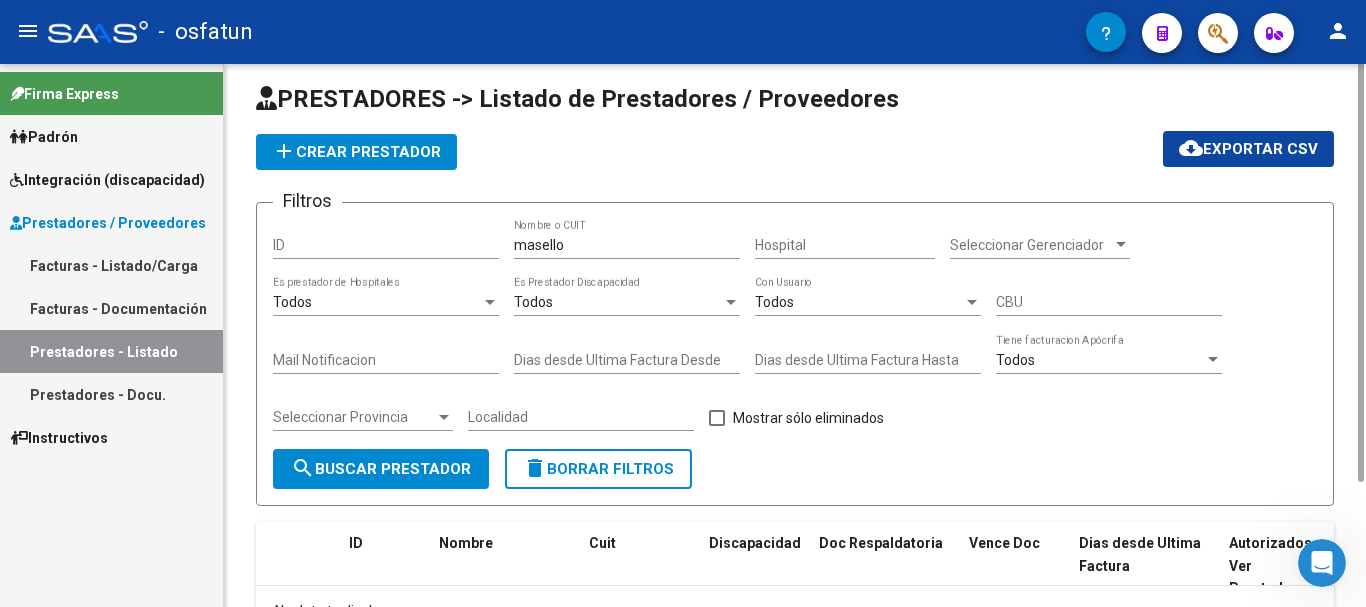 scroll, scrollTop: 6, scrollLeft: 0, axis: vertical 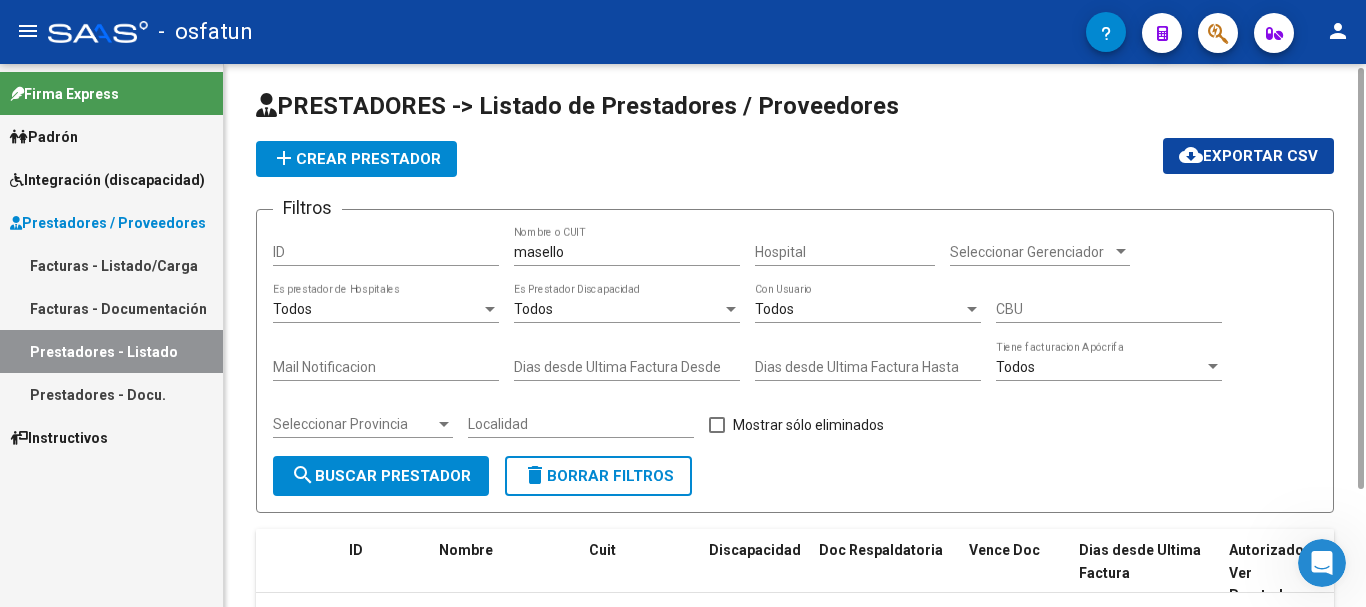 click on "masello" at bounding box center [627, 252] 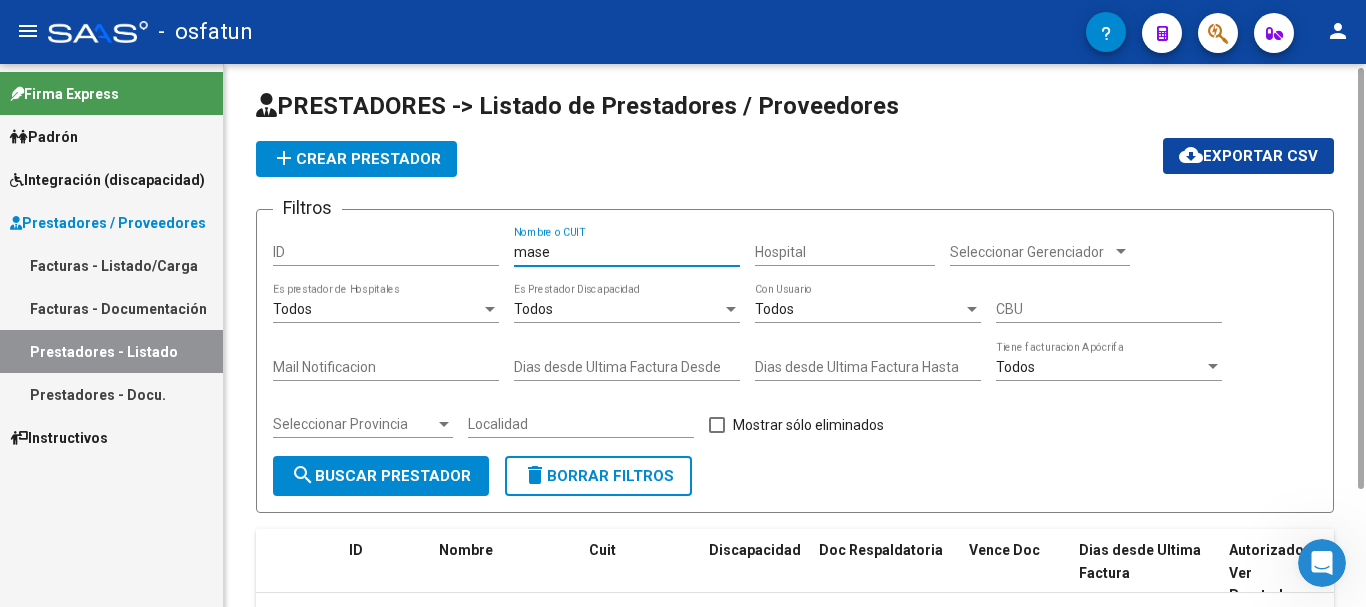 type on "mase" 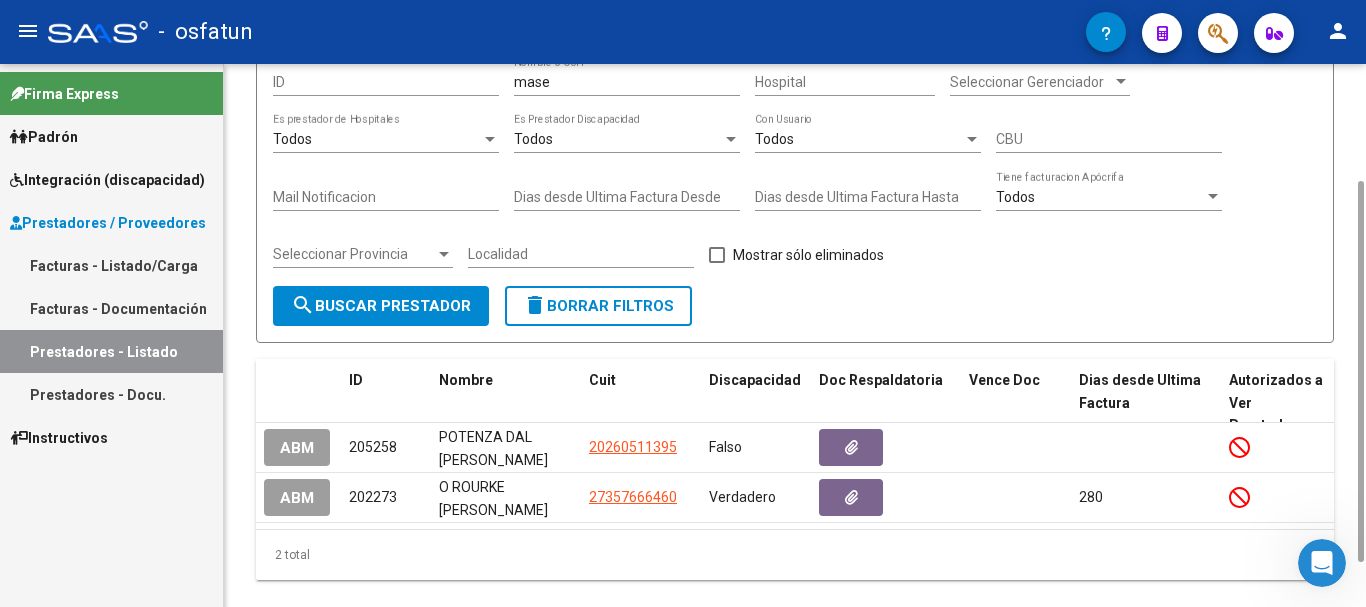 scroll, scrollTop: 139, scrollLeft: 0, axis: vertical 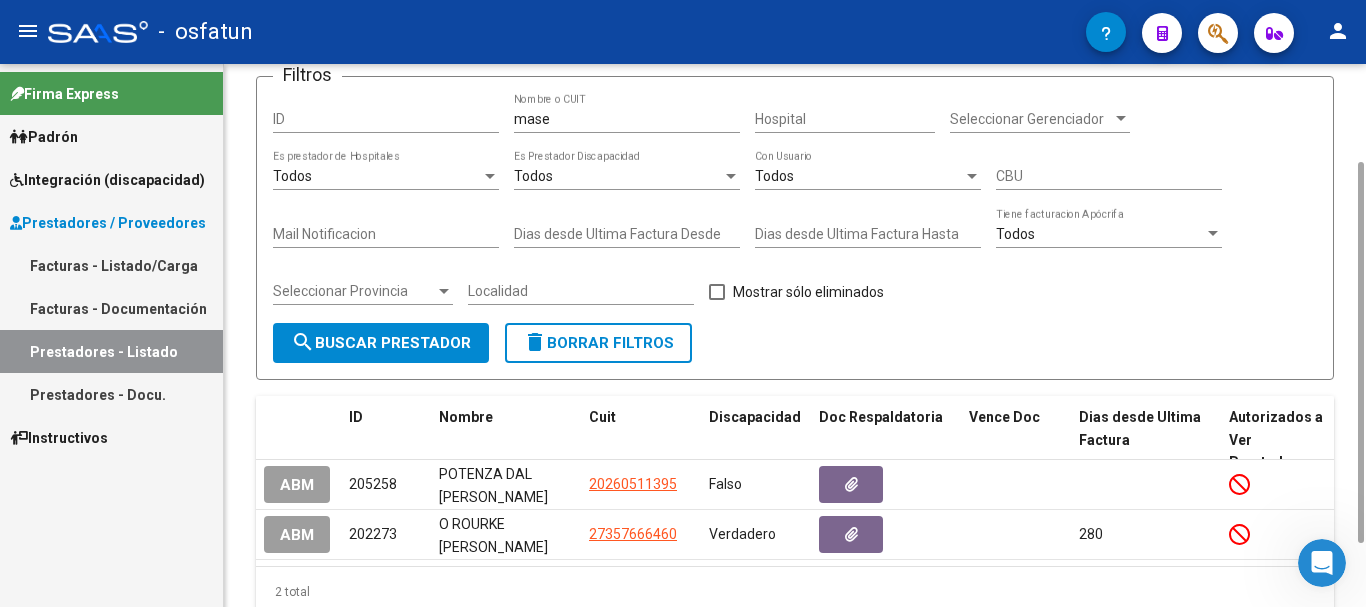 drag, startPoint x: 1357, startPoint y: 176, endPoint x: 1169, endPoint y: 305, distance: 228.0022 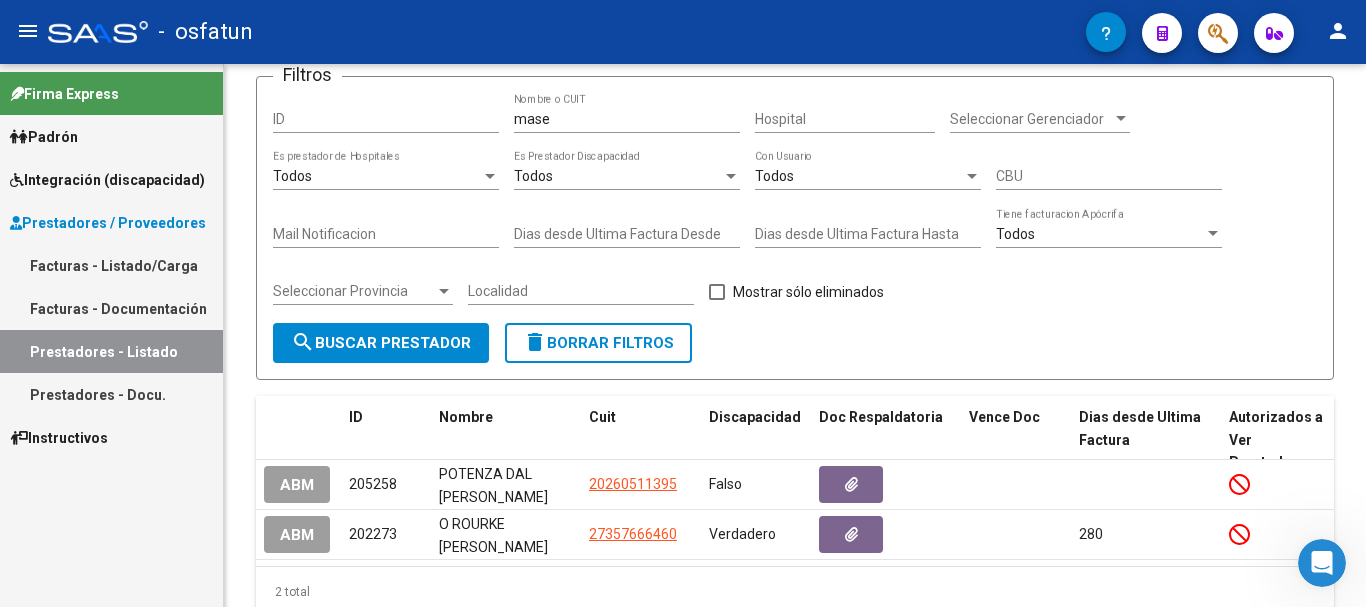 click on "Prestadores - Listado" at bounding box center (111, 351) 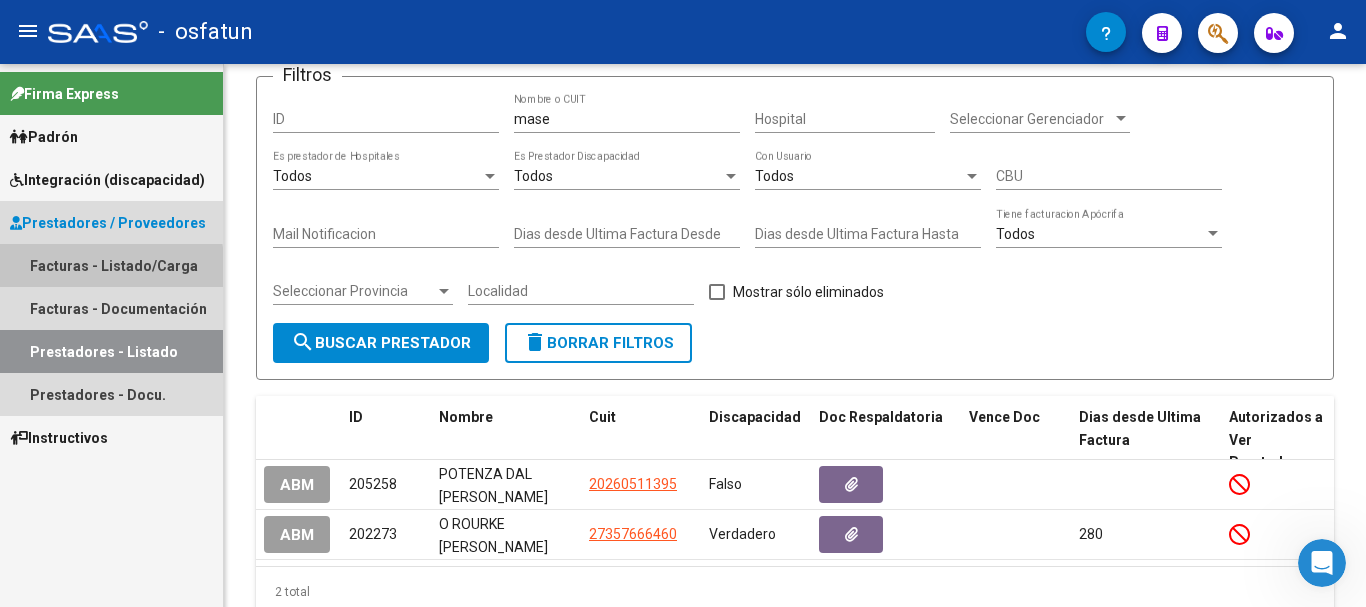 click on "Facturas - Listado/Carga" at bounding box center (111, 265) 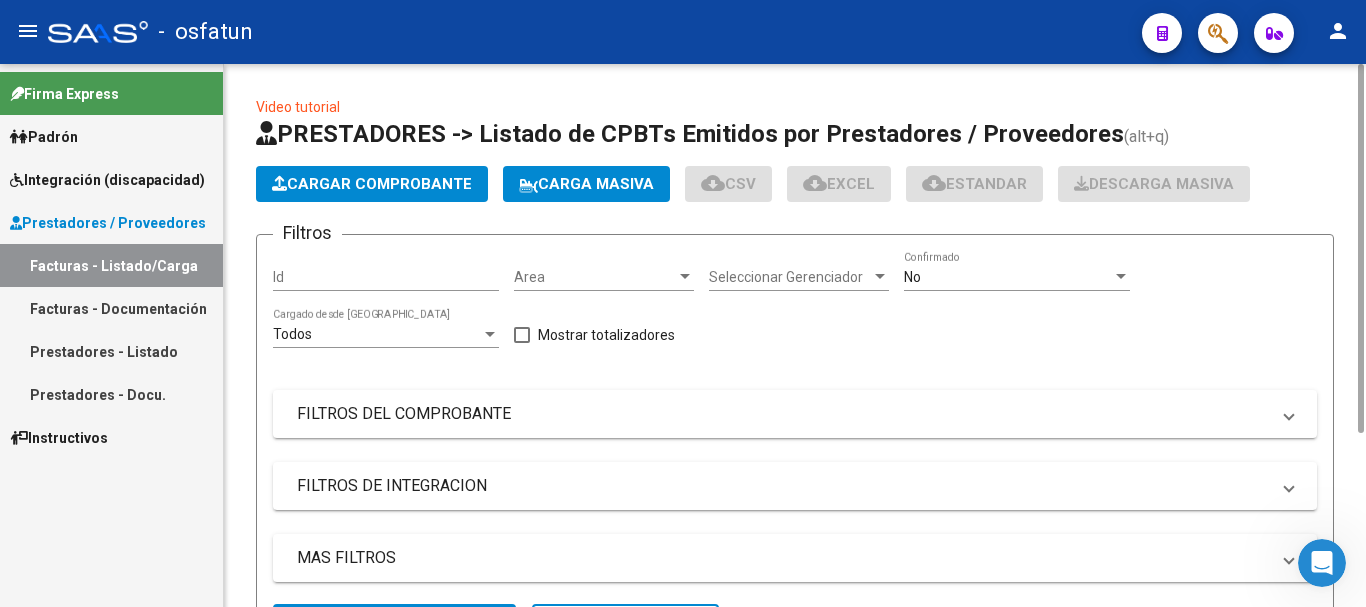 click on "Cargar Comprobante" 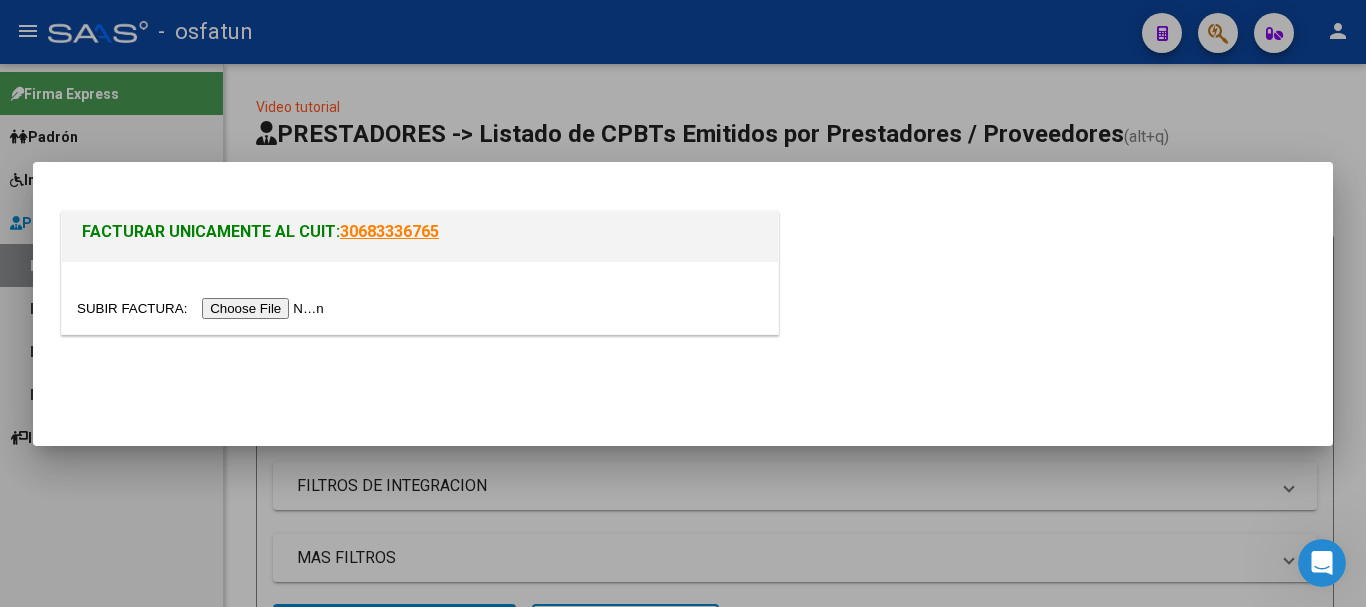 click at bounding box center (203, 308) 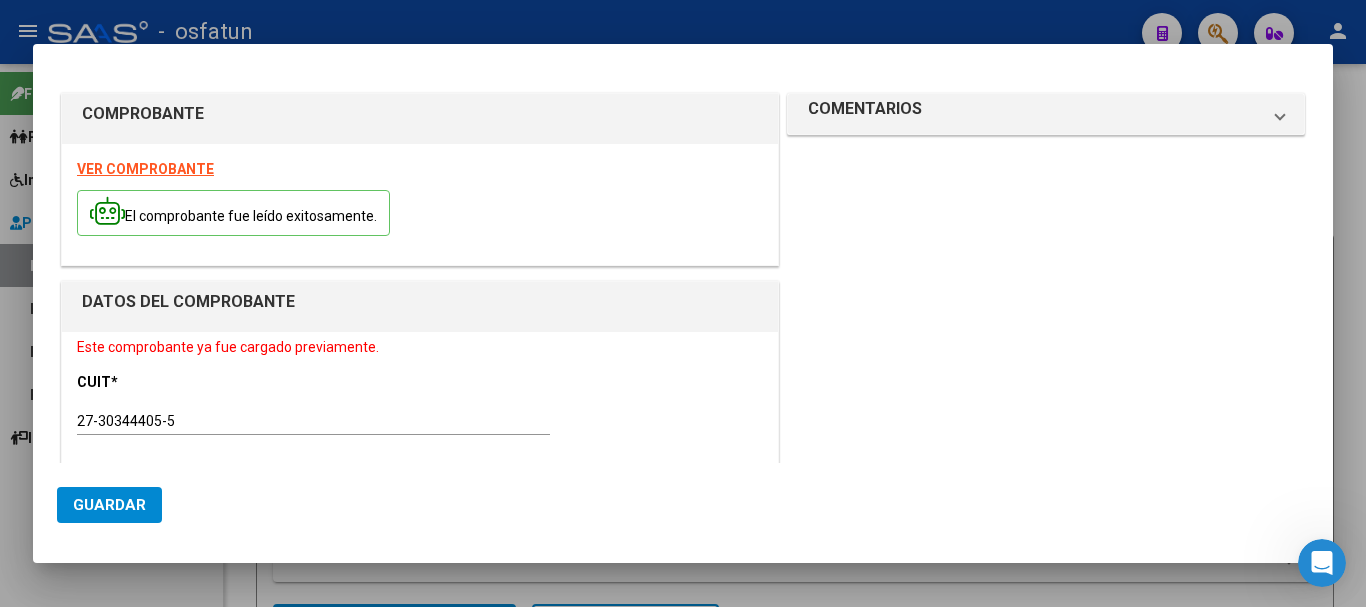 click at bounding box center (683, 303) 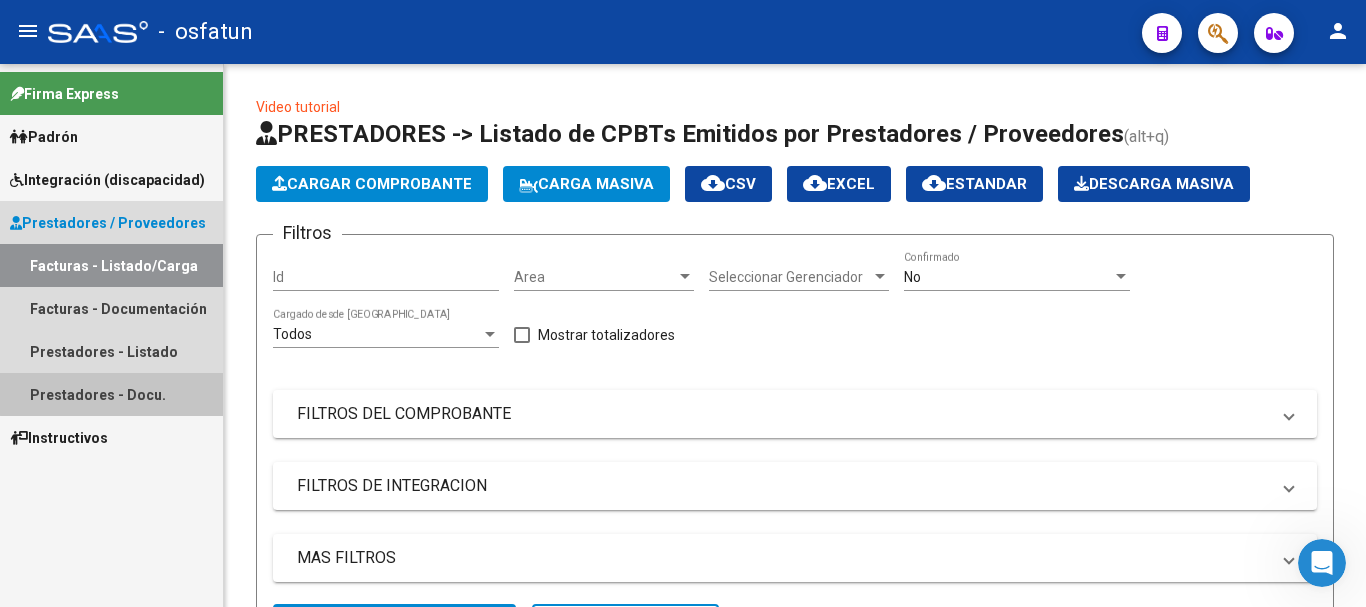 click on "Prestadores - Docu." at bounding box center (111, 394) 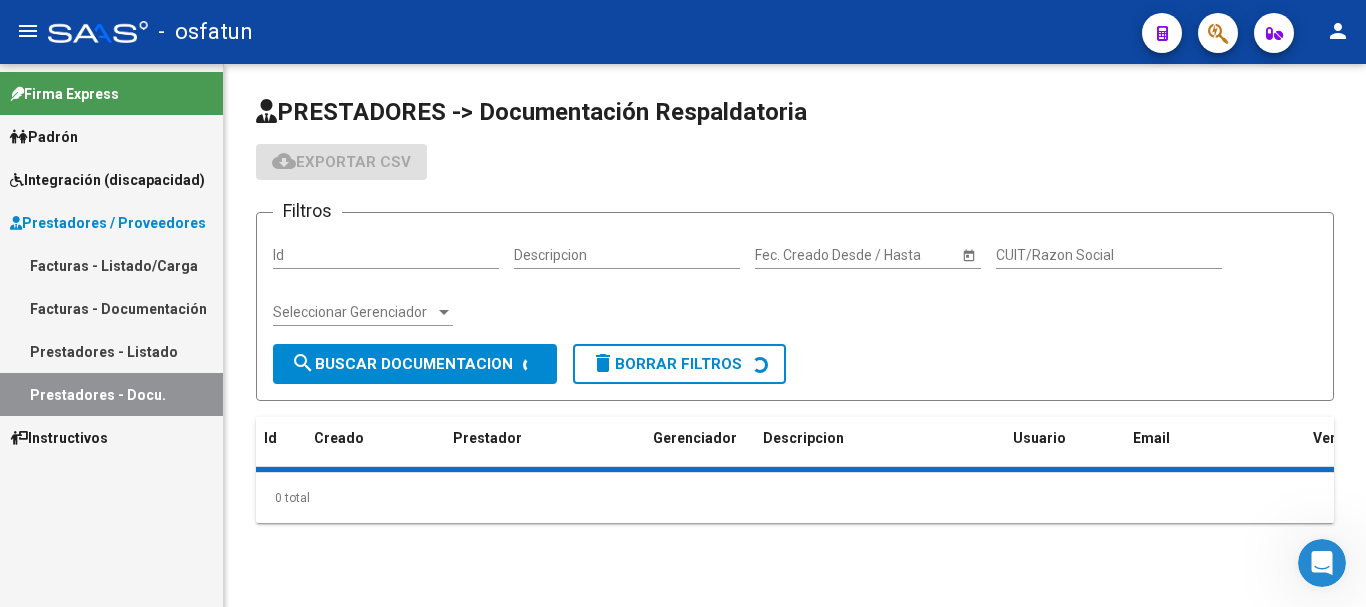 click on "Prestadores - Listado" at bounding box center (111, 351) 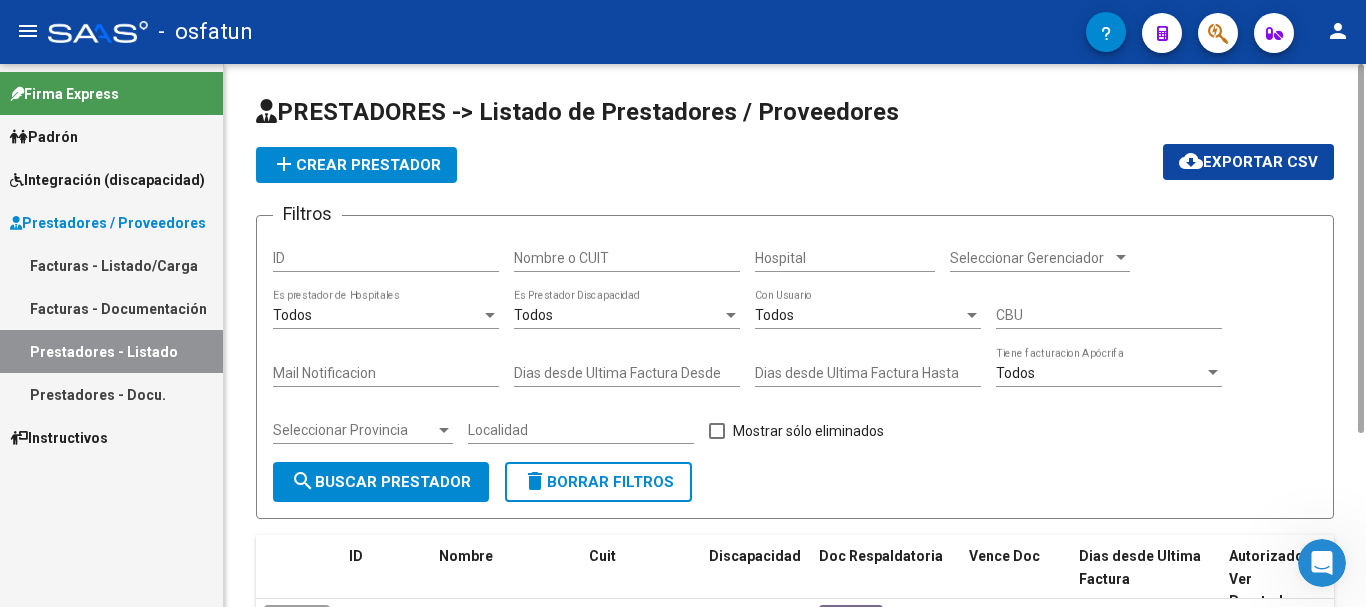 drag, startPoint x: 613, startPoint y: 245, endPoint x: 609, endPoint y: 255, distance: 10.770329 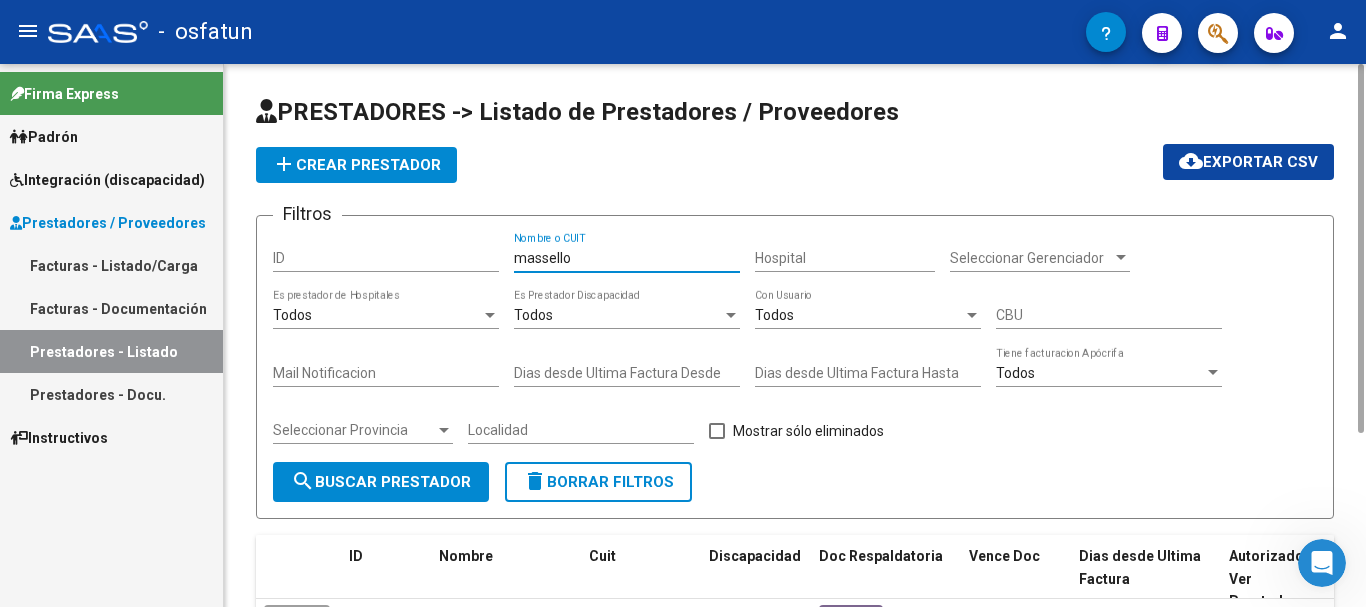type on "massello" 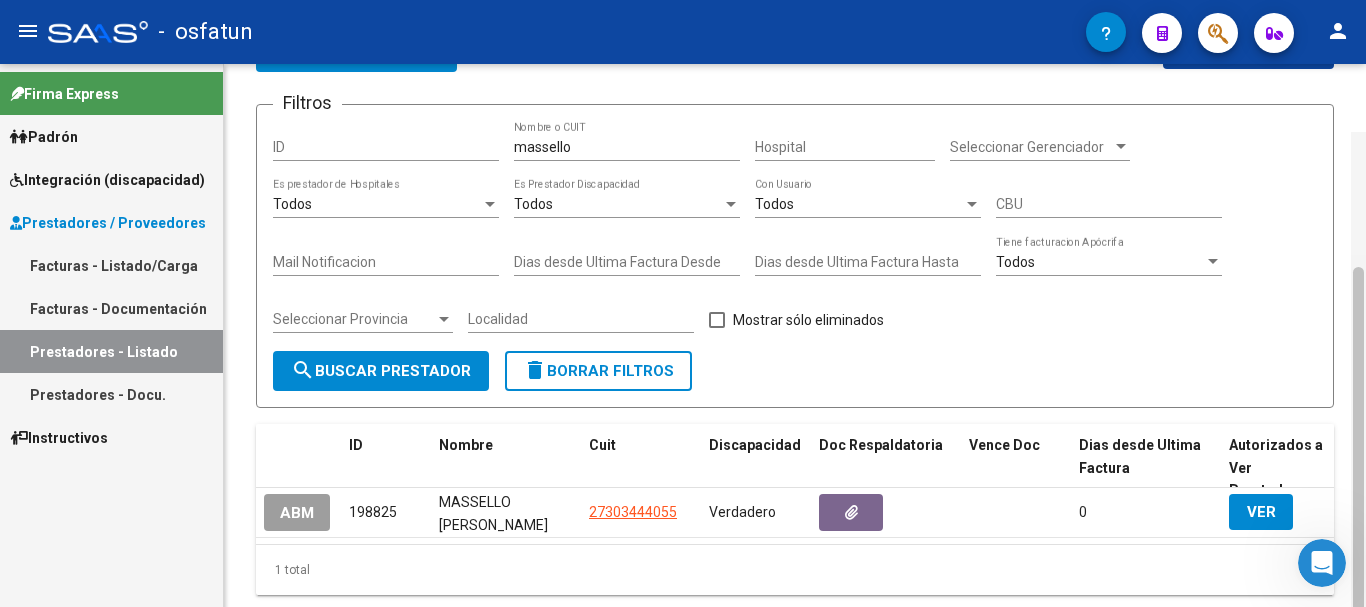 scroll, scrollTop: 179, scrollLeft: 0, axis: vertical 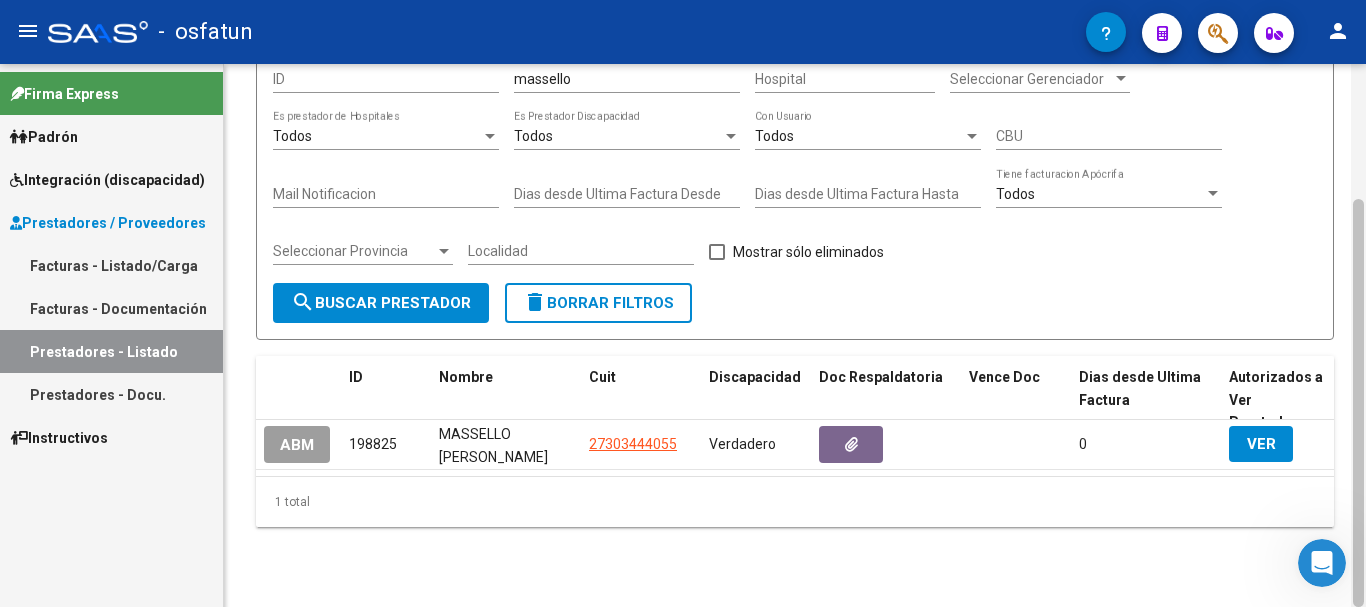 drag, startPoint x: 1358, startPoint y: 202, endPoint x: 996, endPoint y: 378, distance: 402.5171 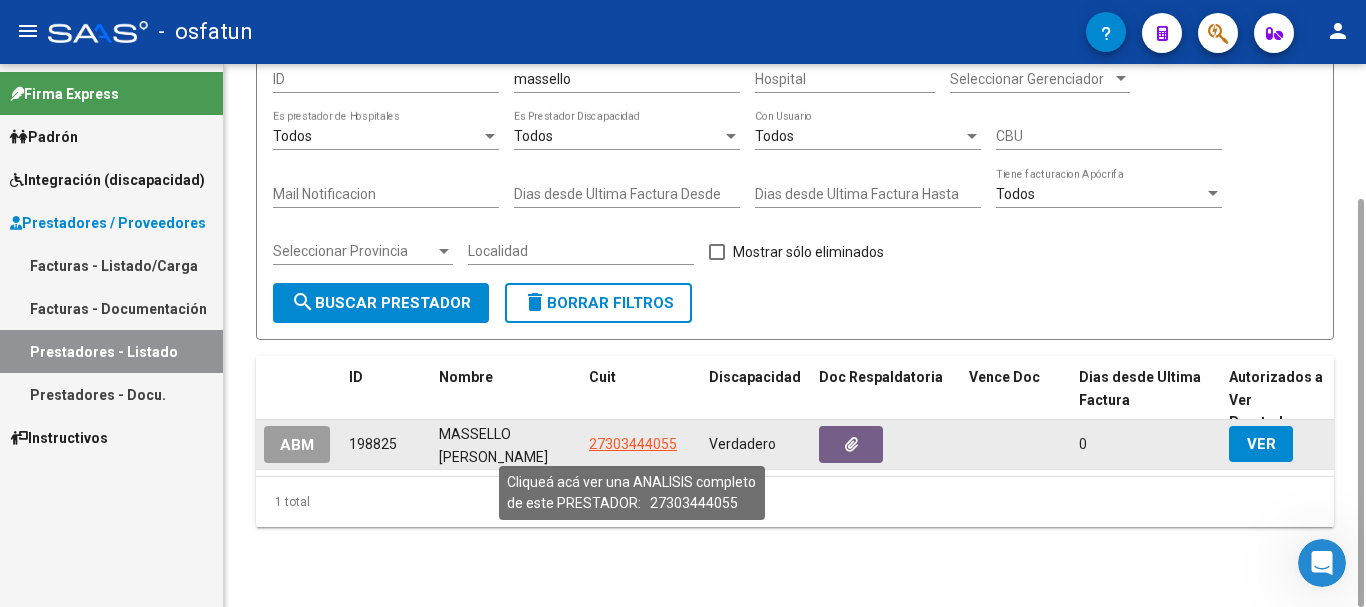 click on "27303444055" 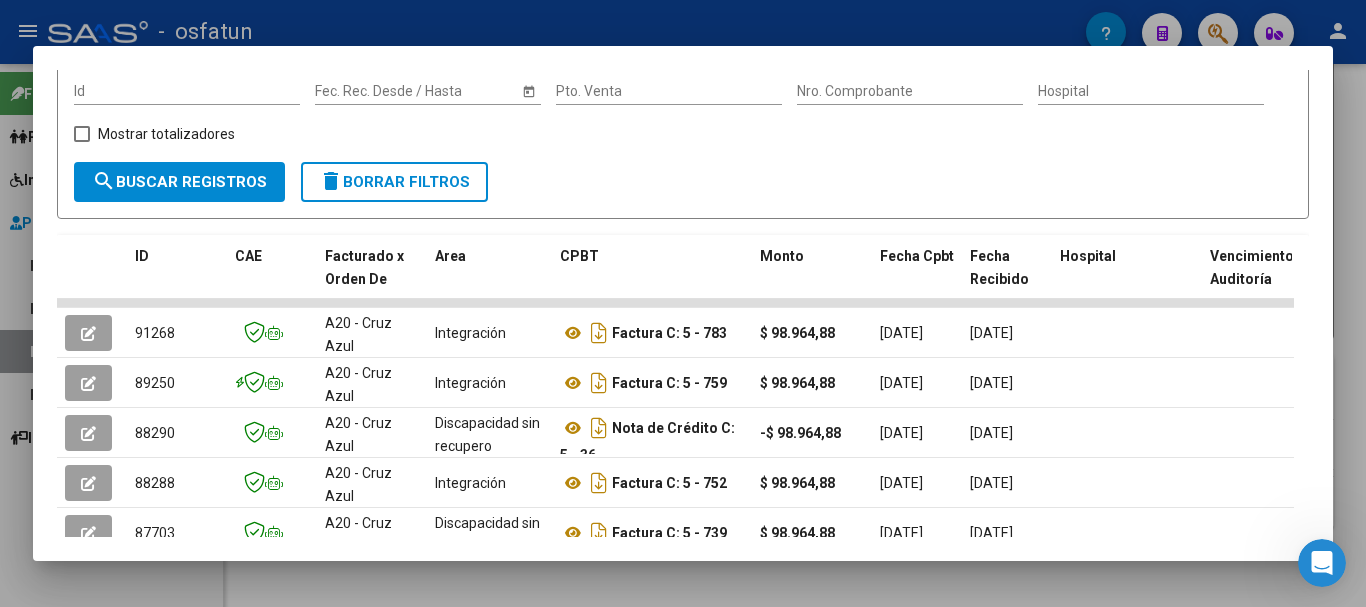 scroll, scrollTop: 0, scrollLeft: 0, axis: both 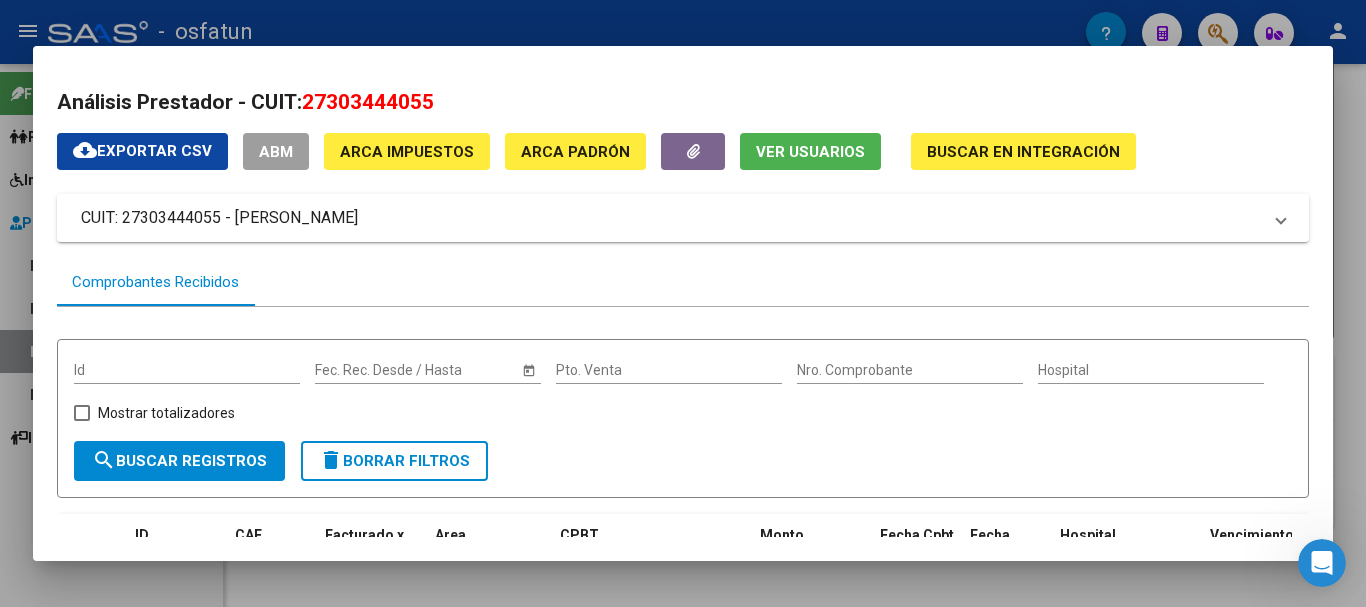 drag, startPoint x: 1365, startPoint y: 264, endPoint x: 1296, endPoint y: 331, distance: 96.17692 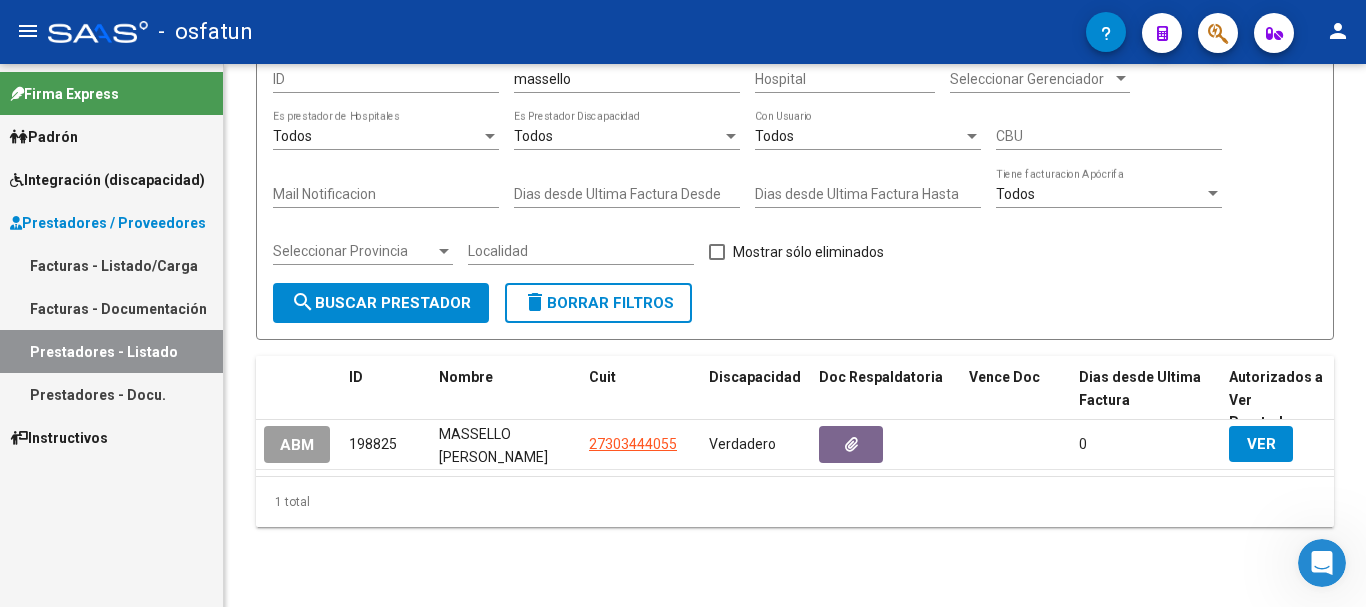 drag, startPoint x: 91, startPoint y: 355, endPoint x: 73, endPoint y: 297, distance: 60.728905 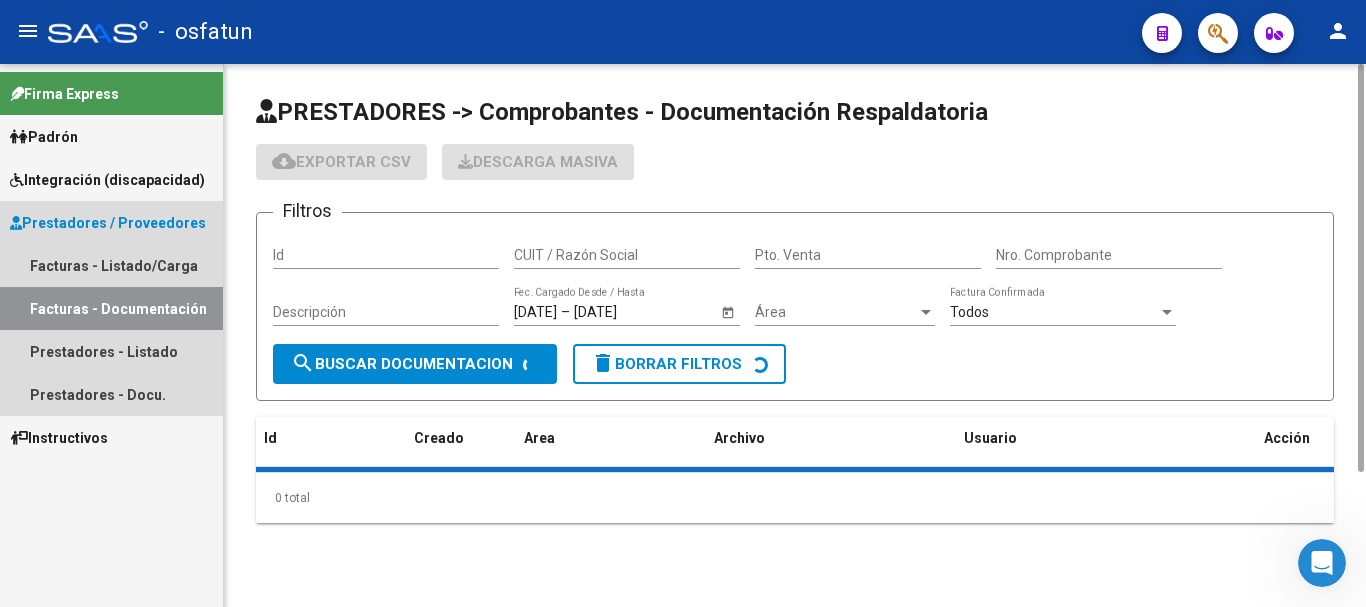 scroll, scrollTop: 0, scrollLeft: 0, axis: both 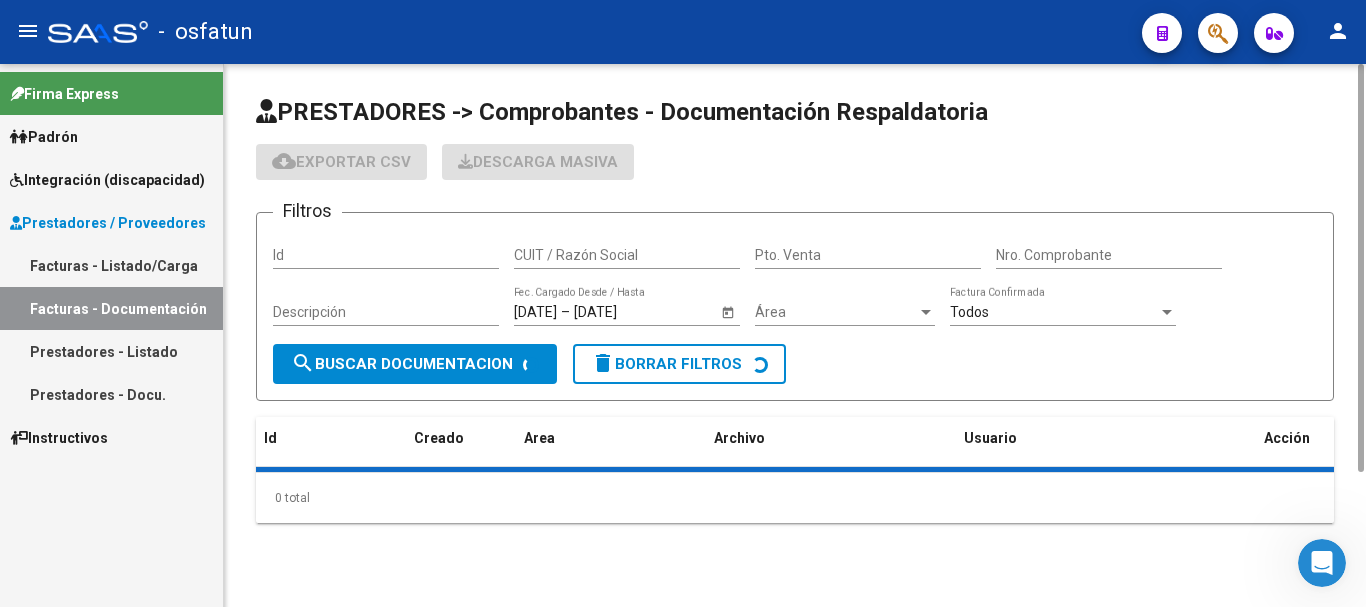 click on "Facturas - Listado/Carga" at bounding box center [111, 265] 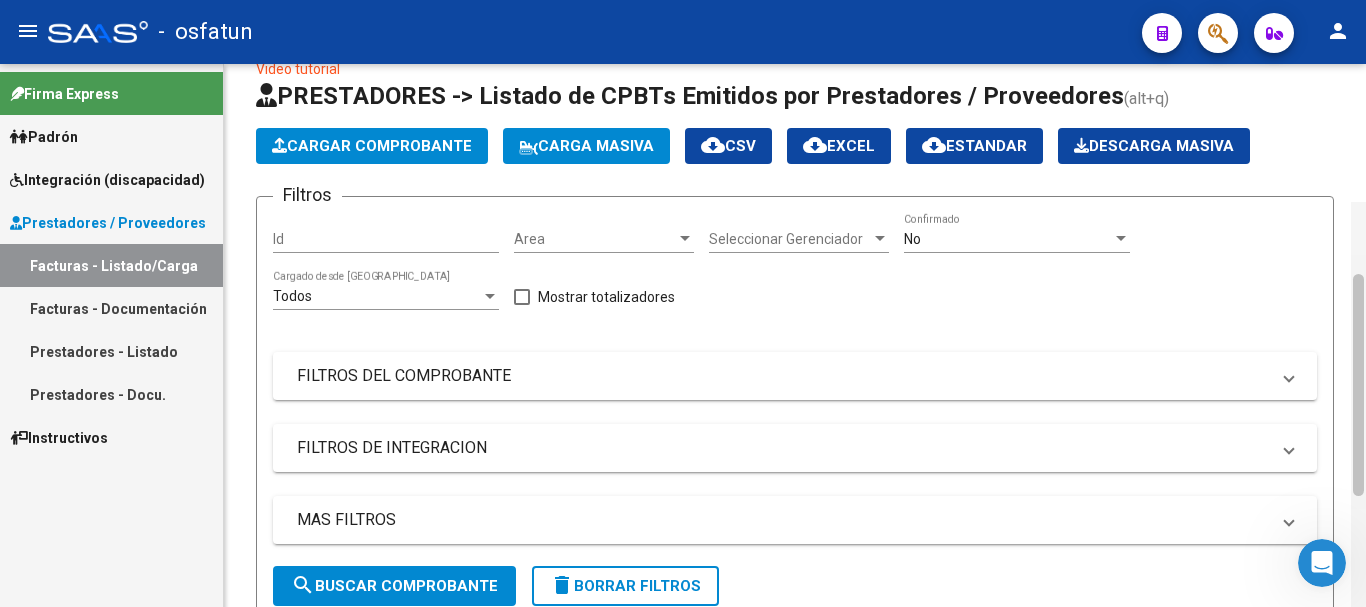 scroll, scrollTop: 0, scrollLeft: 0, axis: both 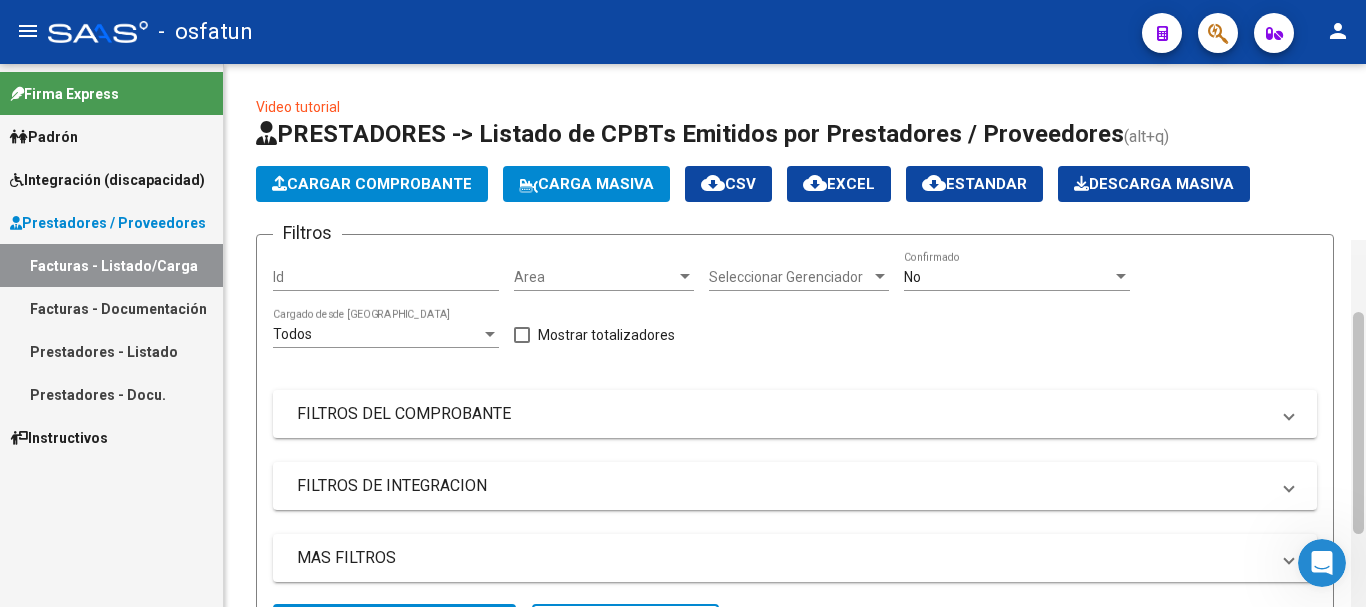 drag, startPoint x: 1361, startPoint y: 204, endPoint x: 1358, endPoint y: 150, distance: 54.08327 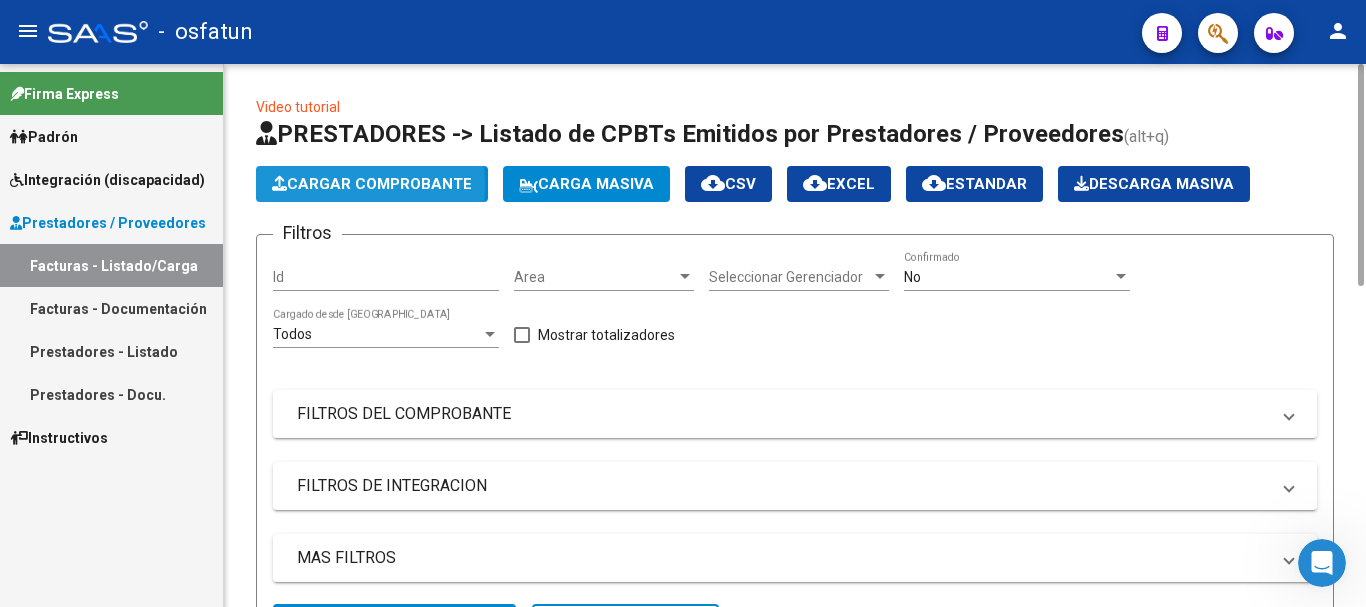 click on "Cargar Comprobante" 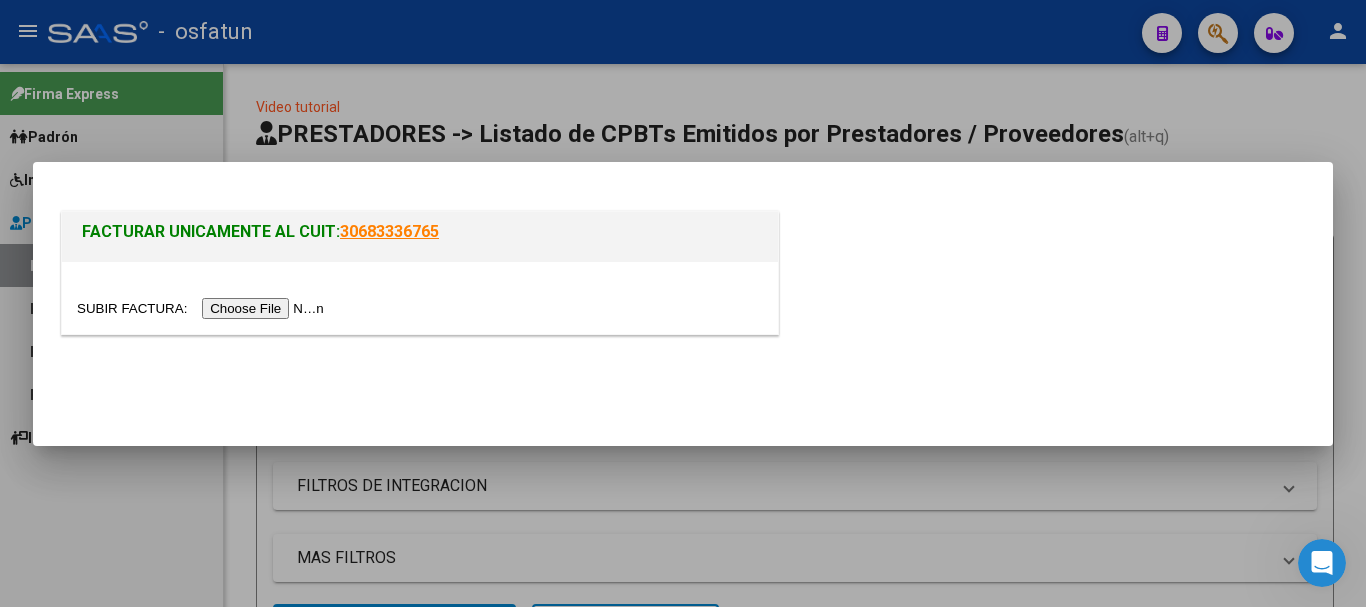 click at bounding box center [203, 308] 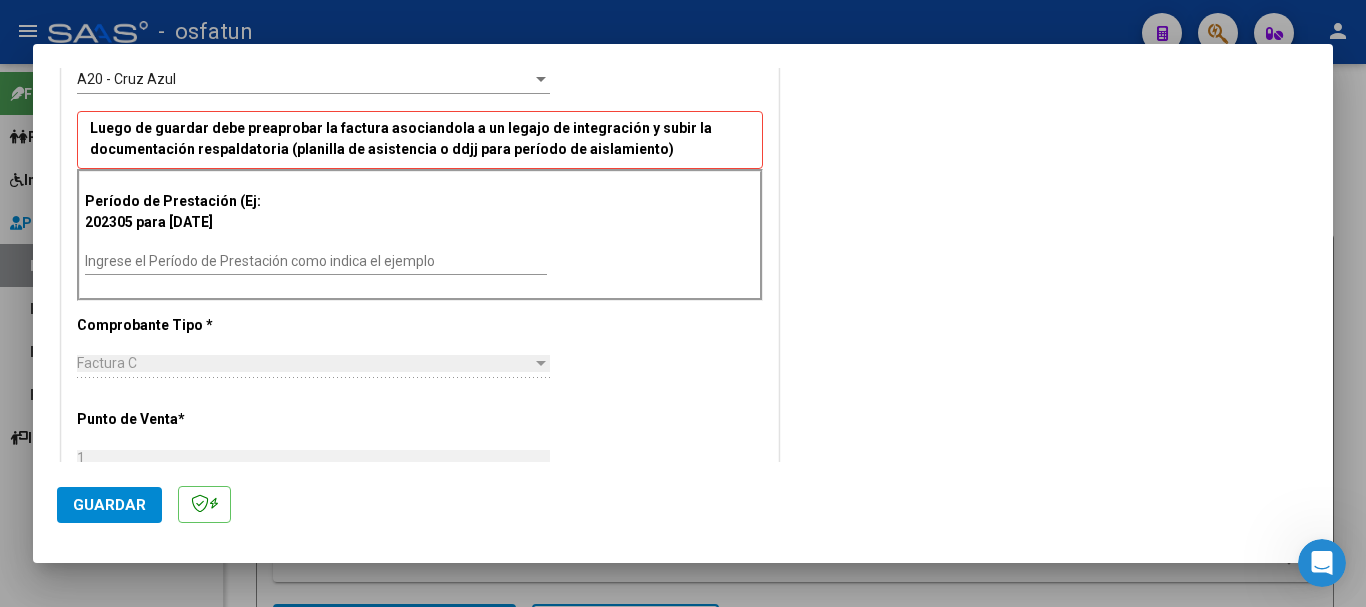 scroll, scrollTop: 614, scrollLeft: 0, axis: vertical 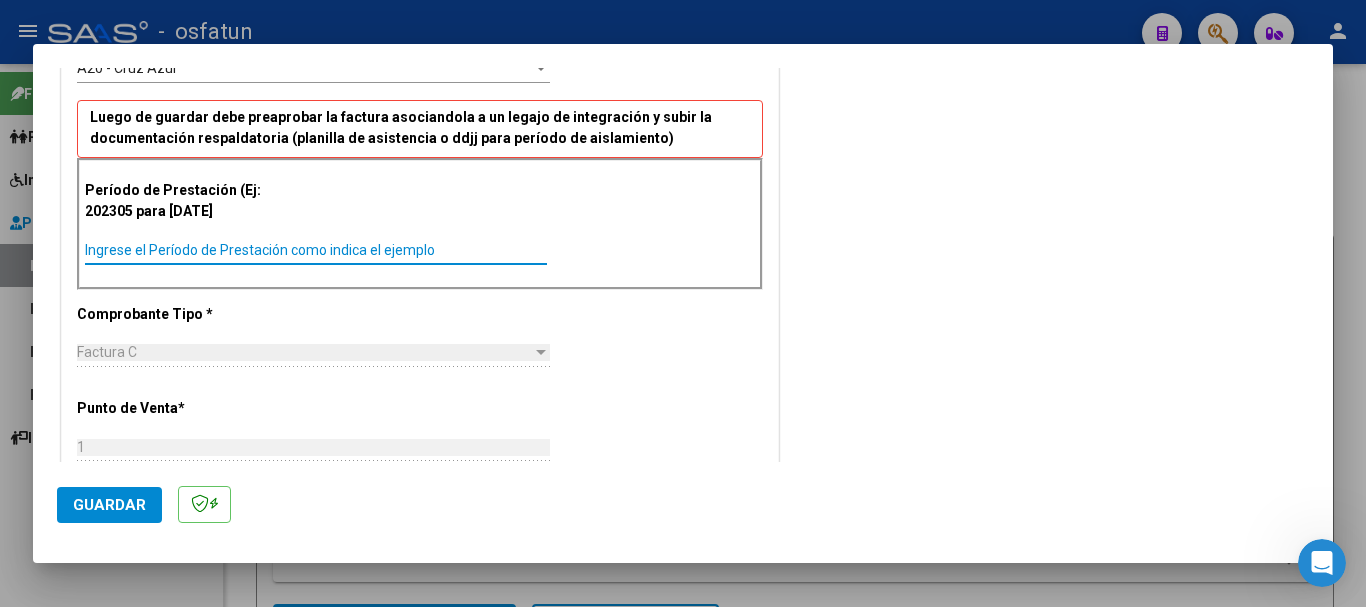 click on "Ingrese el Período de Prestación como indica el ejemplo" at bounding box center [316, 250] 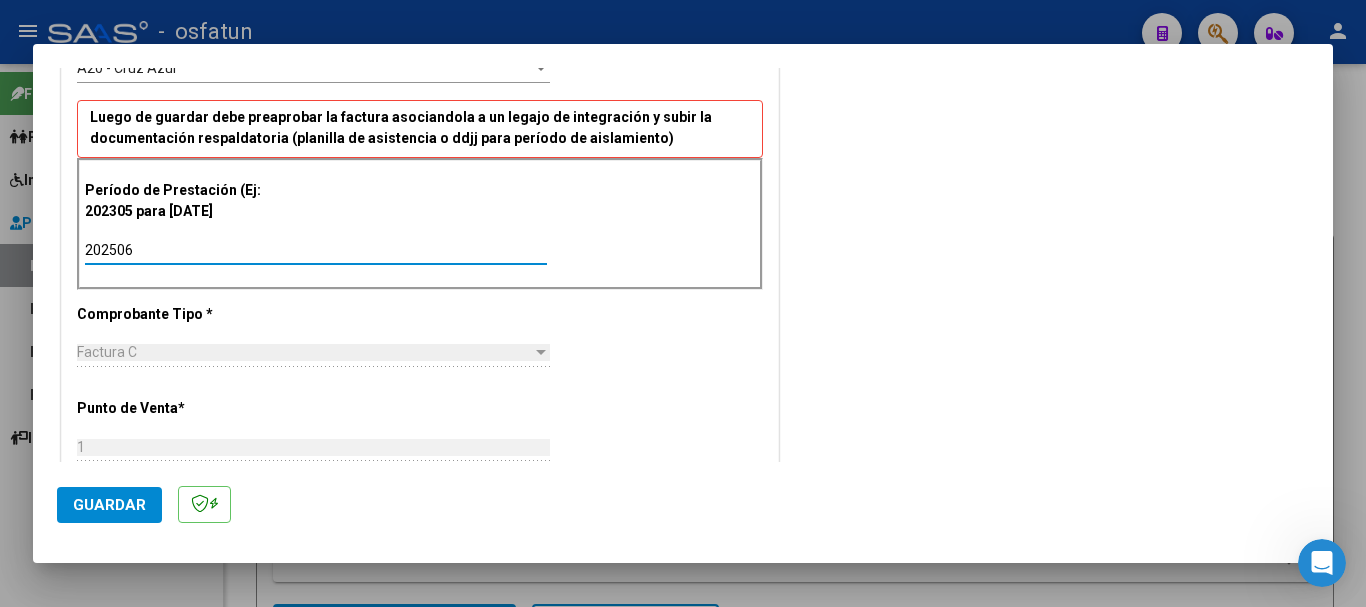 type on "202506" 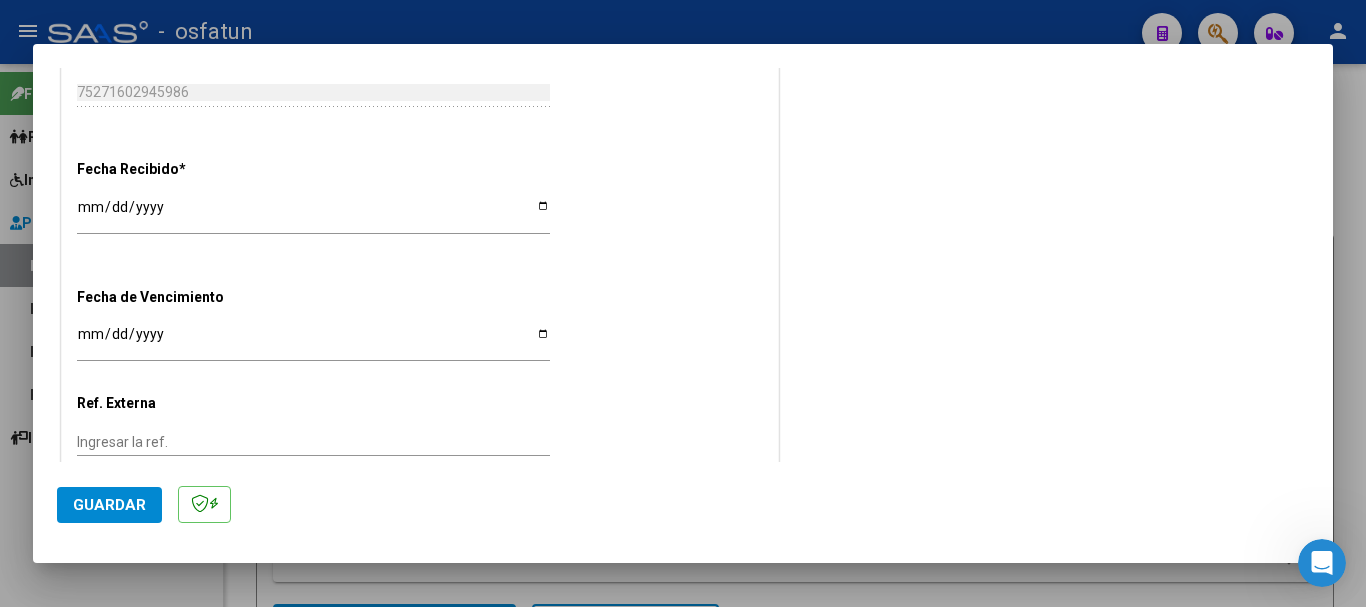 scroll, scrollTop: 1483, scrollLeft: 0, axis: vertical 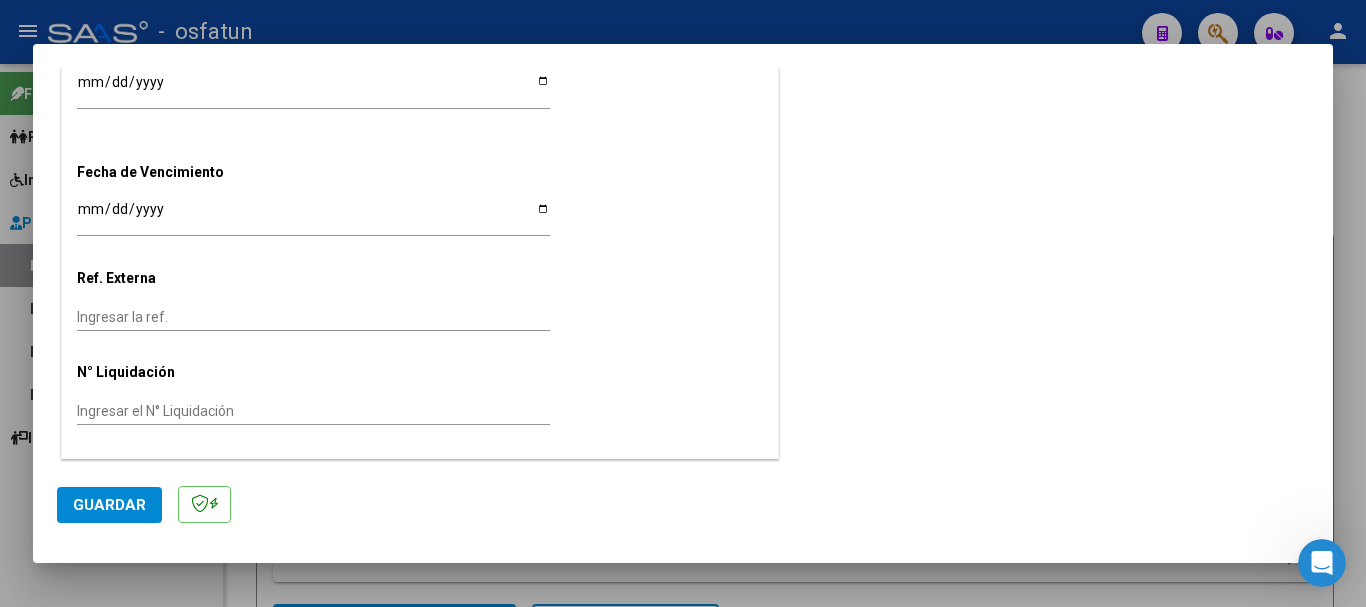 click on "Guardar" 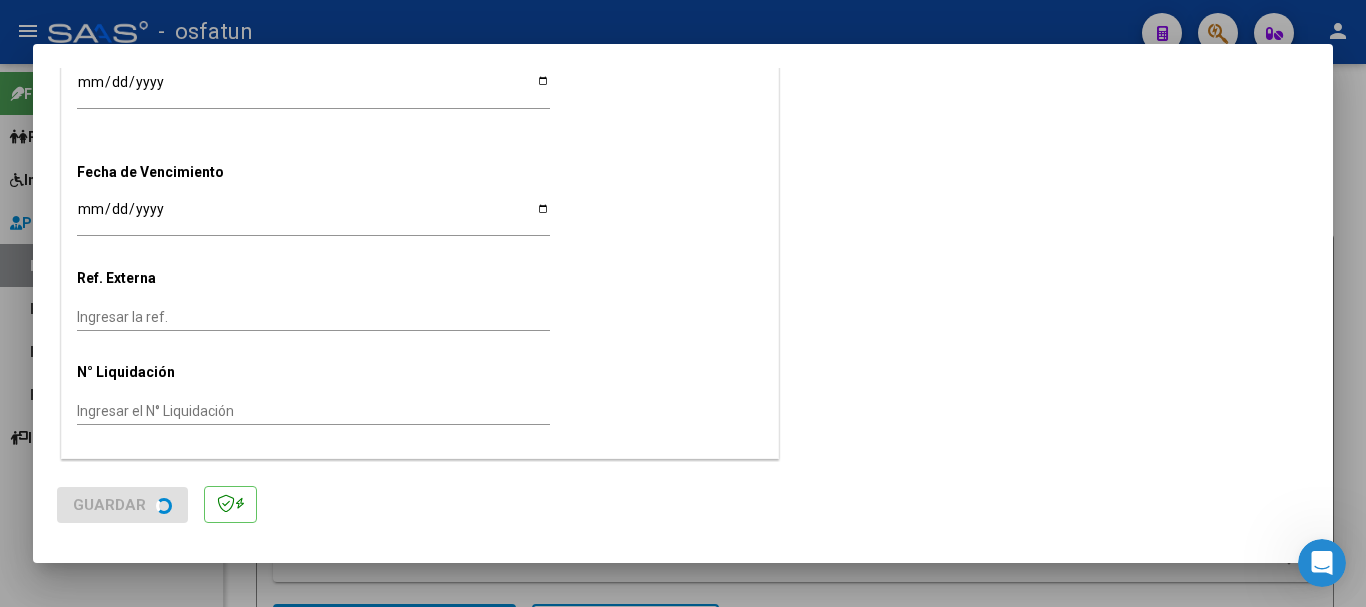 scroll, scrollTop: 0, scrollLeft: 0, axis: both 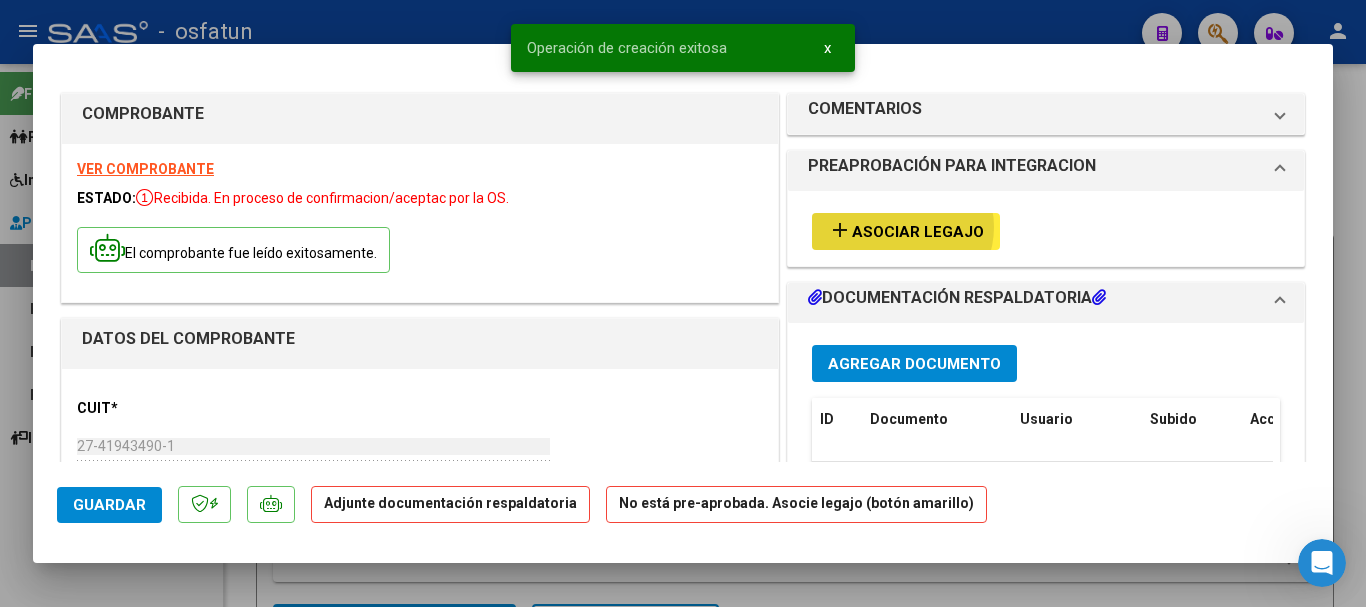 click on "Asociar Legajo" at bounding box center [918, 232] 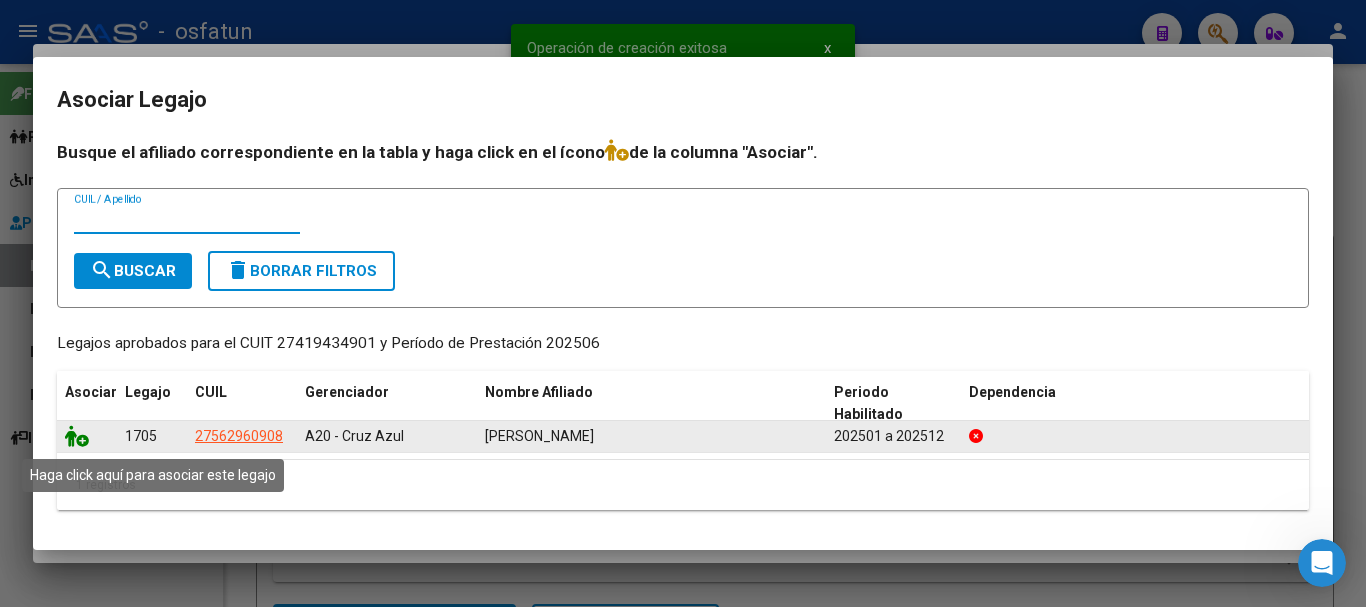 click 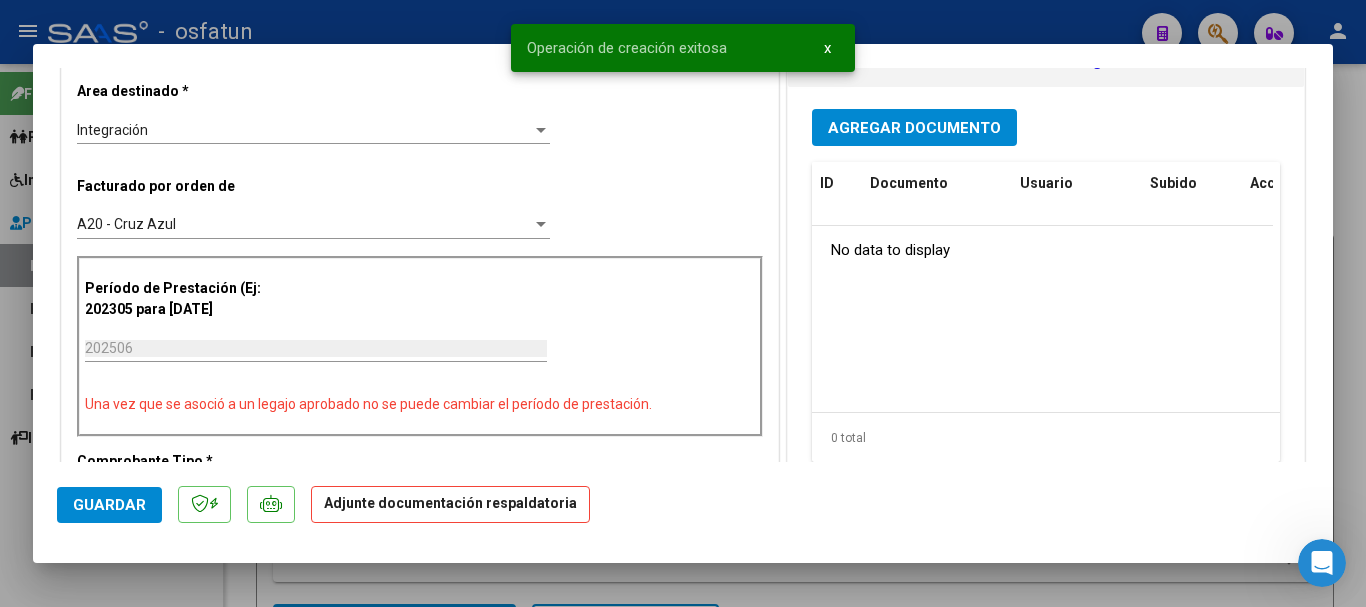 scroll, scrollTop: 506, scrollLeft: 0, axis: vertical 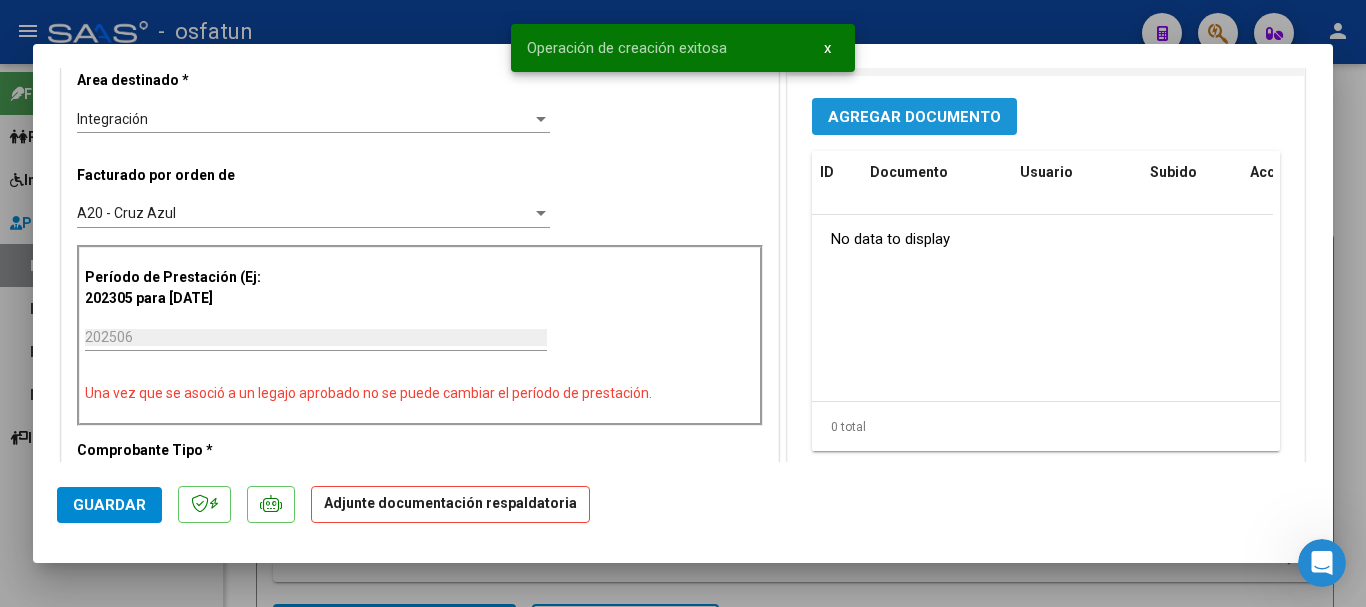 click on "Agregar Documento" at bounding box center (914, 116) 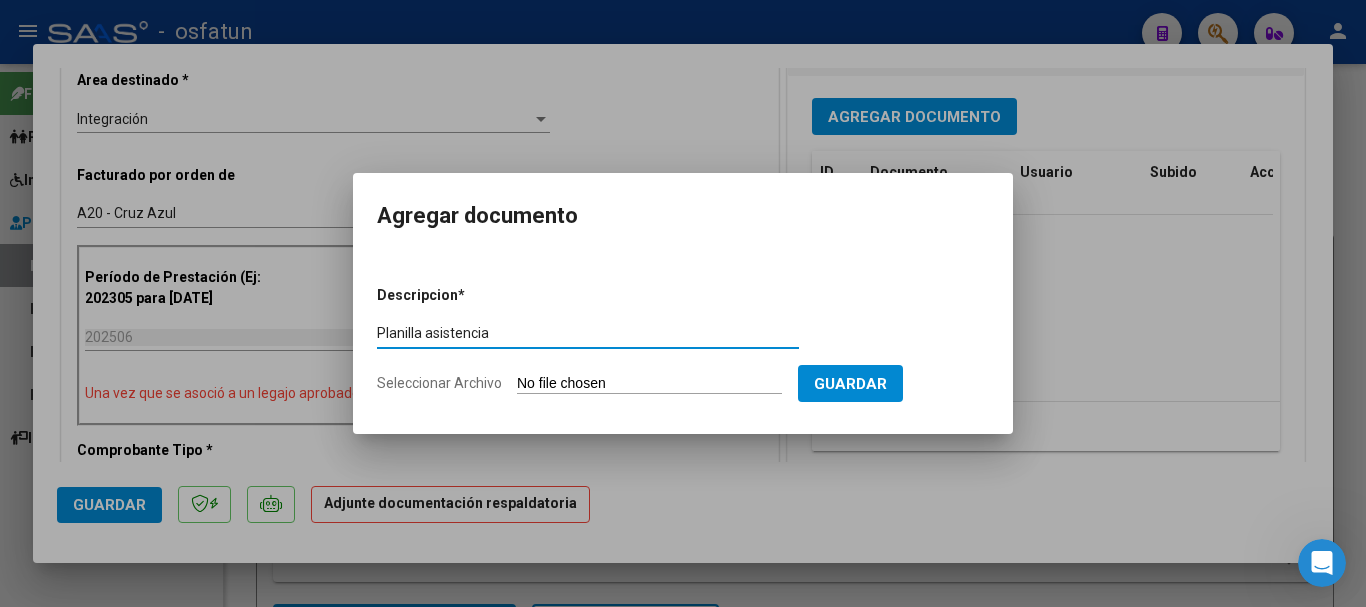 type on "Planilla asistencia" 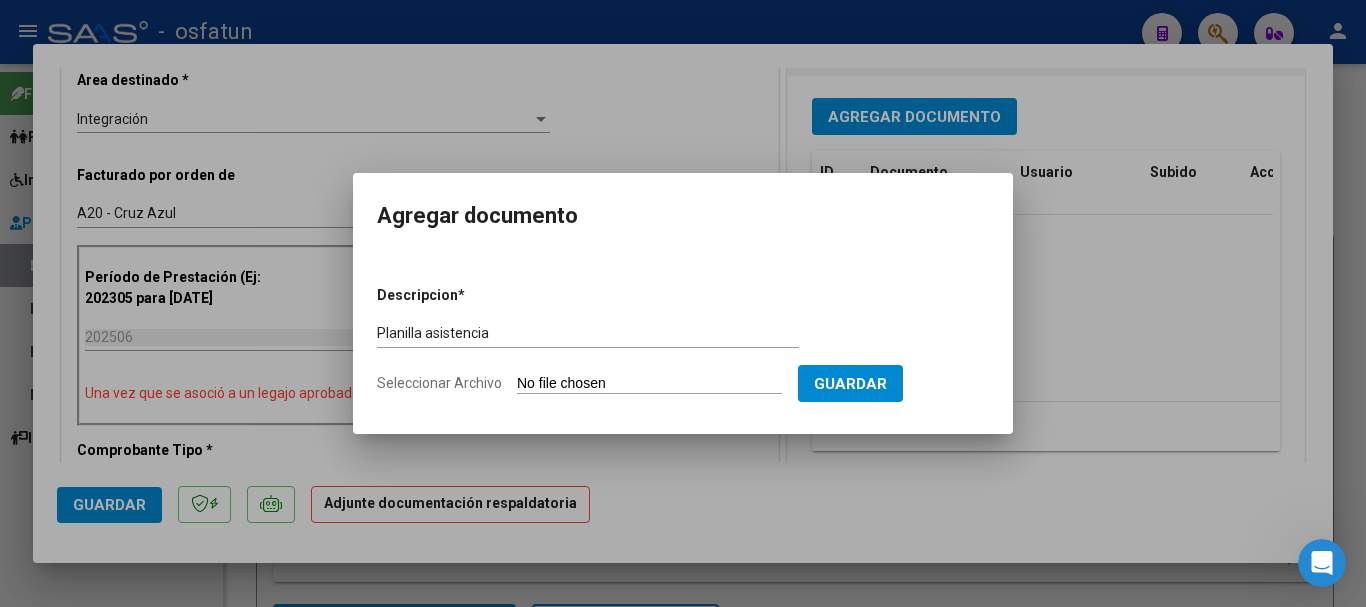 click on "Seleccionar Archivo" at bounding box center [649, 384] 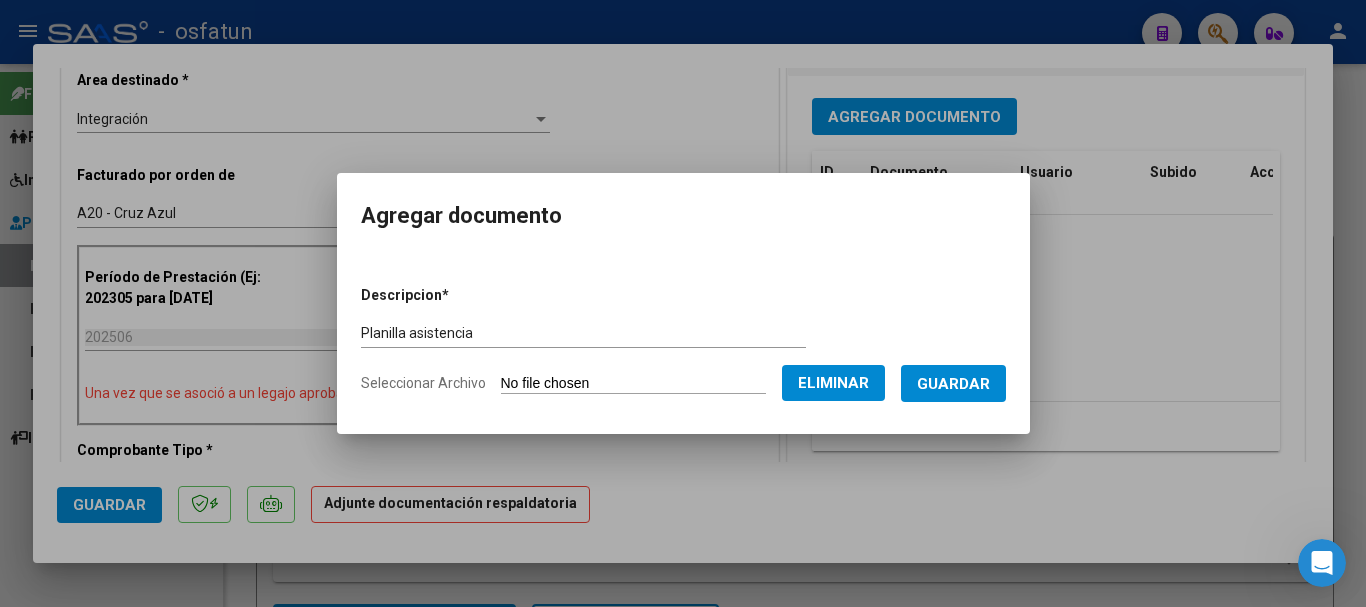 click on "Guardar" at bounding box center [953, 384] 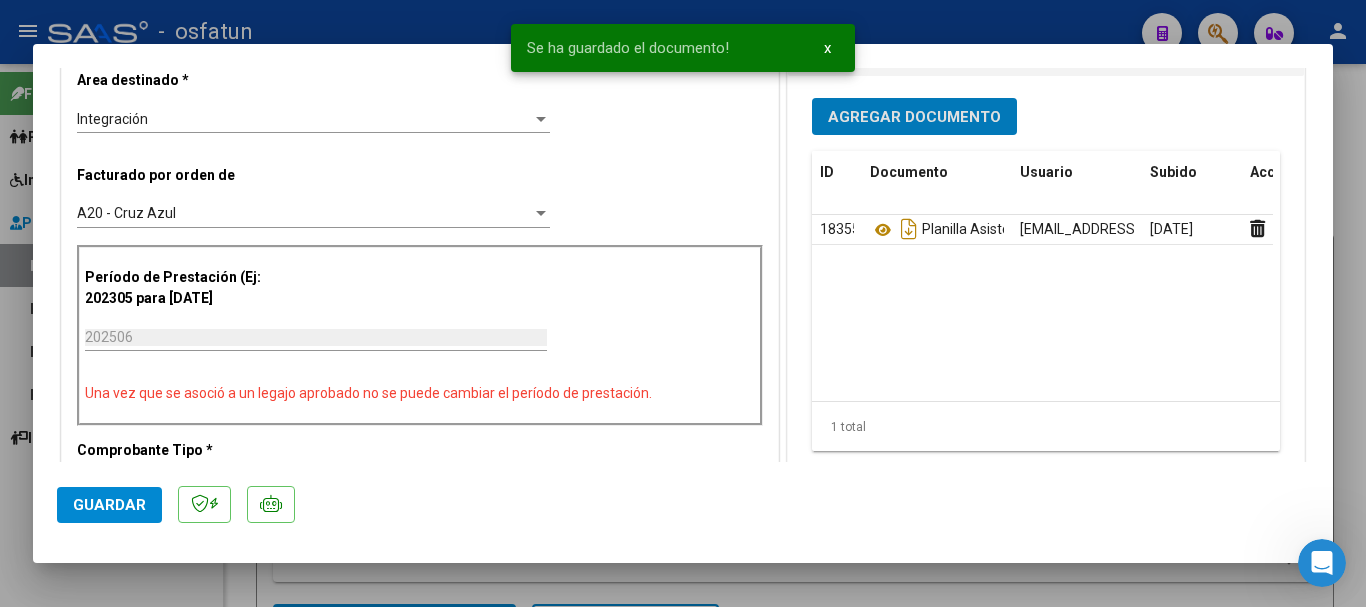 click on "Agregar Documento" at bounding box center (914, 117) 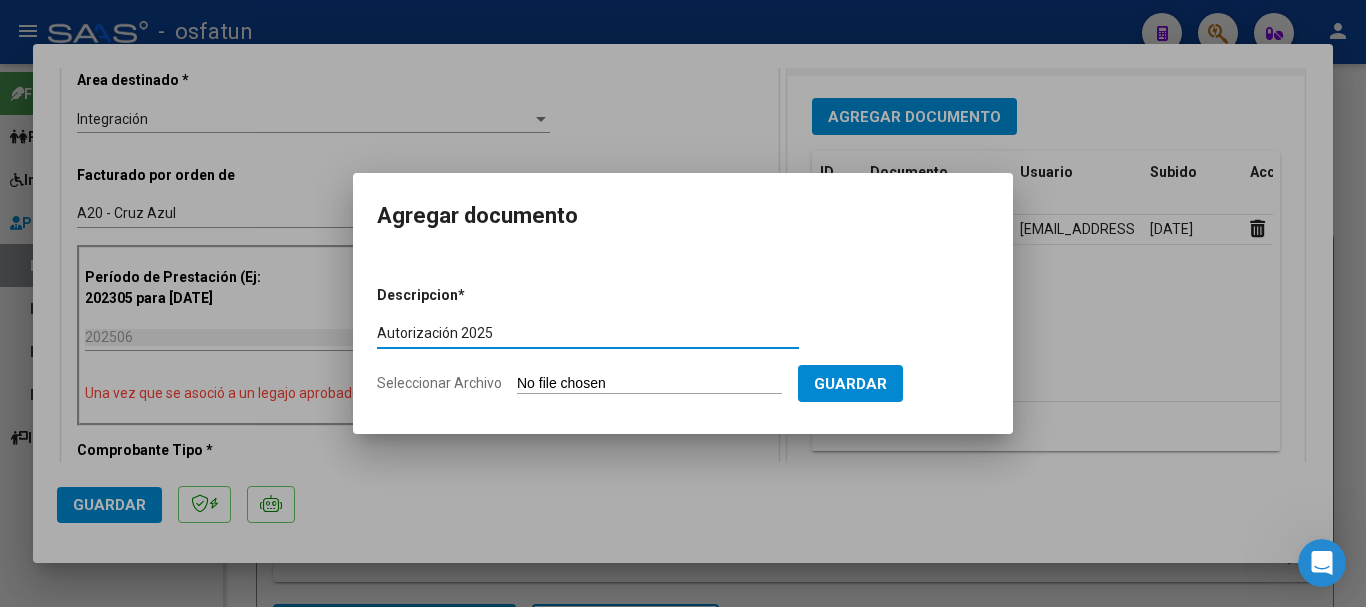 type on "Autorización 2025" 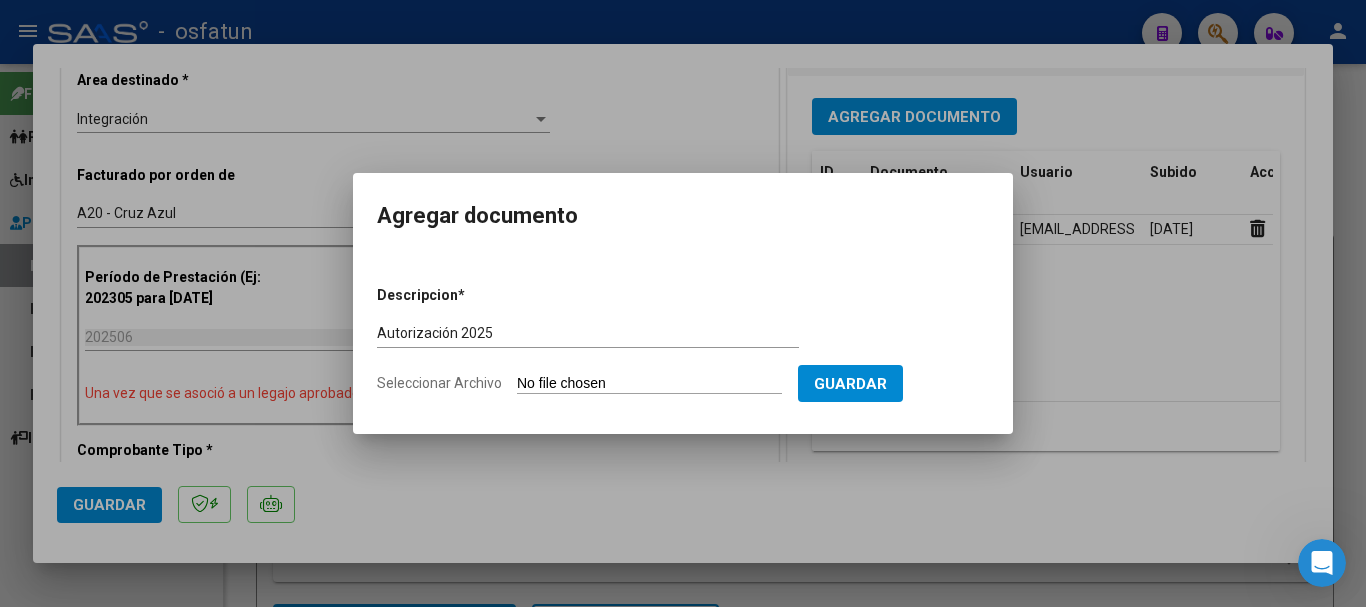 type on "C:\fakepath\Presupuesto autorizado Colatrilla..pdf" 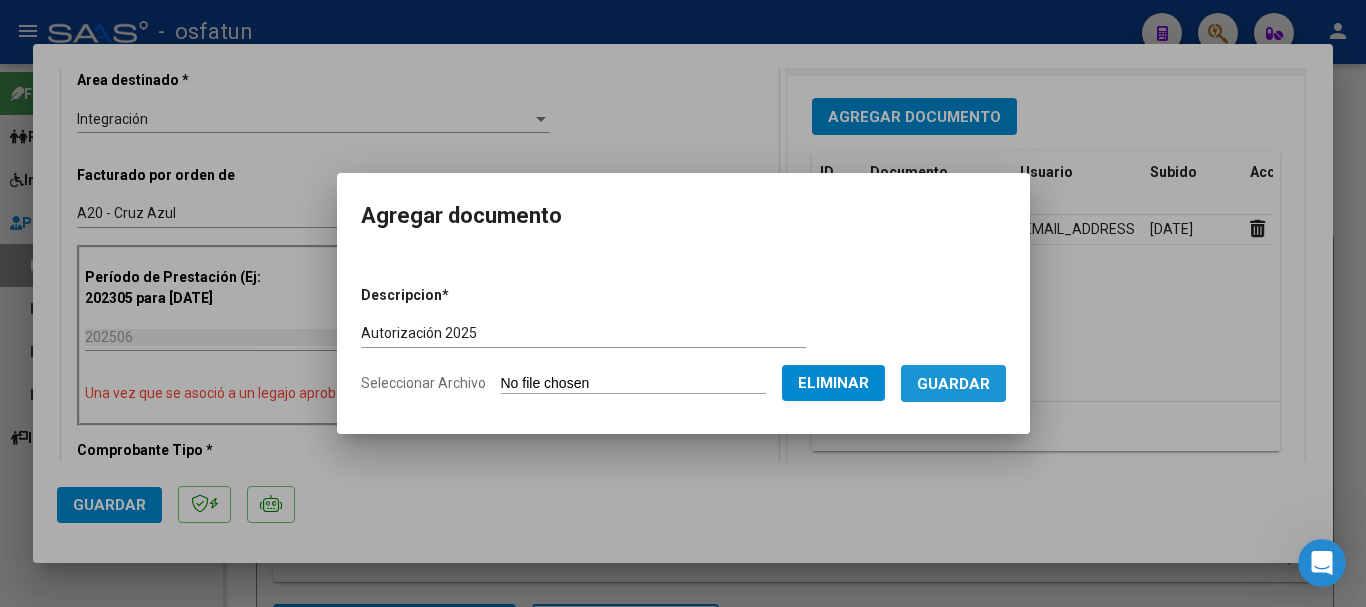 drag, startPoint x: 978, startPoint y: 393, endPoint x: 940, endPoint y: 323, distance: 79.64923 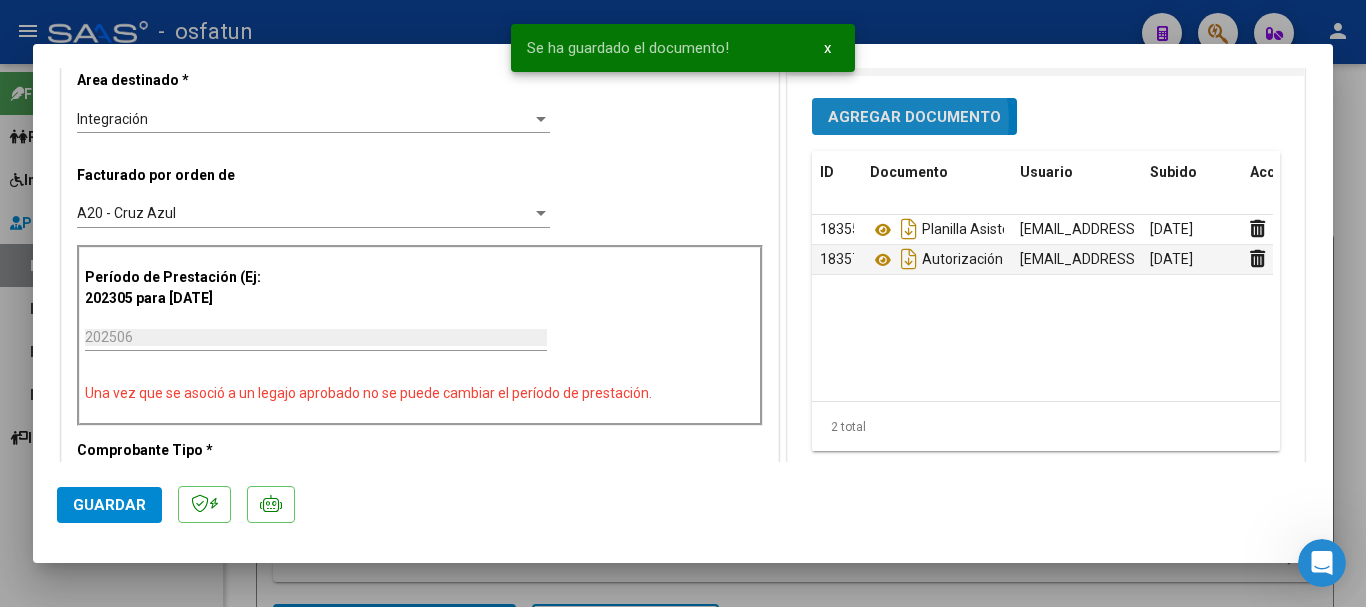 click on "Agregar Documento" at bounding box center [914, 117] 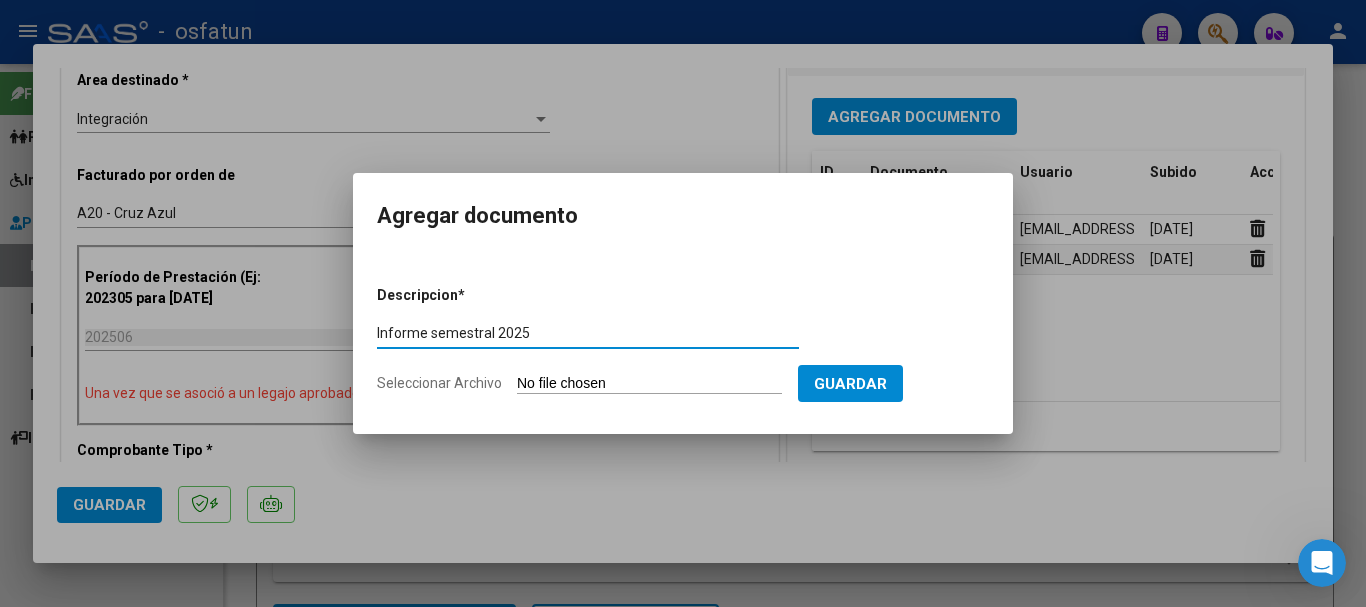 type on "Informe semestral 2025" 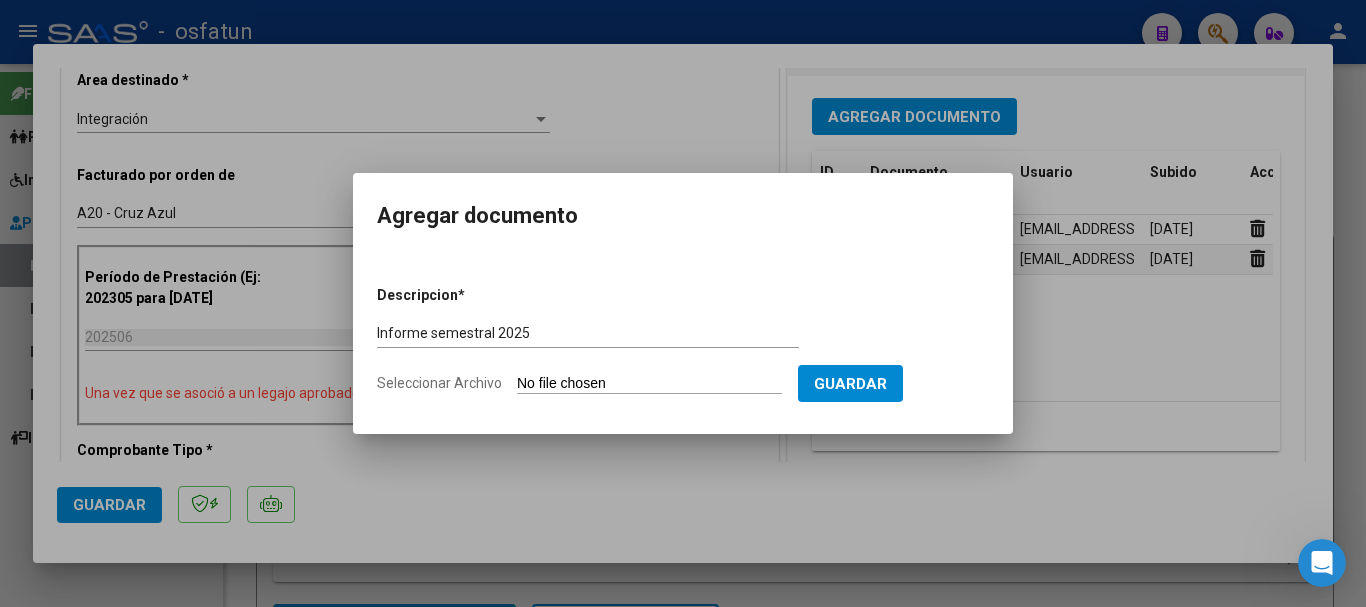 type on "C:\fakepath\Informe [PERSON_NAME][DATE].docx" 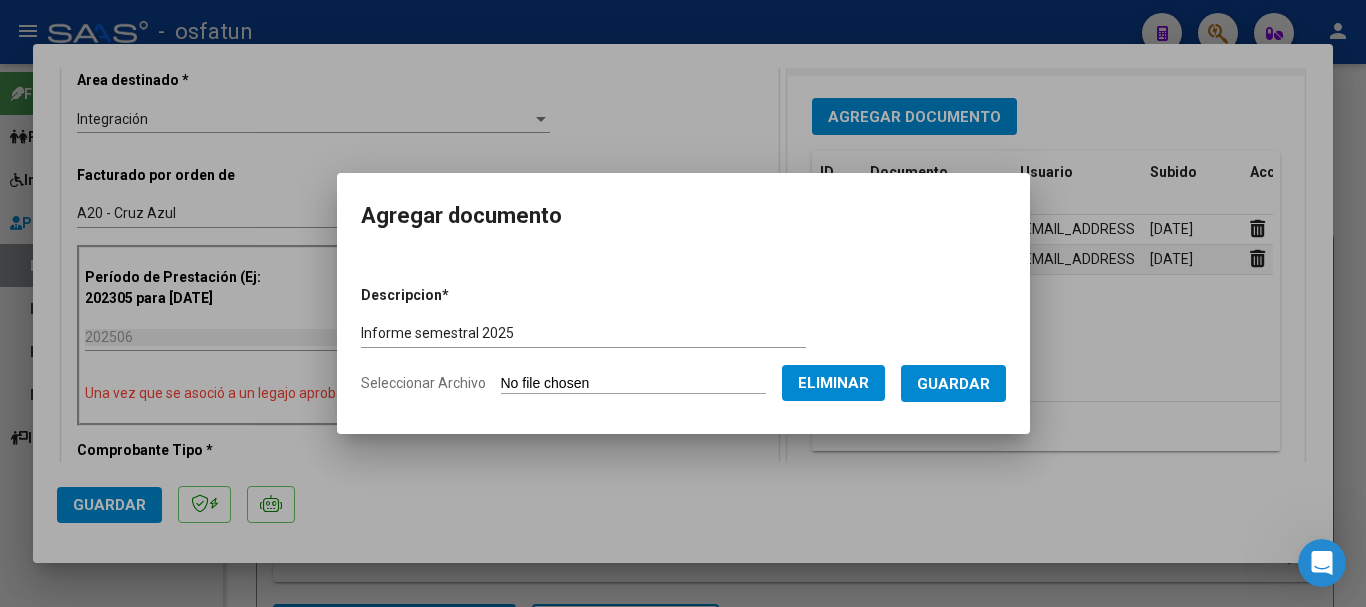click on "Guardar" at bounding box center [953, 384] 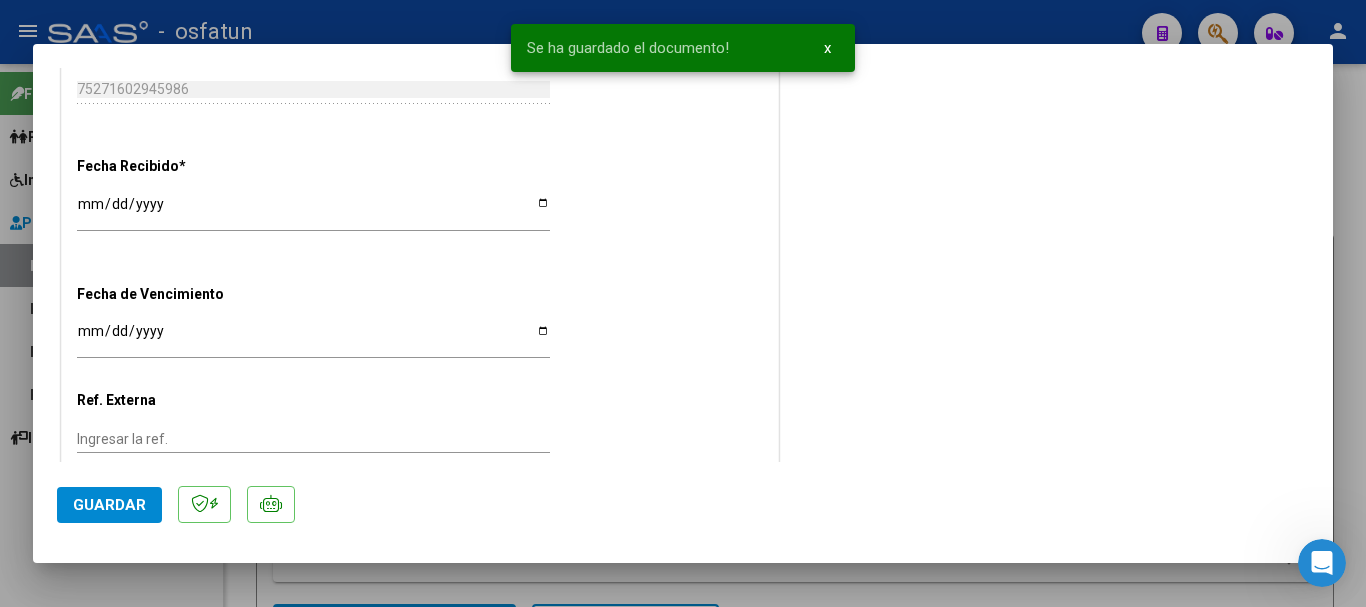 scroll, scrollTop: 1511, scrollLeft: 0, axis: vertical 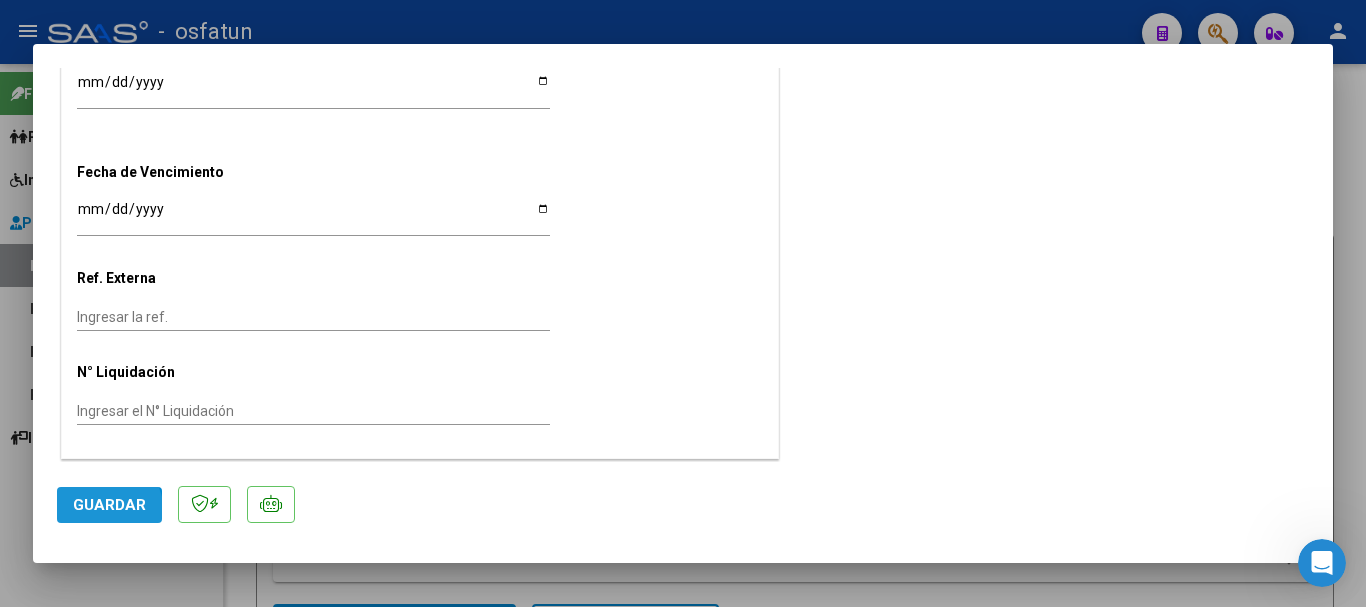 drag, startPoint x: 100, startPoint y: 513, endPoint x: 177, endPoint y: 593, distance: 111.03603 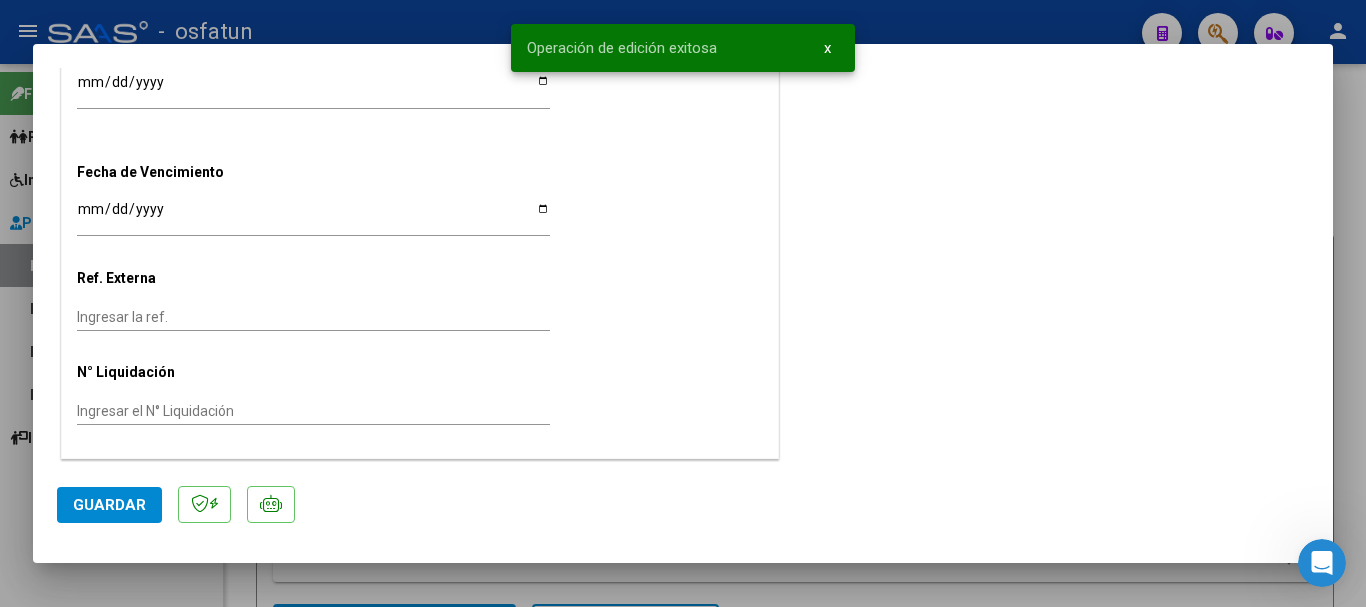 drag, startPoint x: 1337, startPoint y: 311, endPoint x: 1343, endPoint y: 321, distance: 11.661903 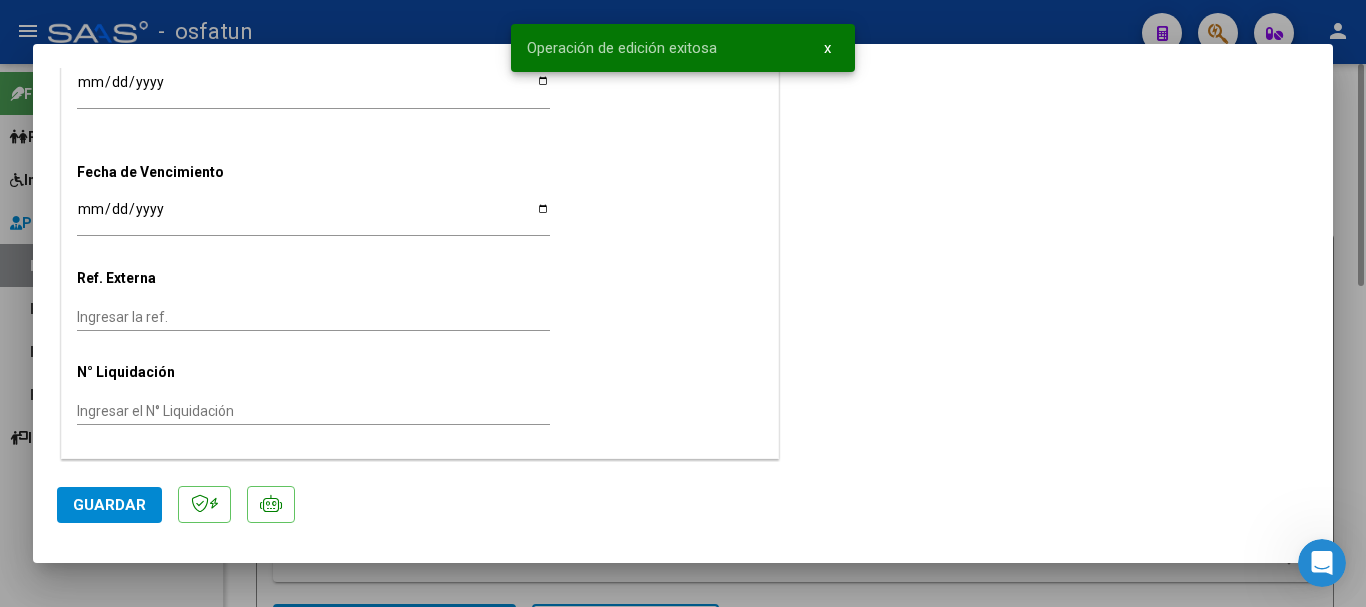 type 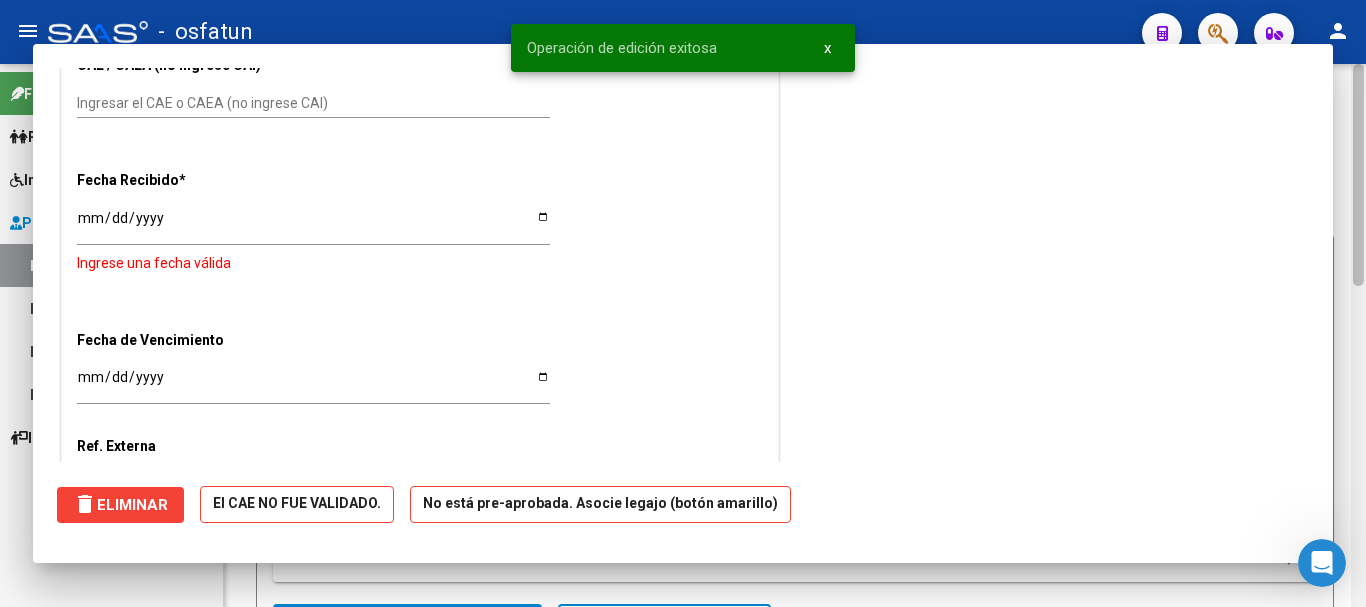 scroll, scrollTop: 0, scrollLeft: 0, axis: both 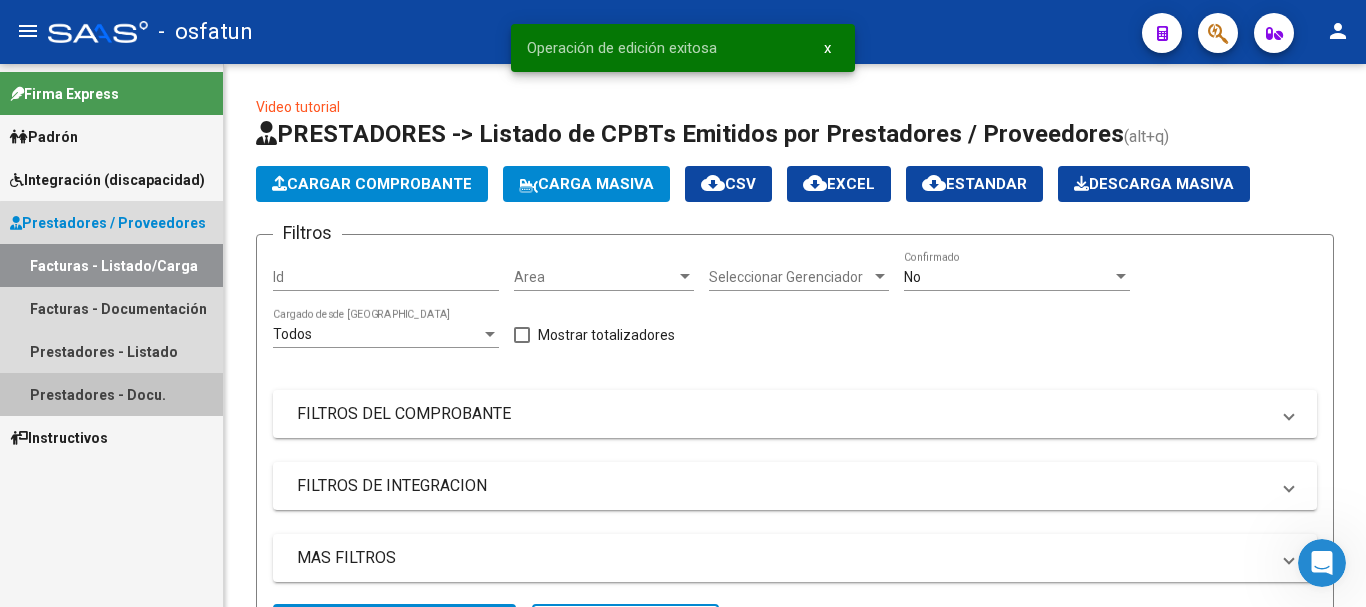 click on "Prestadores - Docu." at bounding box center [111, 394] 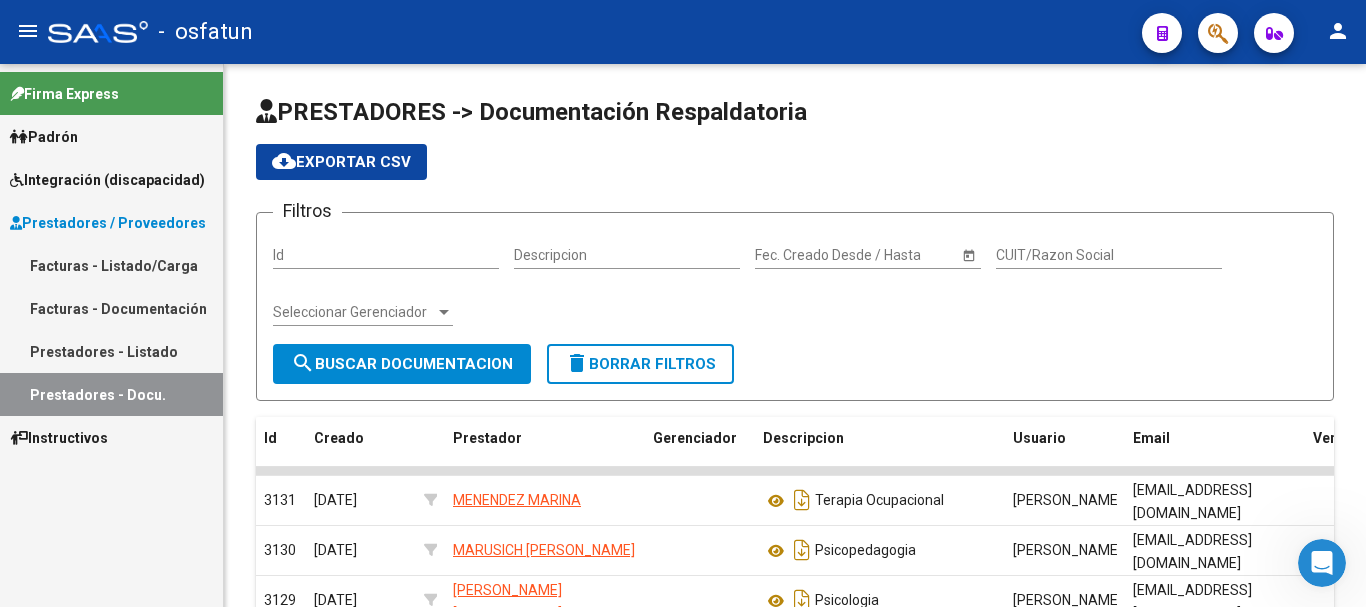 click on "Prestadores - Docu." at bounding box center (111, 394) 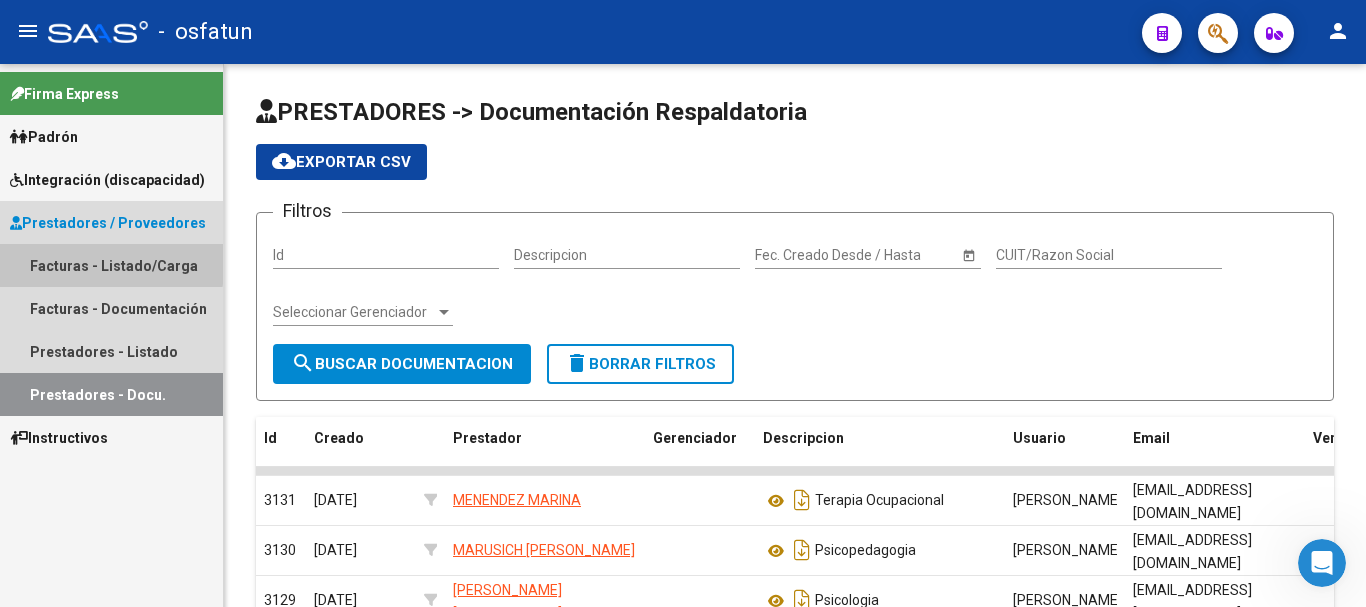 click on "Facturas - Listado/Carga" at bounding box center [111, 265] 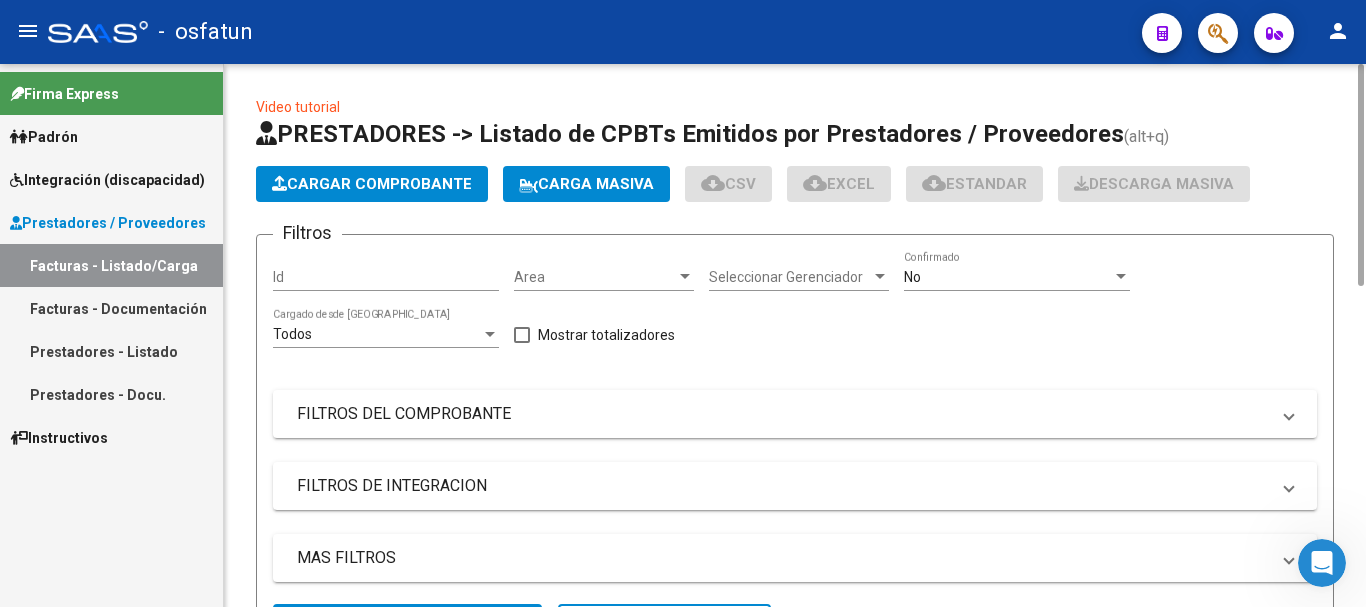 click on "Cargar Comprobante" 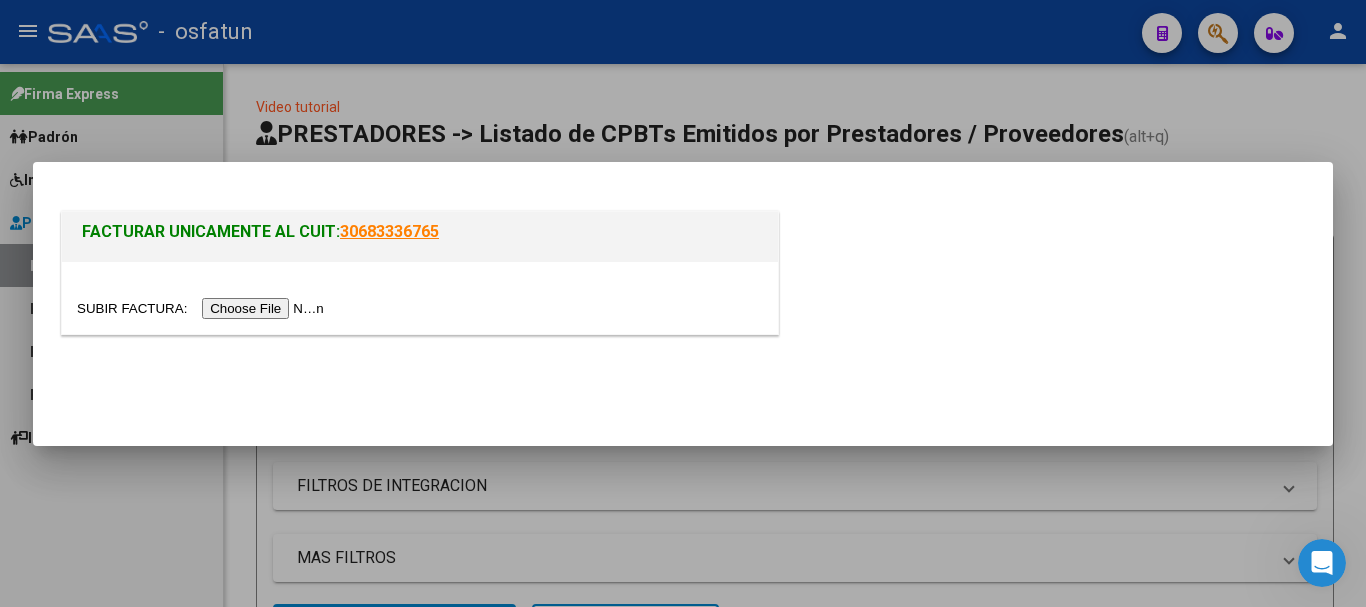 click at bounding box center [203, 308] 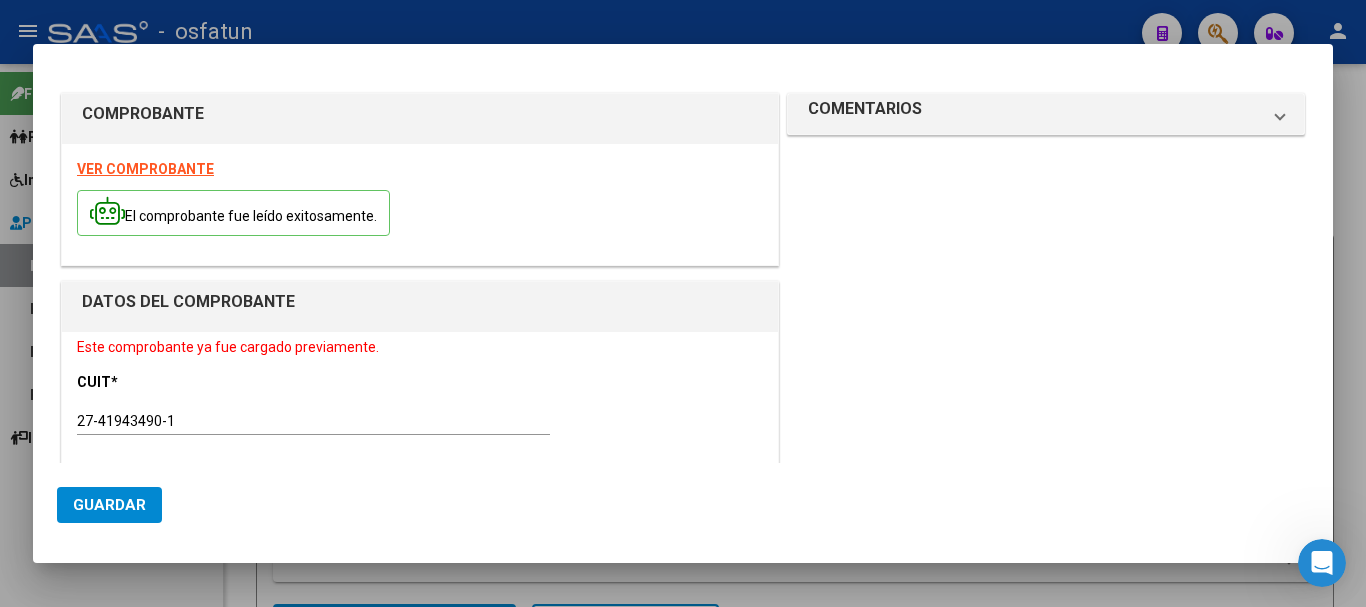 click on "Guardar" 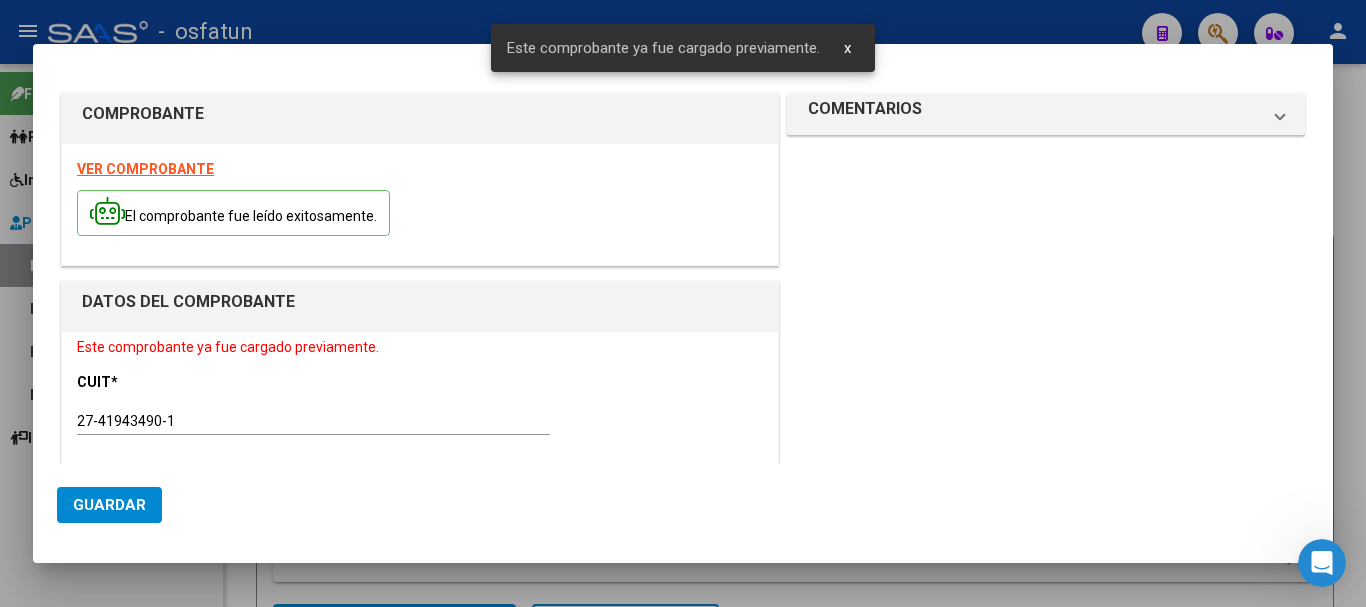 click at bounding box center (683, 303) 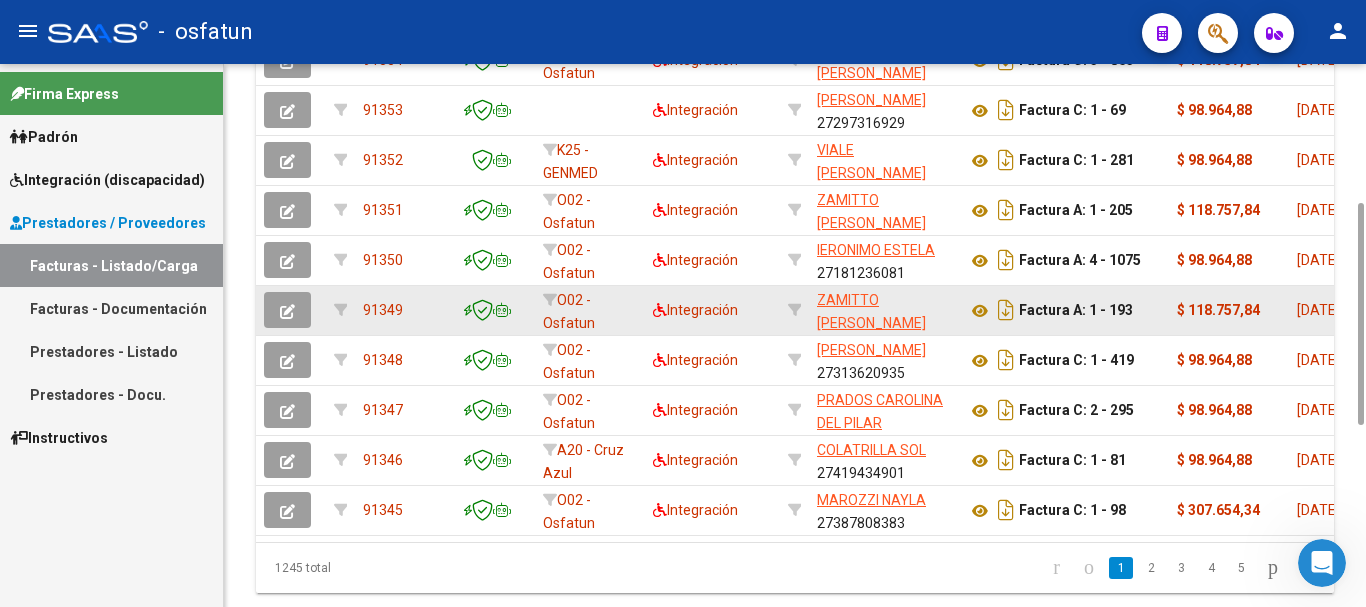 scroll, scrollTop: 605, scrollLeft: 0, axis: vertical 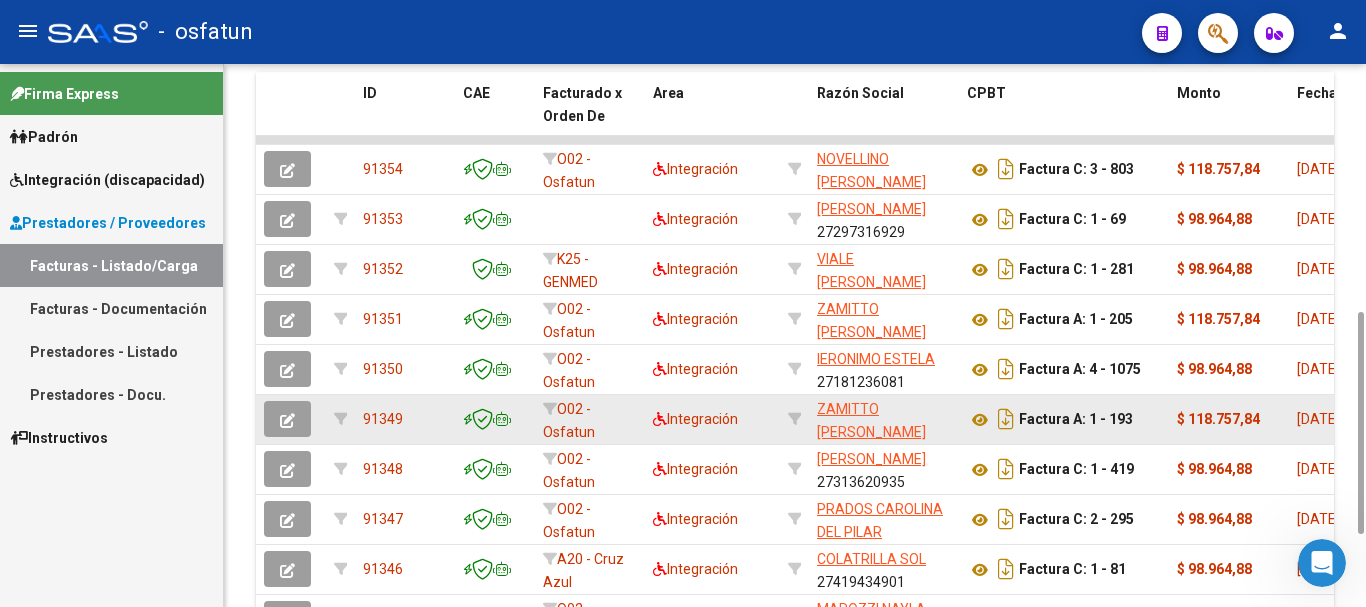 drag, startPoint x: 1359, startPoint y: 156, endPoint x: 1331, endPoint y: 402, distance: 247.58836 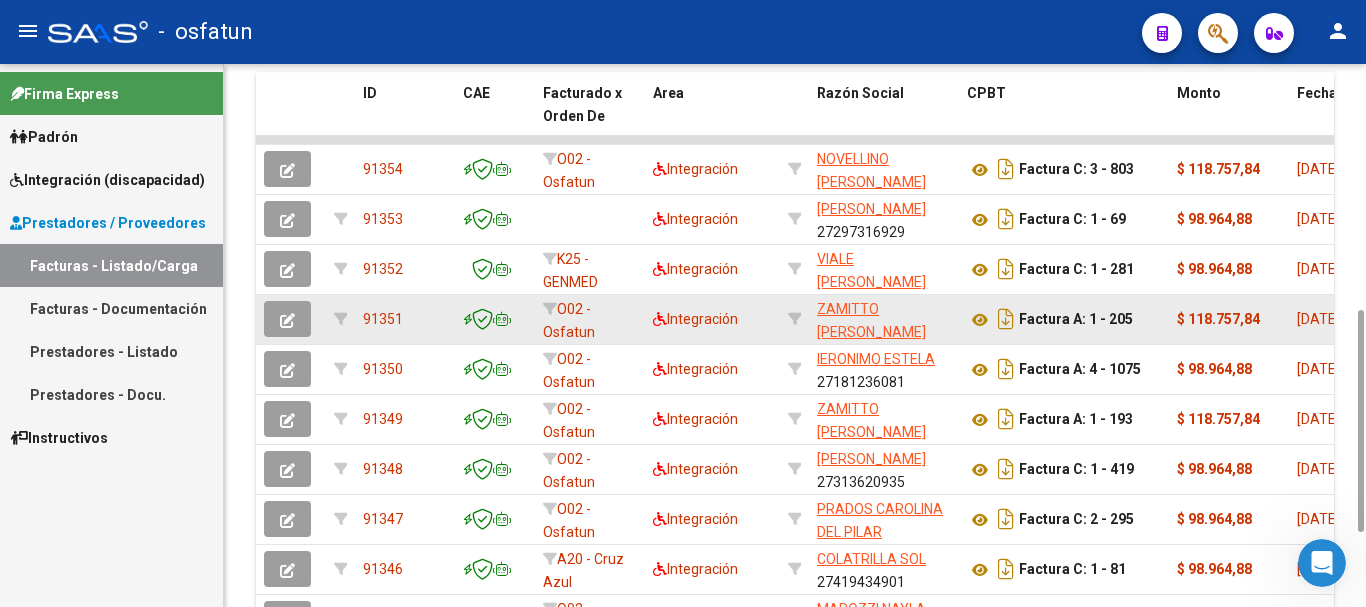 scroll, scrollTop: 603, scrollLeft: 0, axis: vertical 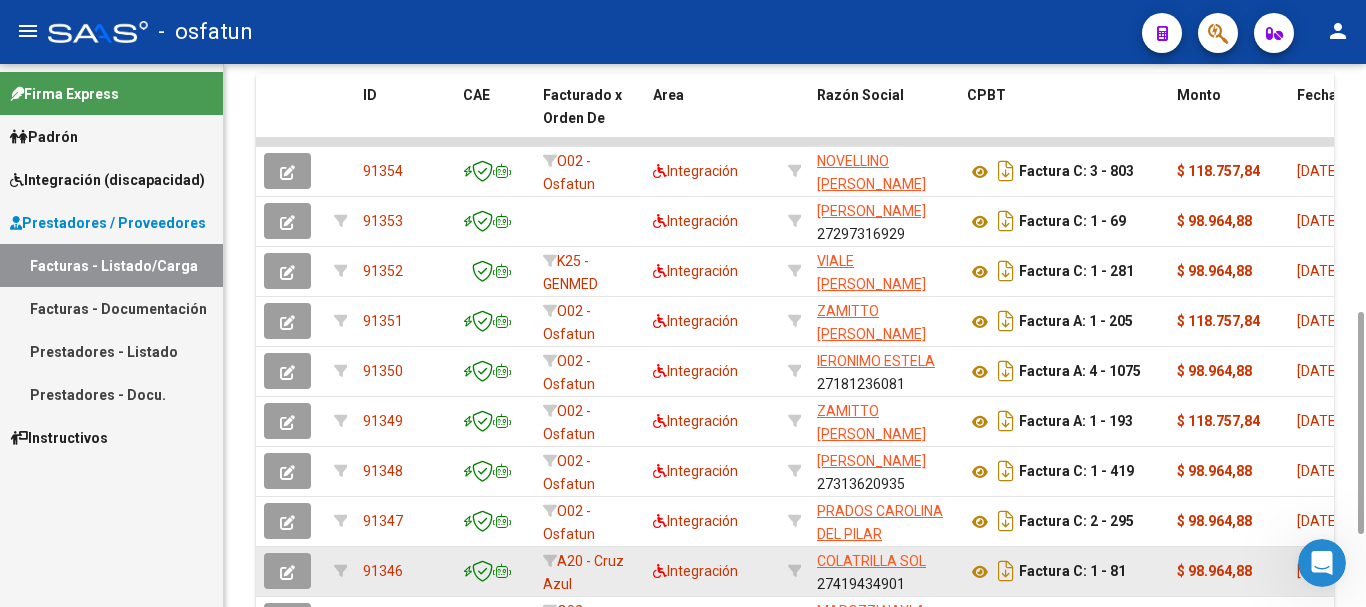 click 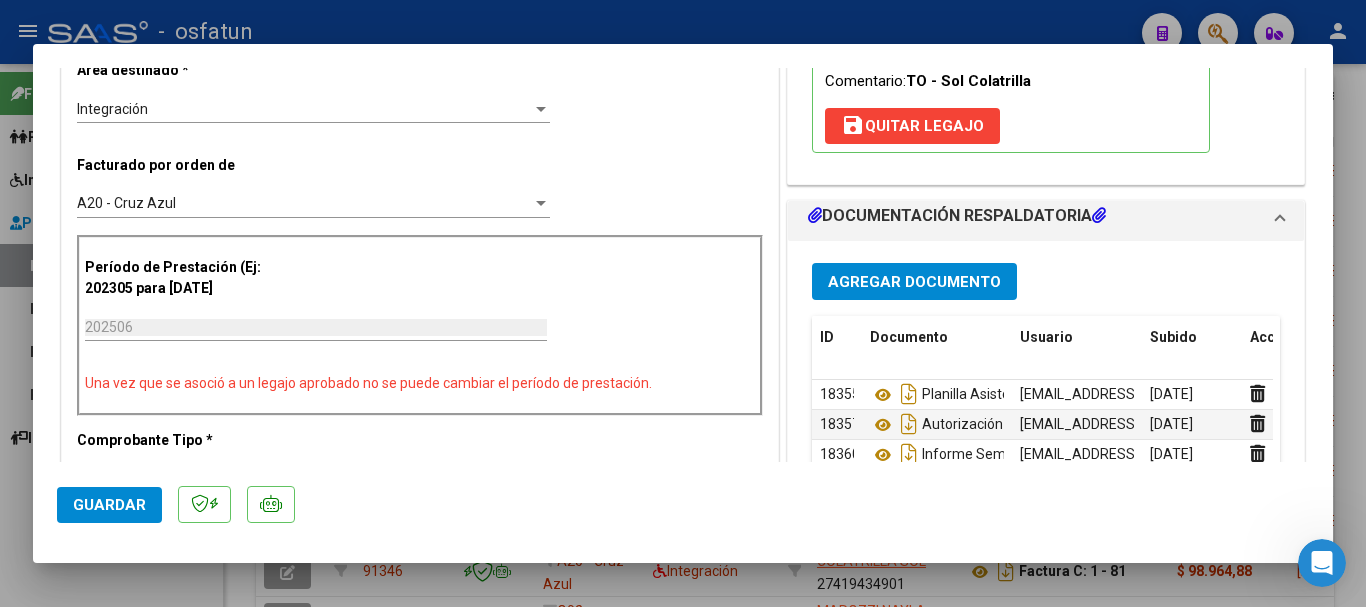 scroll, scrollTop: 508, scrollLeft: 0, axis: vertical 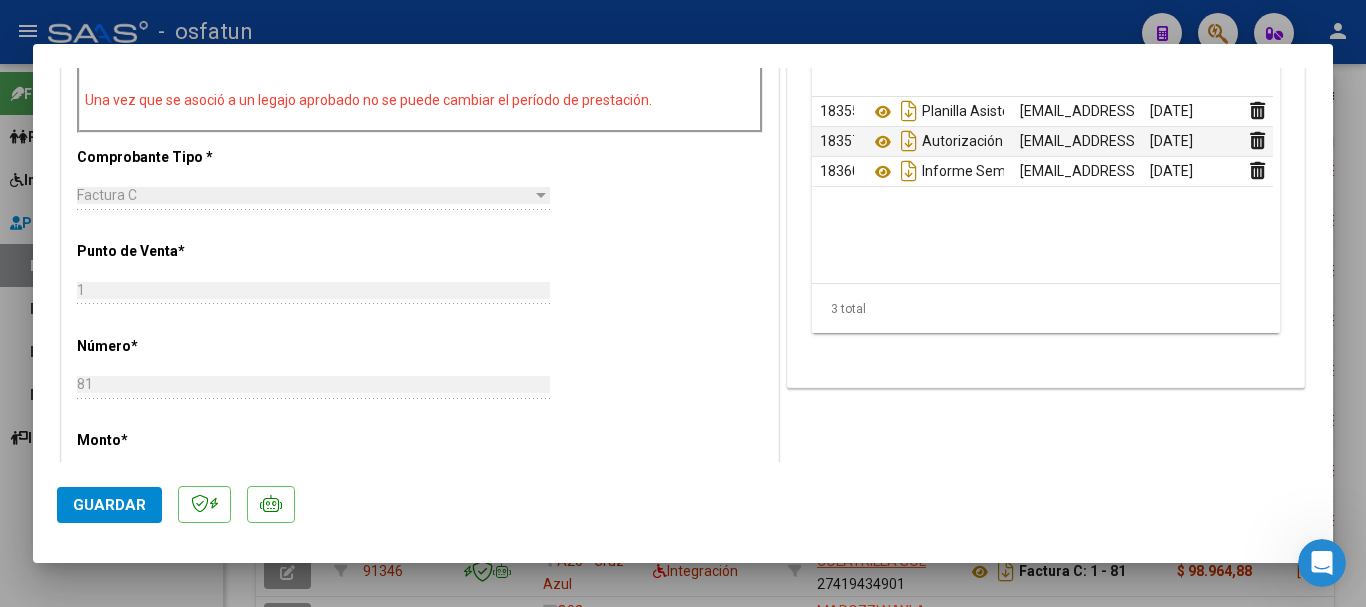 click on "Guardar" 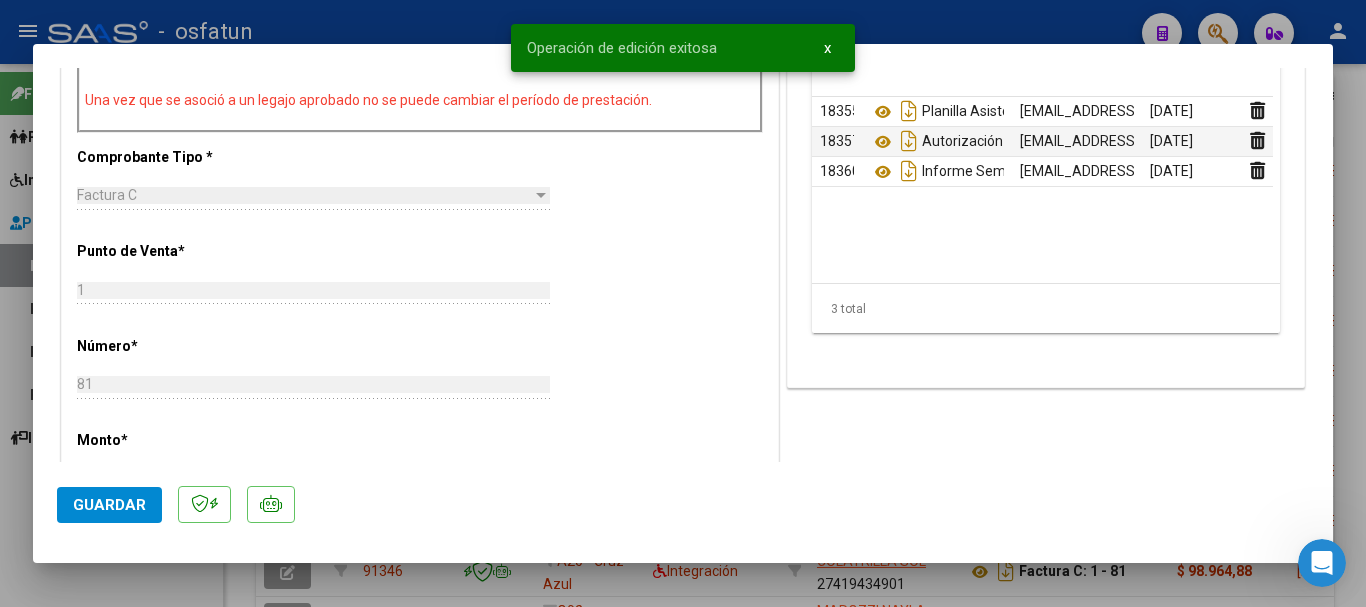 click at bounding box center [683, 303] 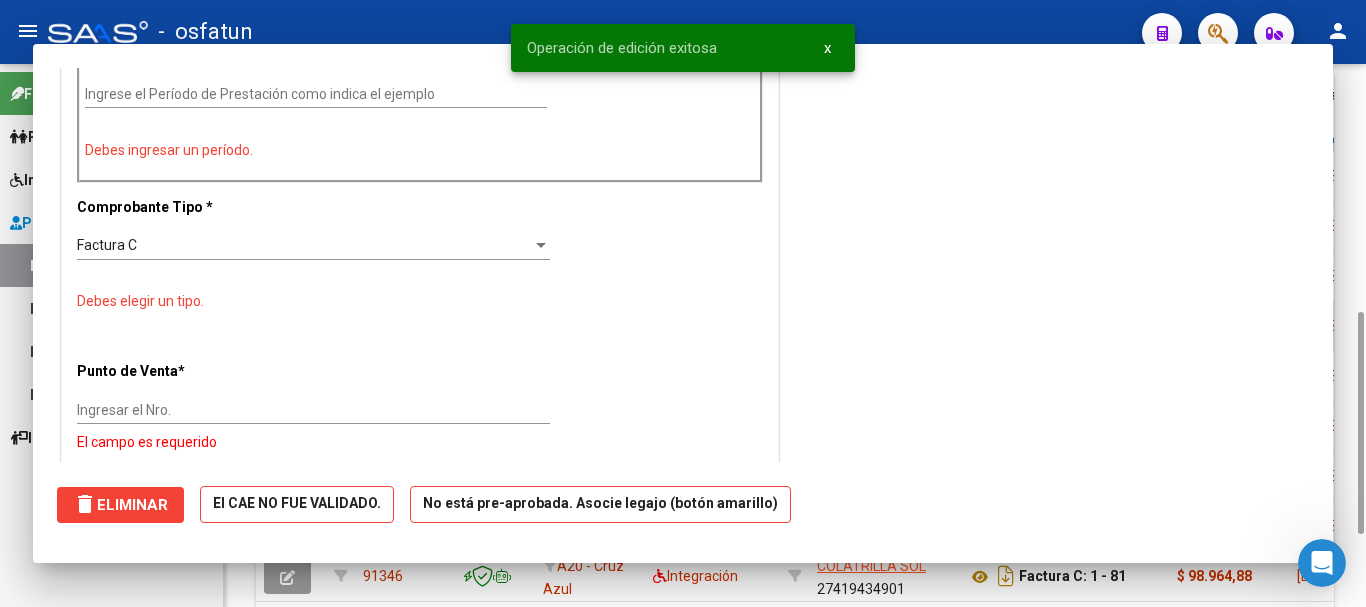 scroll, scrollTop: 0, scrollLeft: 0, axis: both 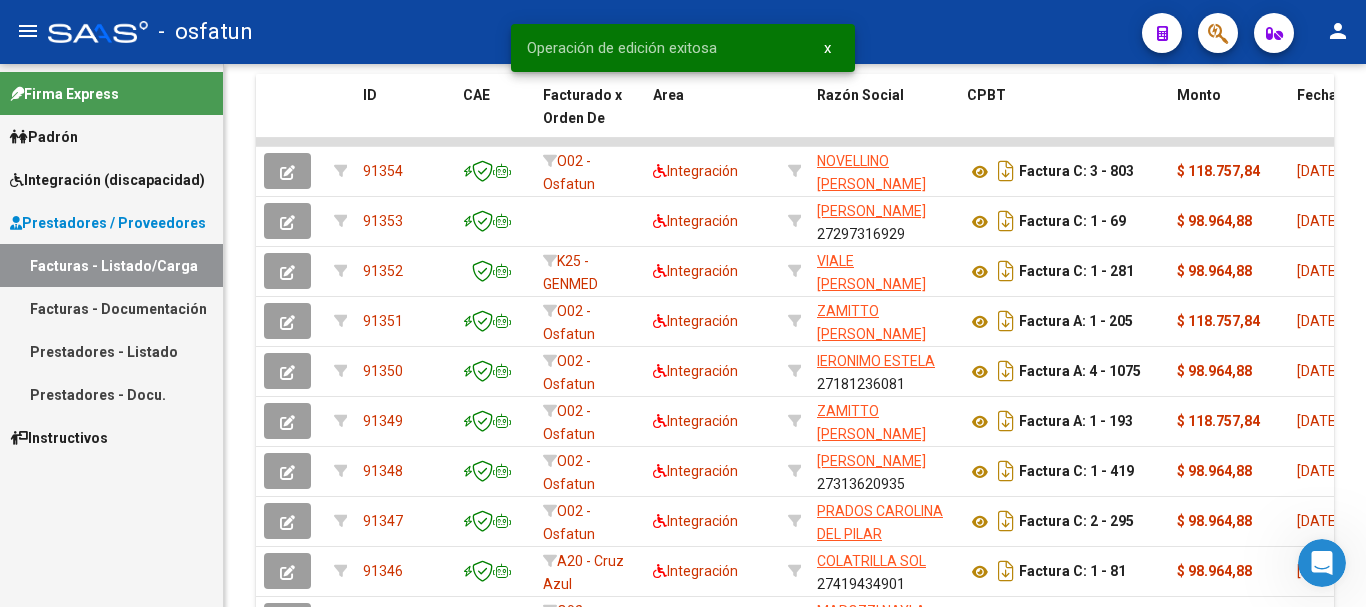 click on "Integración (discapacidad)" at bounding box center [107, 180] 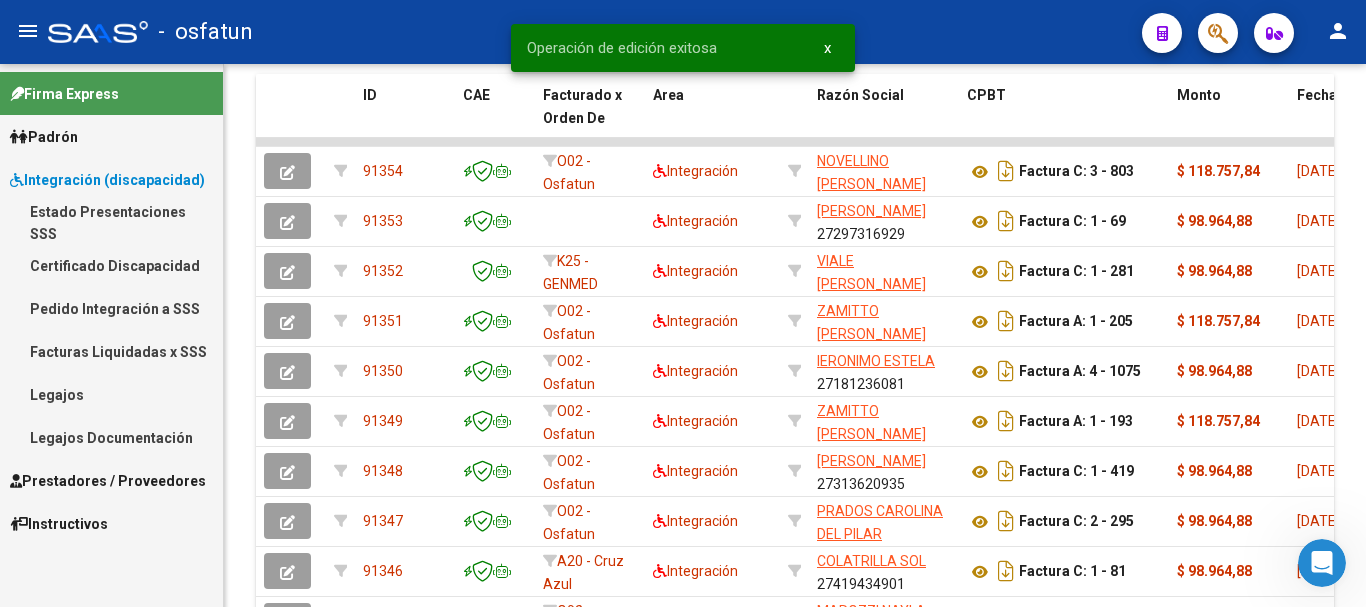 click on "Legajos" at bounding box center [111, 394] 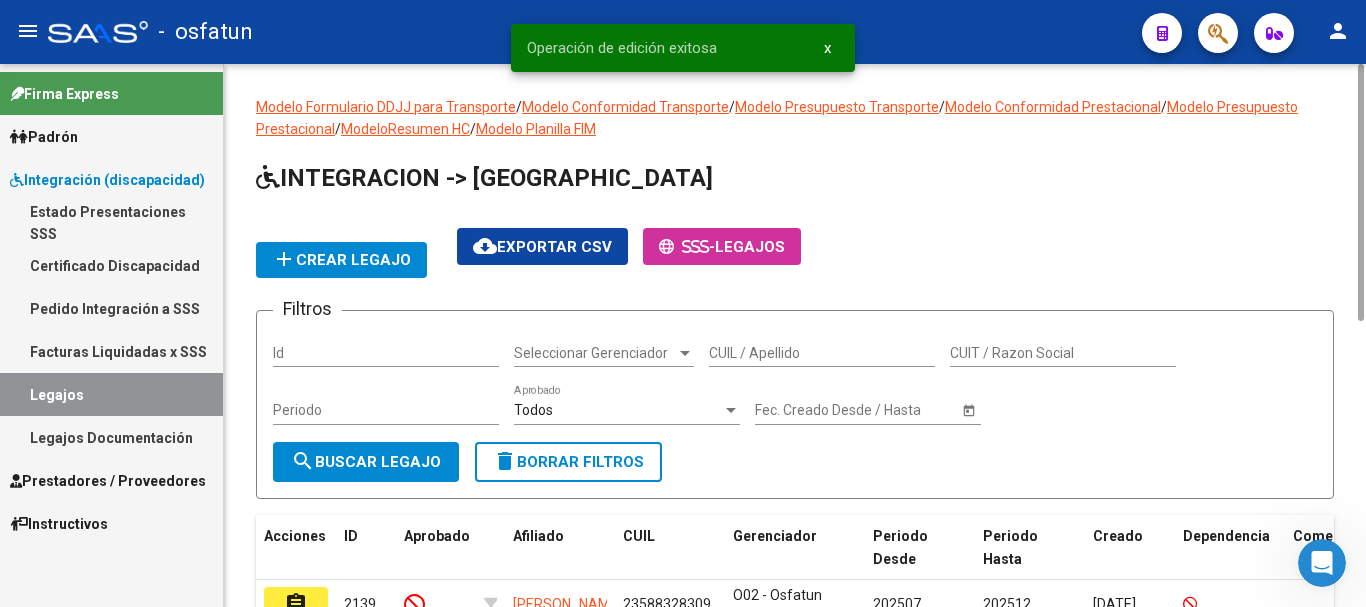 click on "CUIL / Apellido" at bounding box center [822, 353] 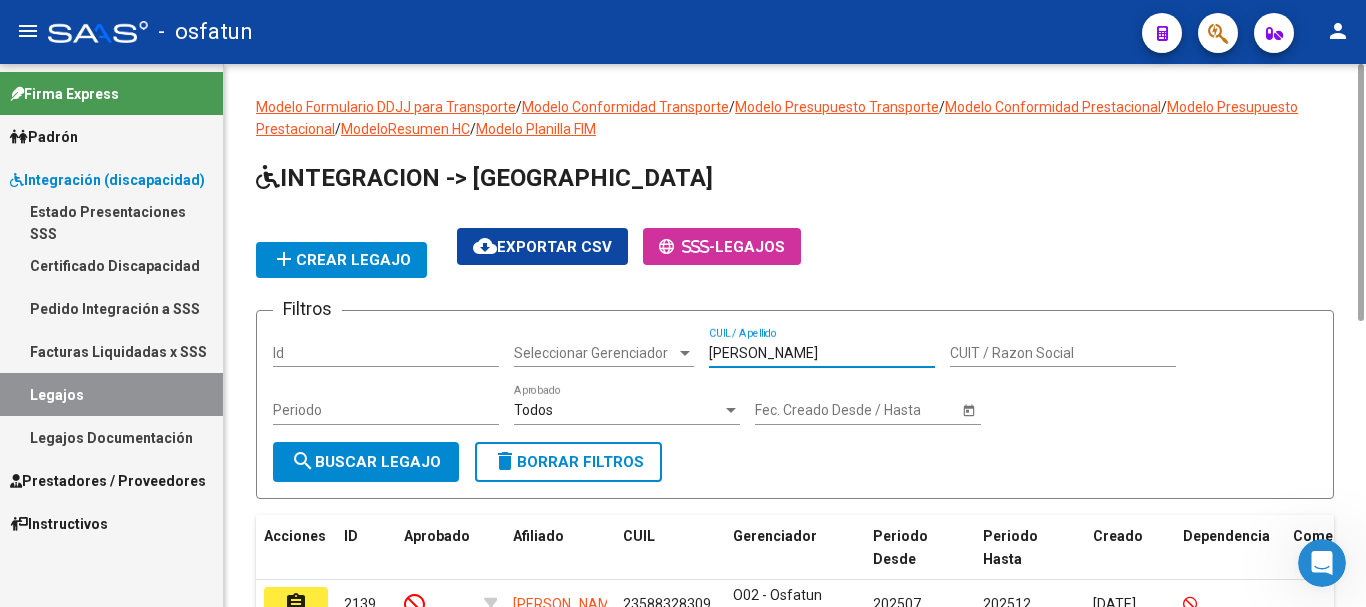 type on "[PERSON_NAME]" 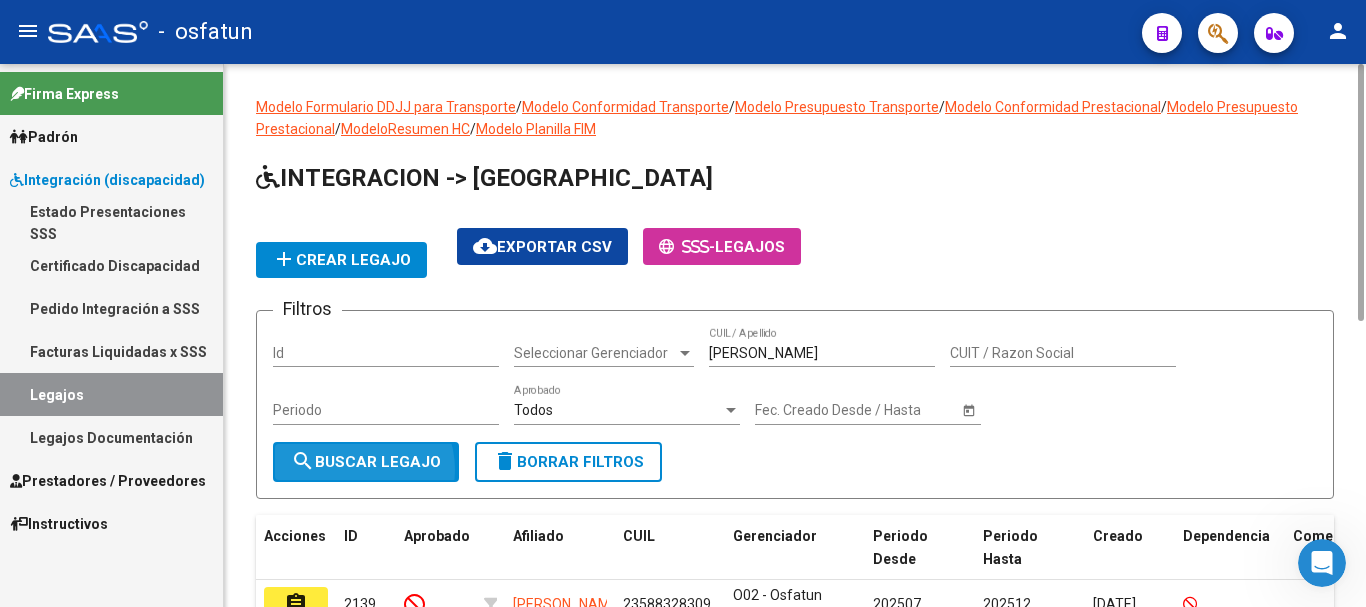 click on "search  Buscar Legajo" 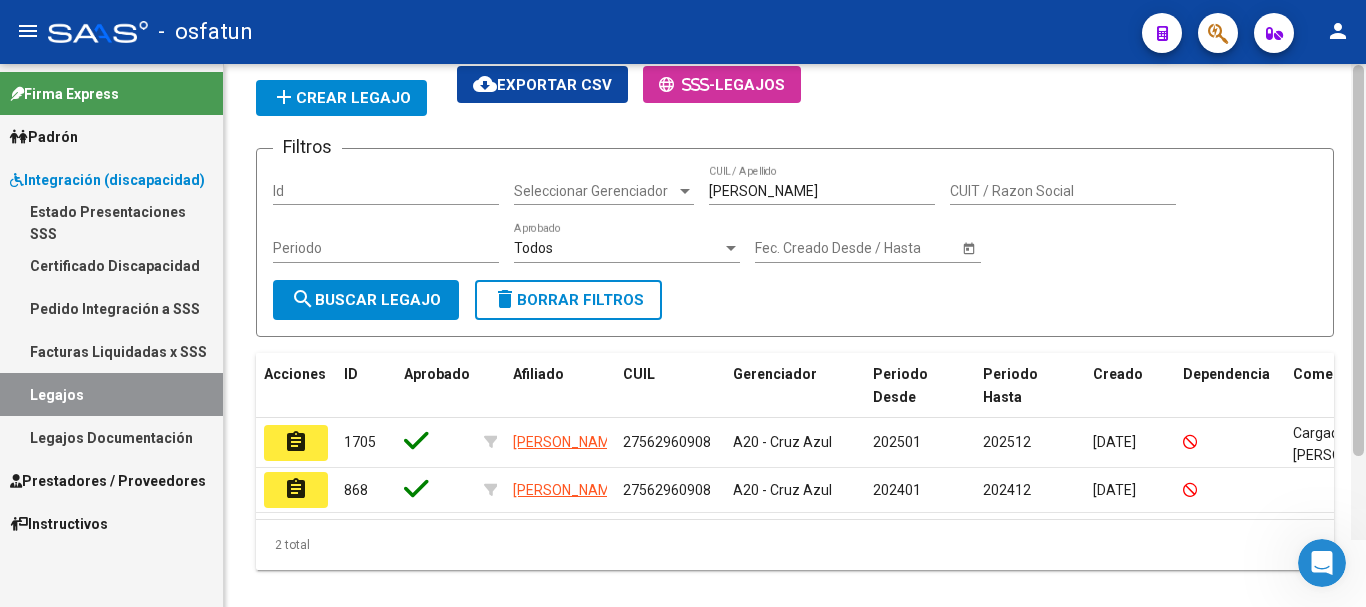scroll, scrollTop: 210, scrollLeft: 0, axis: vertical 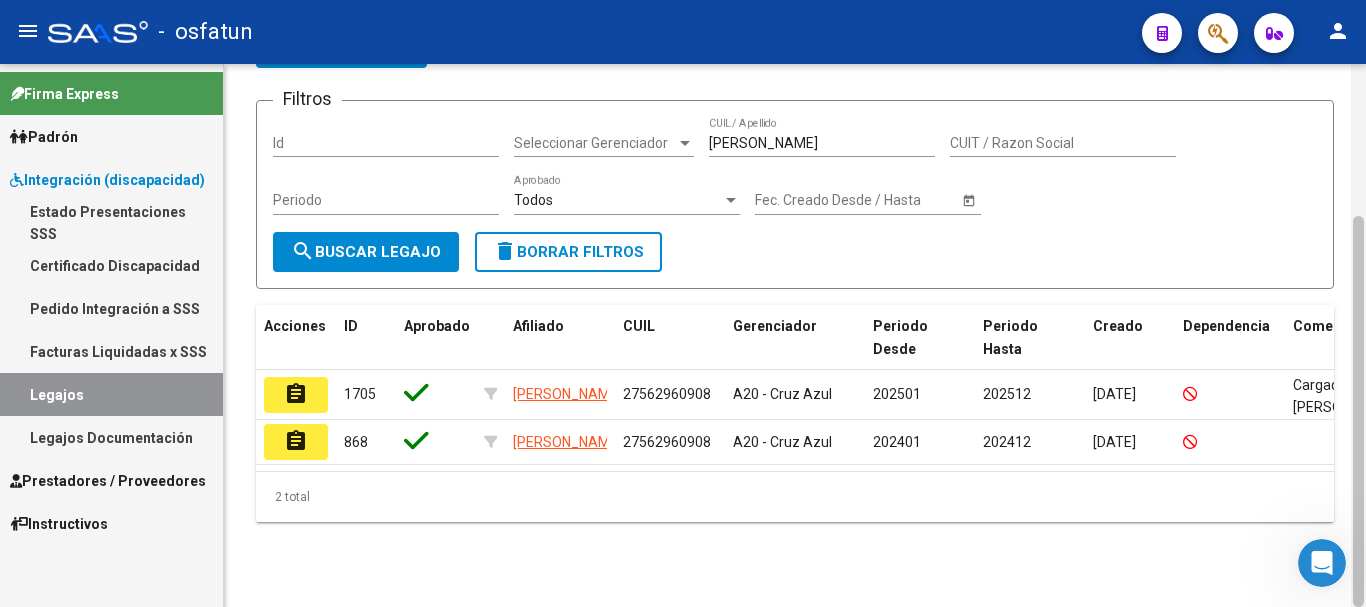drag, startPoint x: 1363, startPoint y: 256, endPoint x: 1352, endPoint y: 370, distance: 114.52947 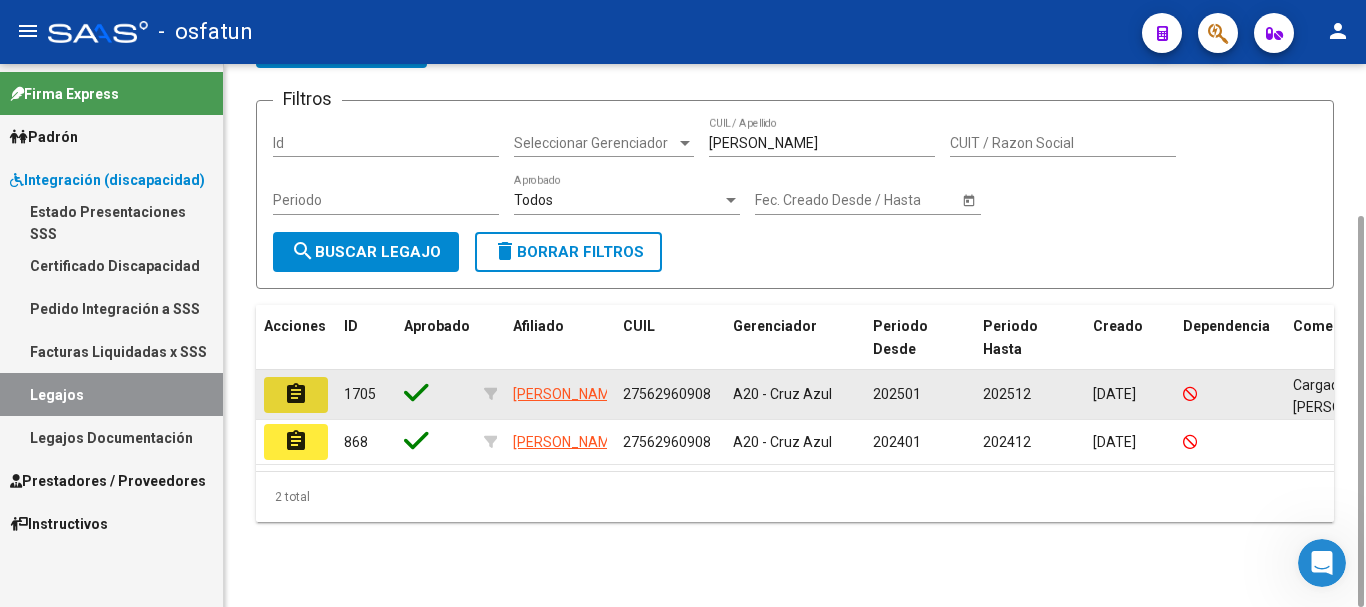 click on "assignment" 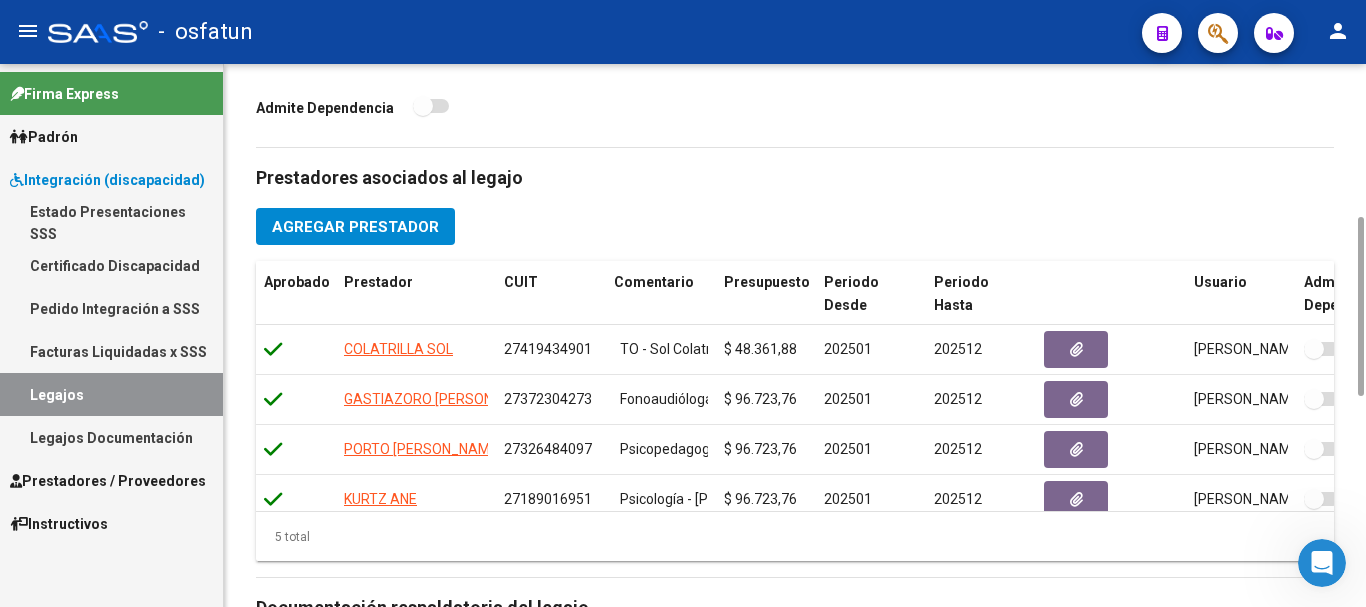 scroll, scrollTop: 602, scrollLeft: 0, axis: vertical 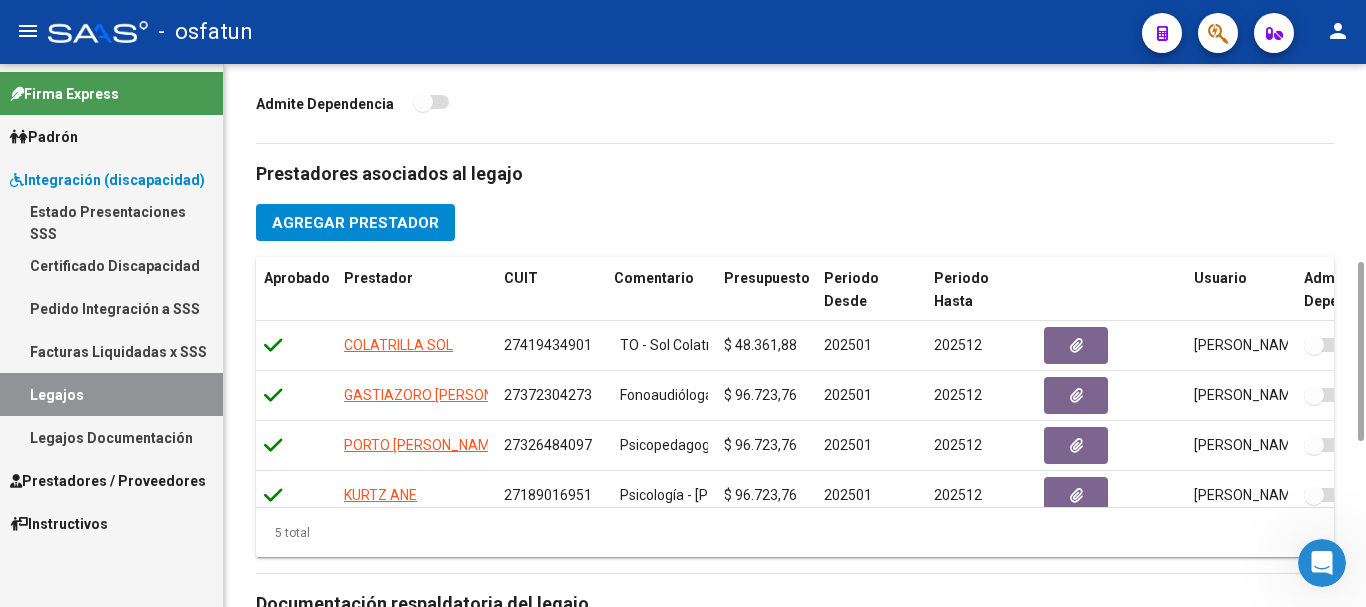 drag, startPoint x: 1353, startPoint y: 210, endPoint x: 1255, endPoint y: 646, distance: 446.87805 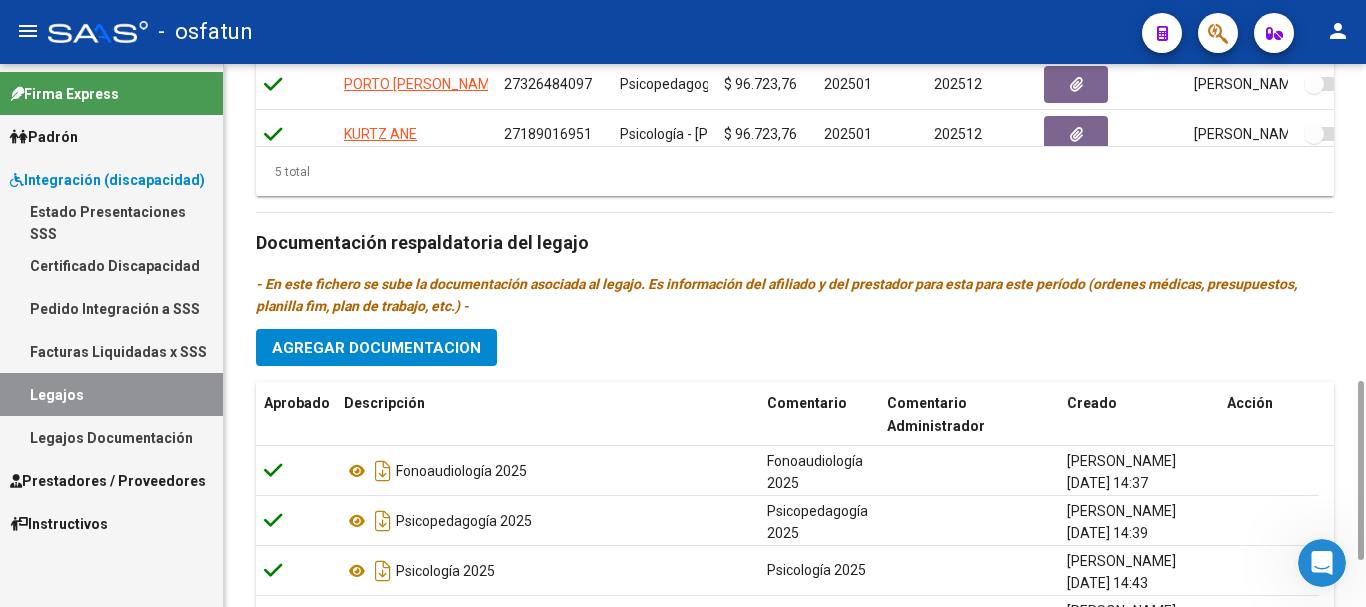 drag, startPoint x: 1363, startPoint y: 417, endPoint x: 1260, endPoint y: 600, distance: 209.99524 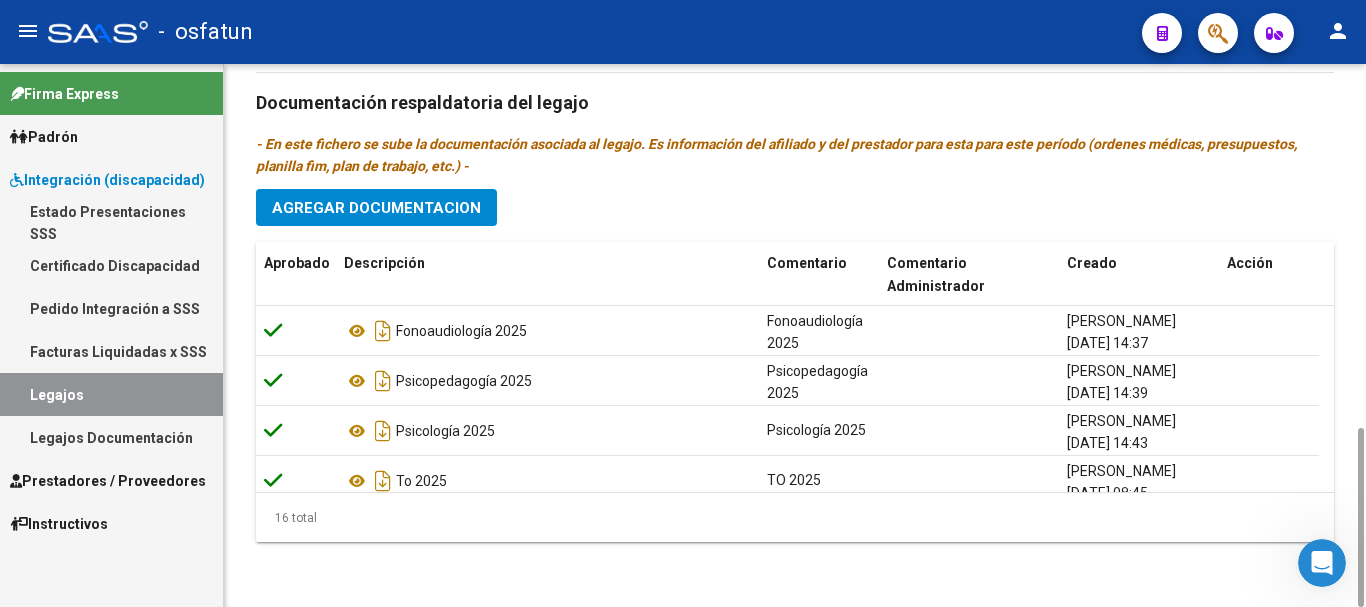 click on "Agregar Documentacion" 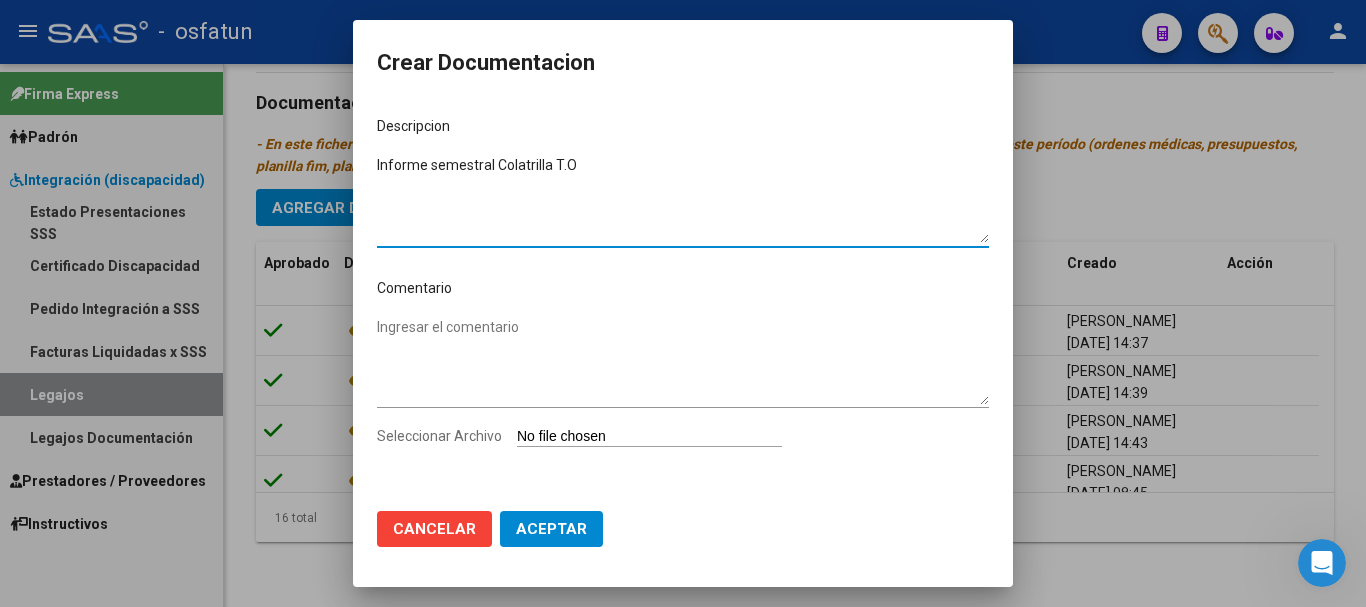 drag, startPoint x: 377, startPoint y: 163, endPoint x: 614, endPoint y: 169, distance: 237.07594 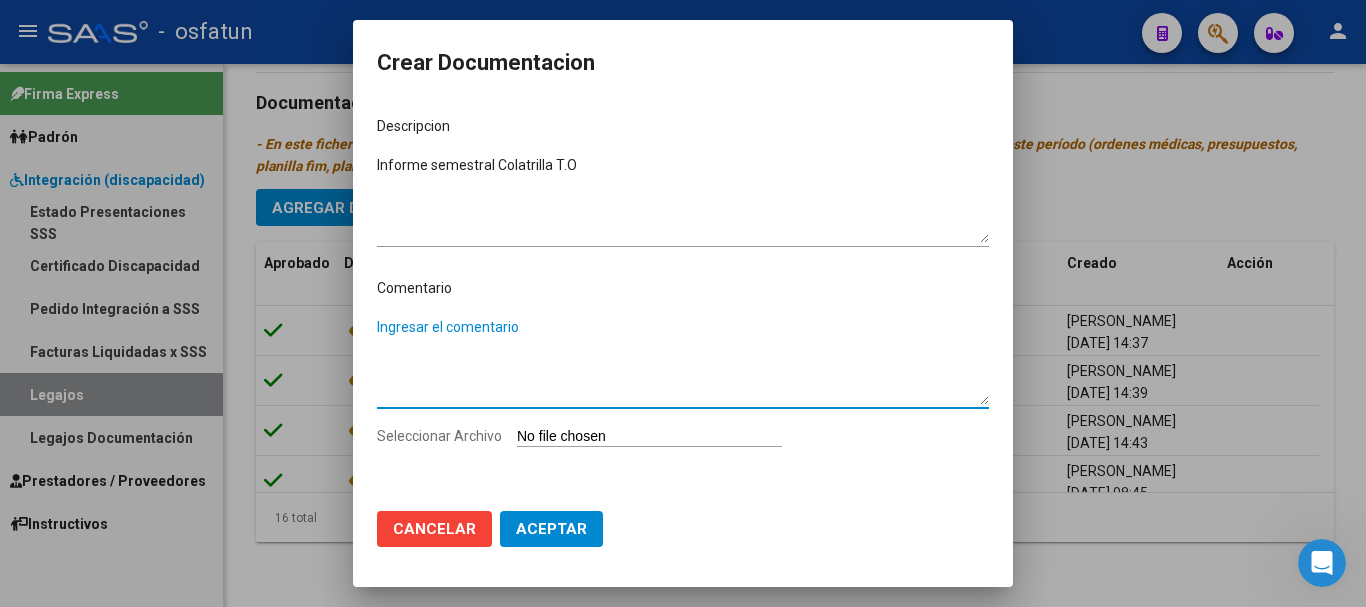 click on "Ingresar el comentario" at bounding box center [683, 361] 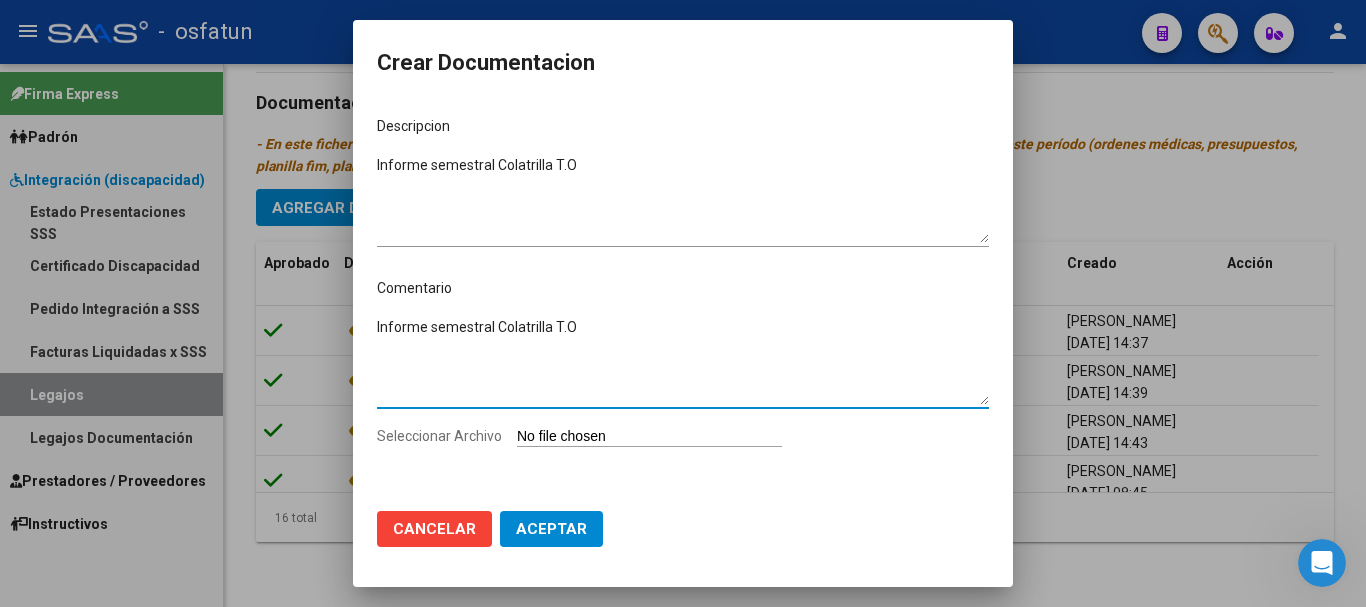 type on "Informe semestral Colatrilla T.O" 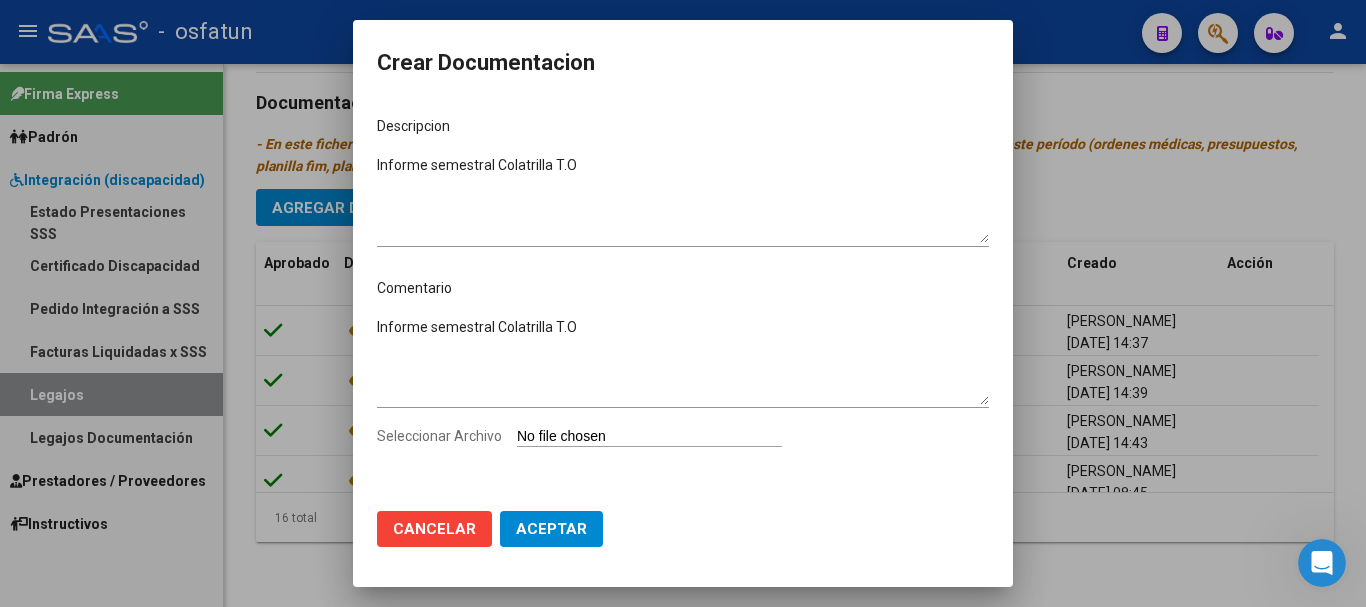 click on "Seleccionar Archivo" at bounding box center (649, 437) 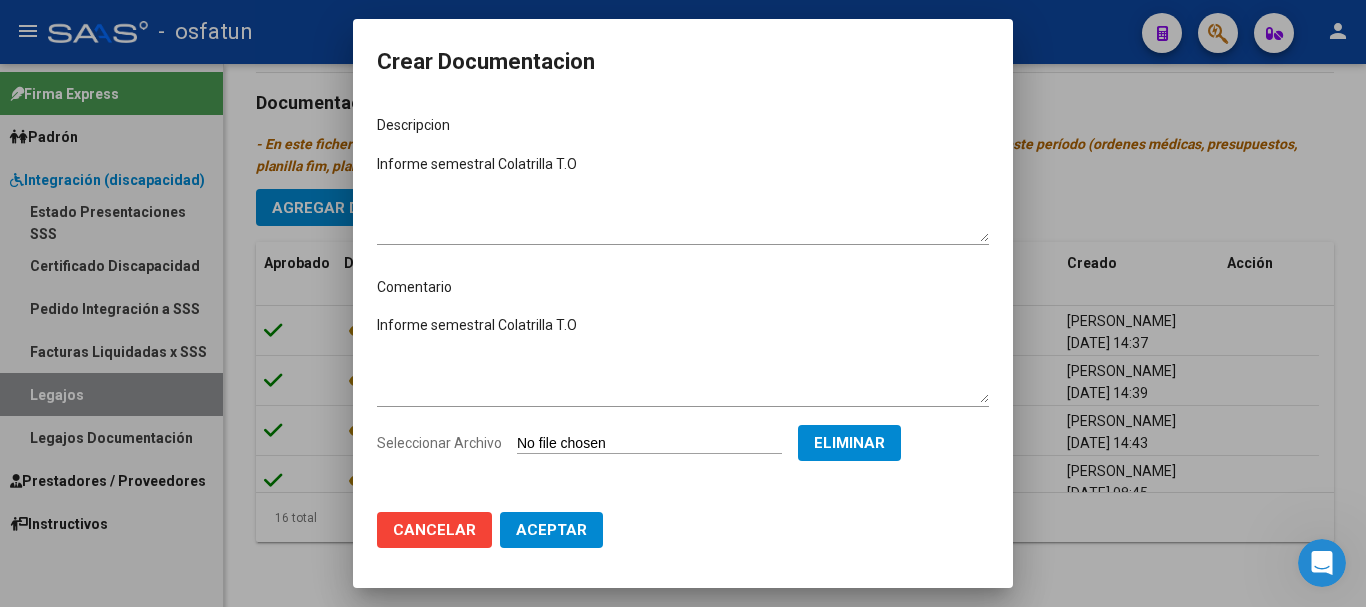 click on "Aceptar" 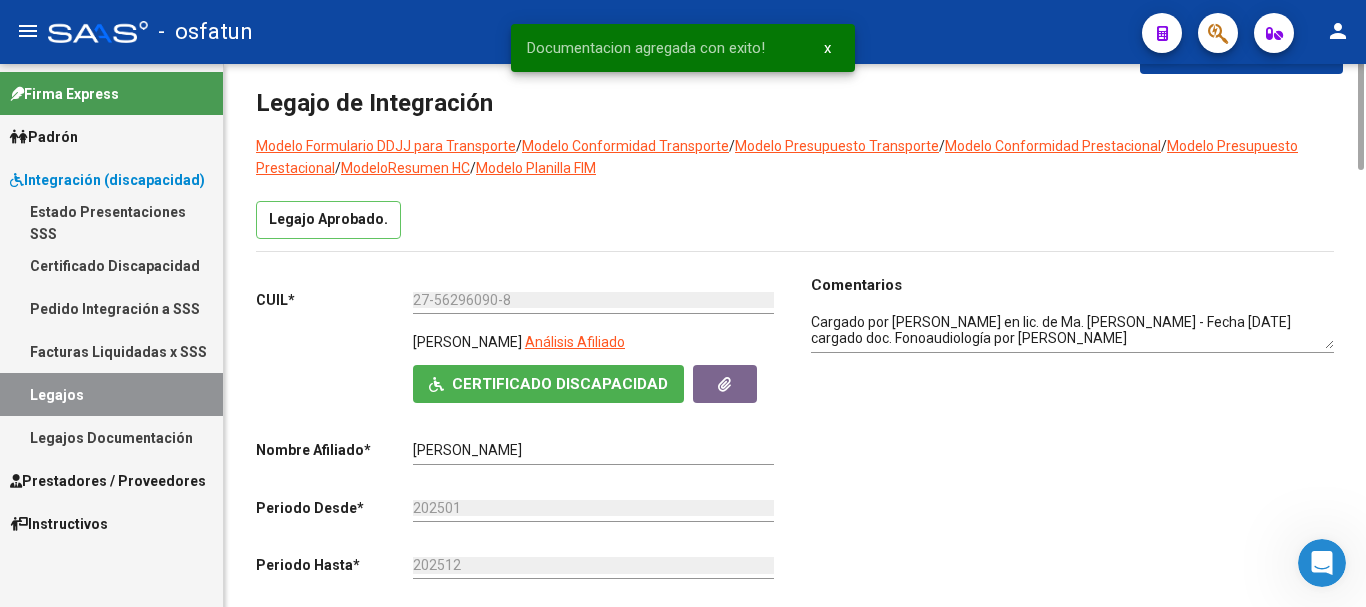 scroll, scrollTop: 0, scrollLeft: 0, axis: both 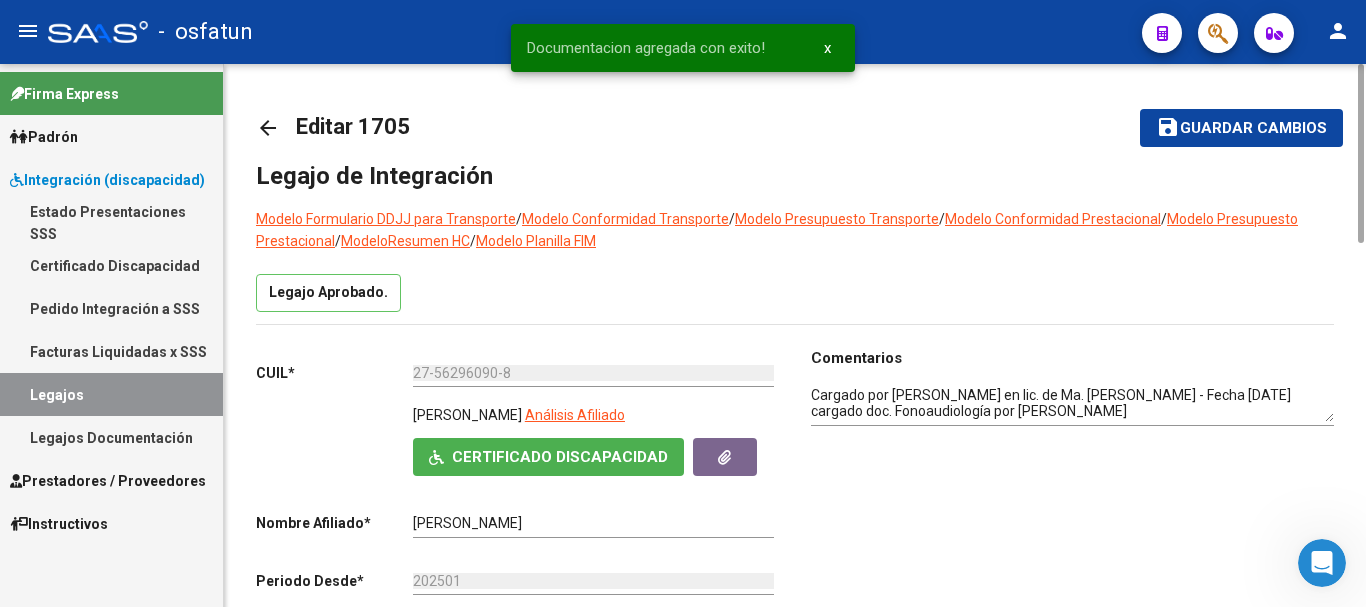 drag, startPoint x: 1358, startPoint y: 454, endPoint x: 1365, endPoint y: 43, distance: 411.0596 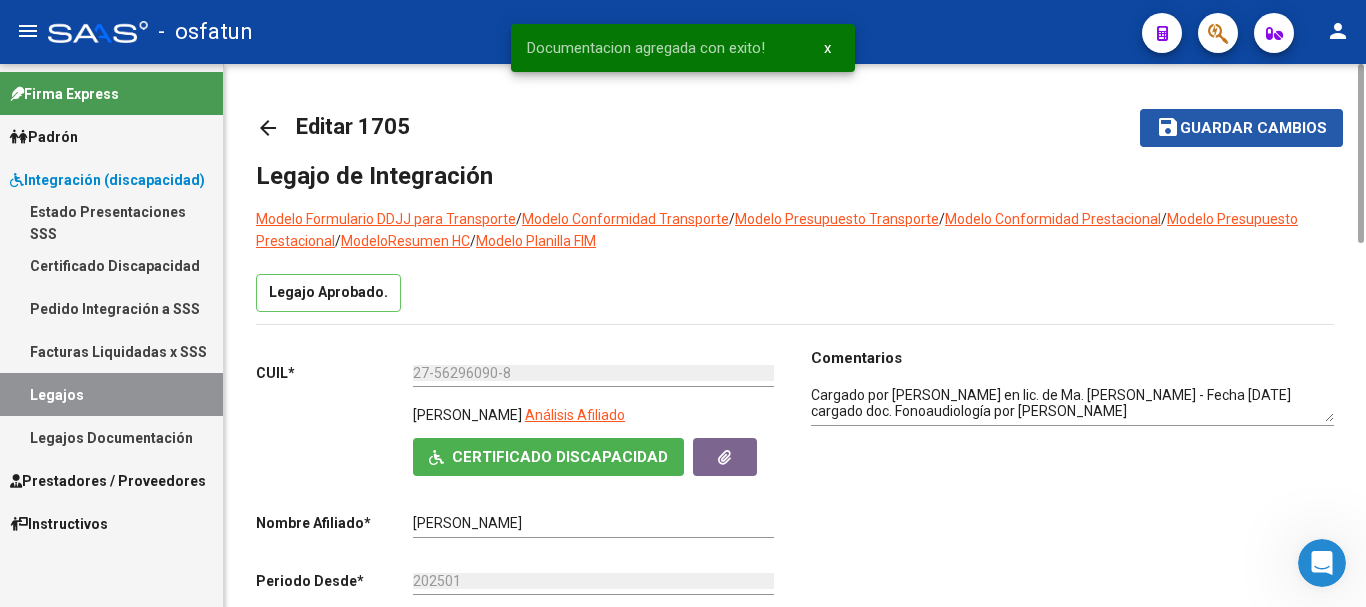 click on "Guardar cambios" 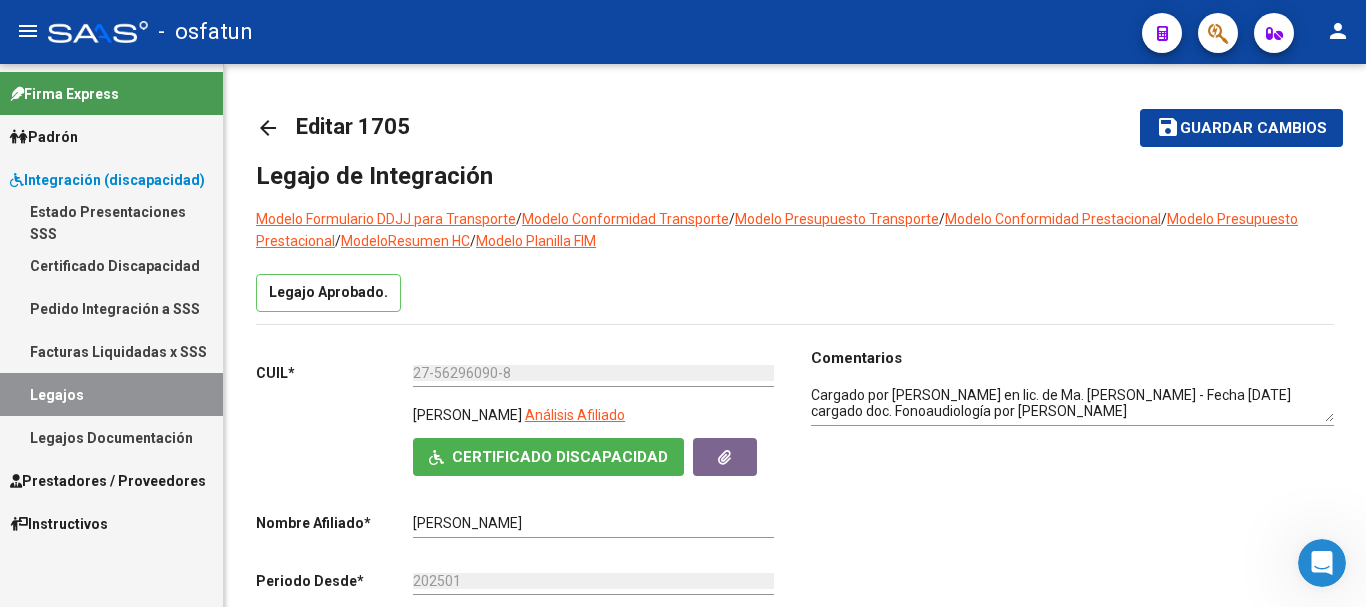 click on "Legajos" at bounding box center [111, 394] 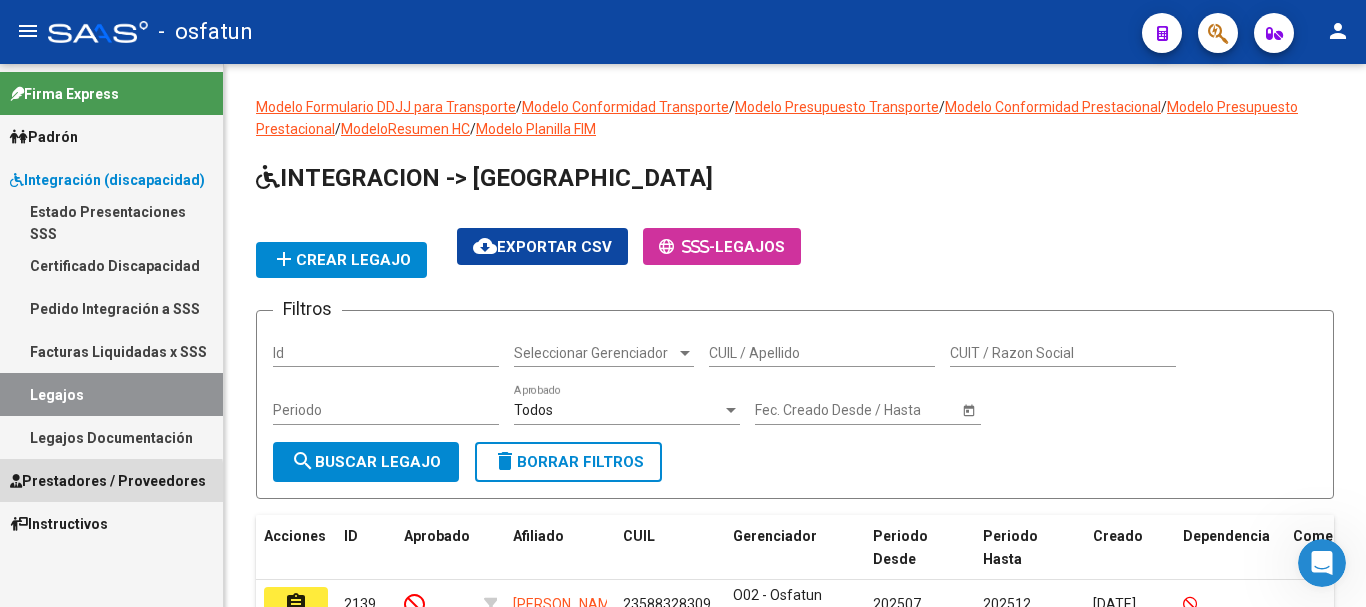 click on "Prestadores / Proveedores" at bounding box center [108, 481] 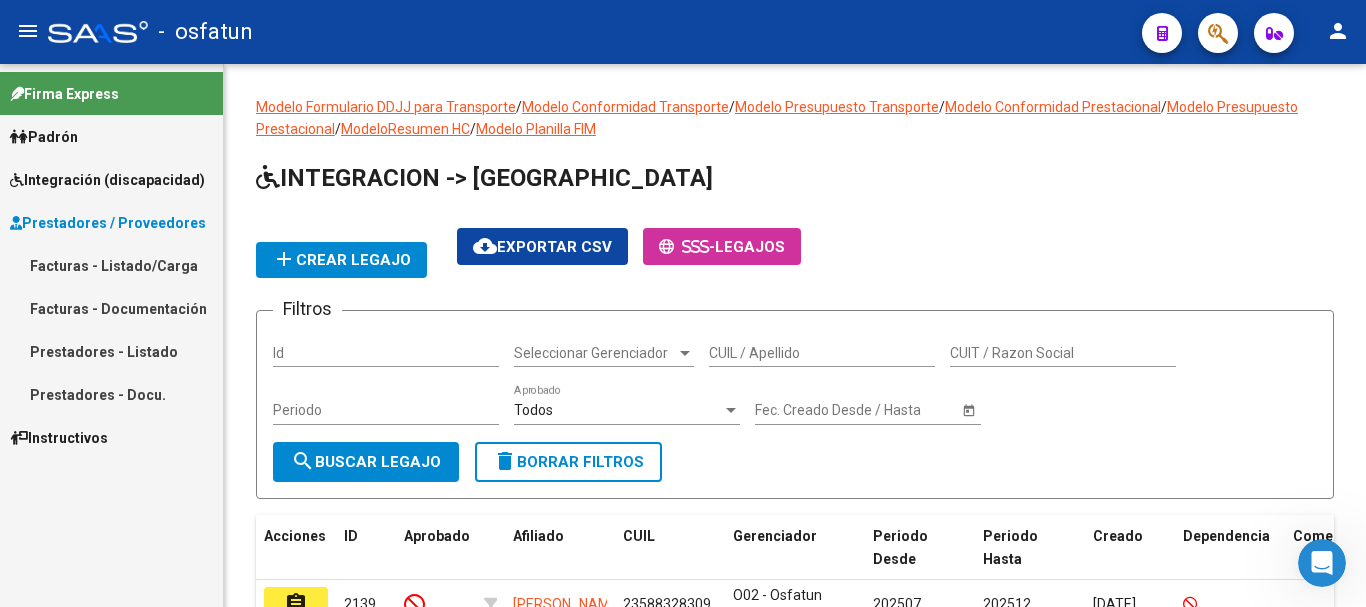 click on "Facturas - Documentación" at bounding box center (111, 308) 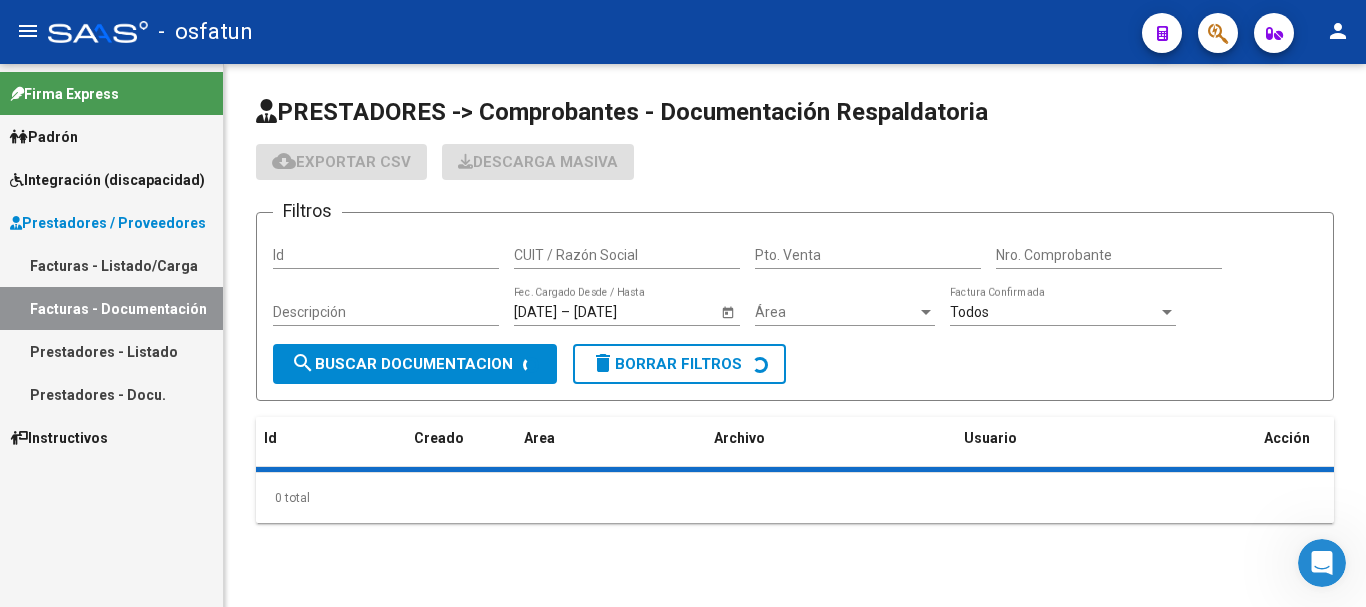 click on "Facturas - Listado/Carga" at bounding box center (111, 265) 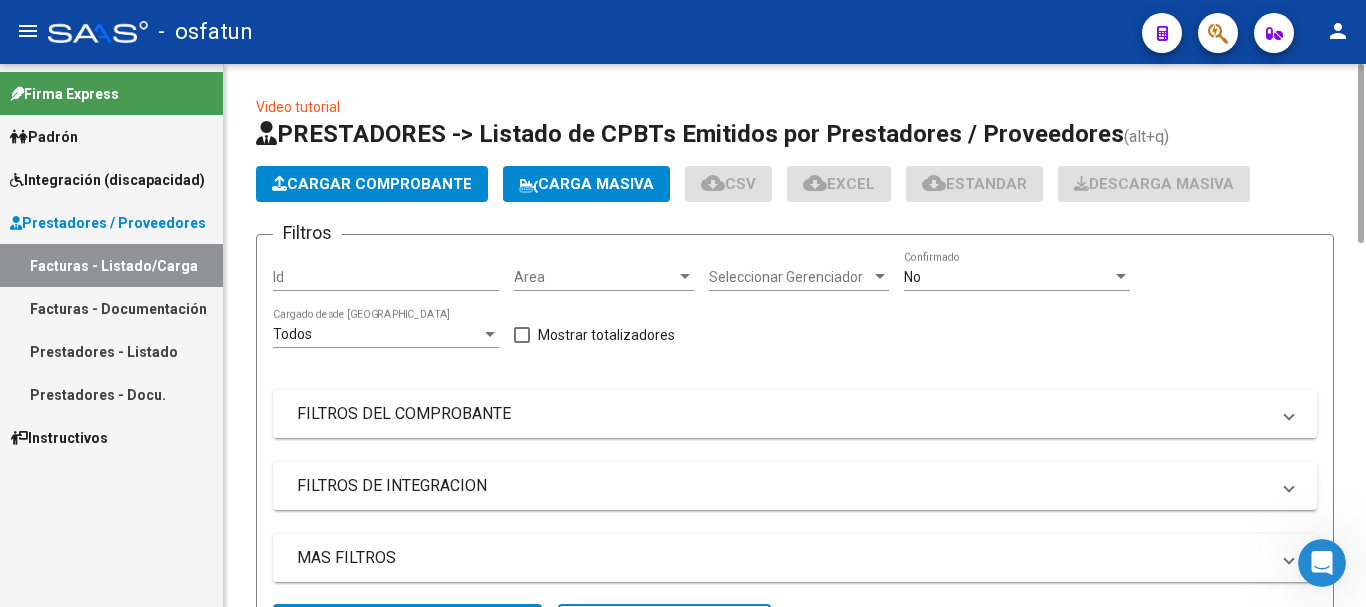 click on "Cargar Comprobante" 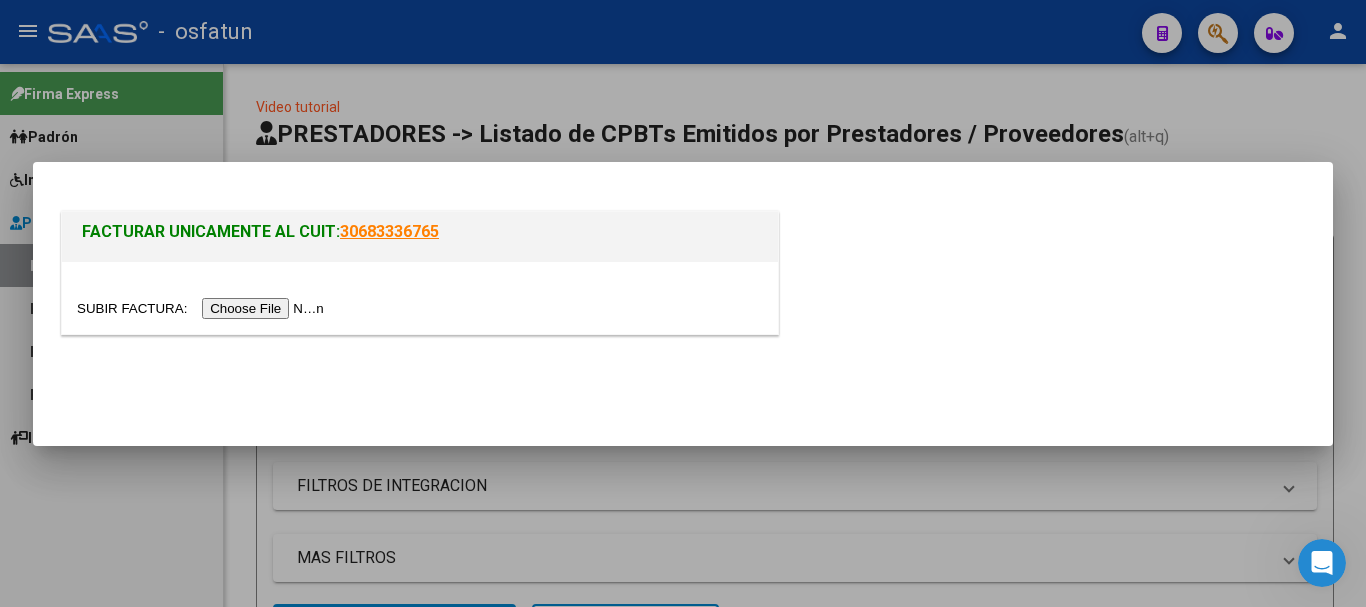 click at bounding box center (203, 308) 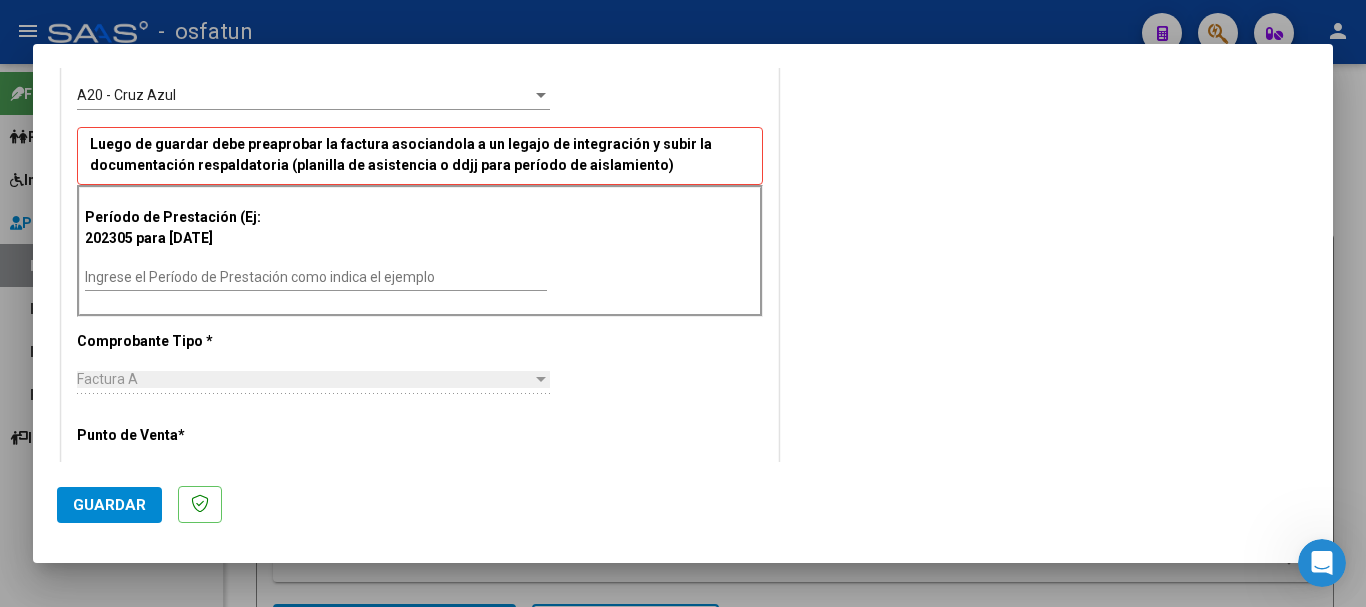 scroll, scrollTop: 593, scrollLeft: 0, axis: vertical 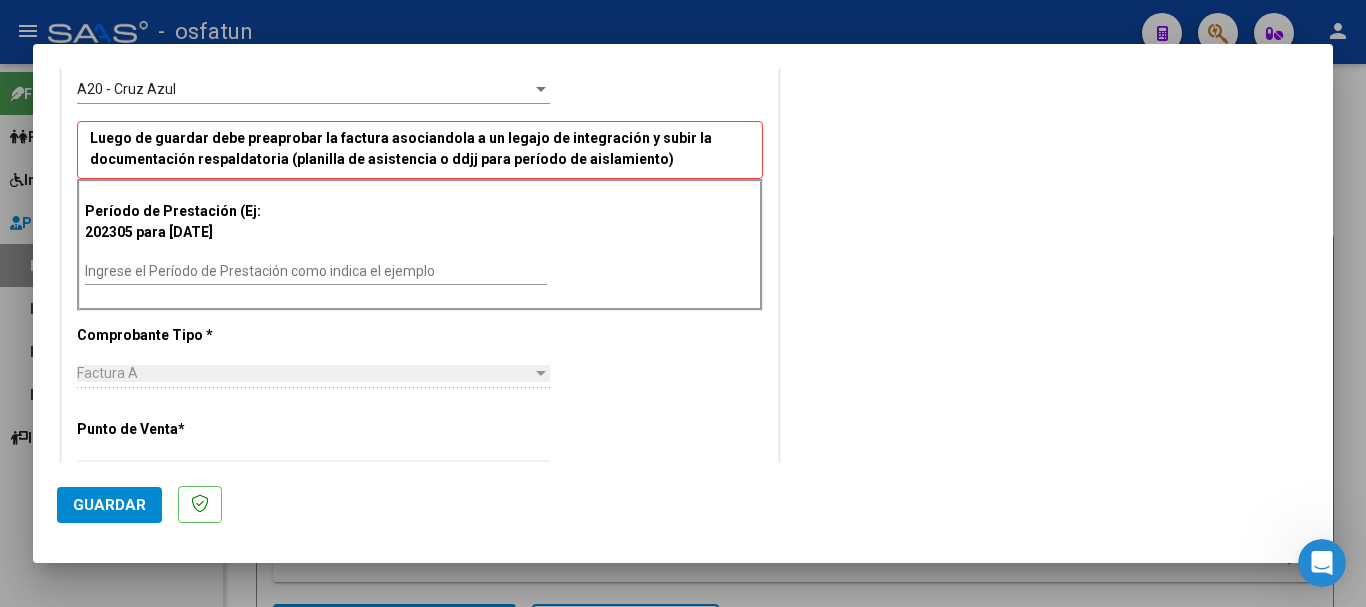 click on "Ingrese el Período de Prestación como indica el ejemplo" at bounding box center [316, 271] 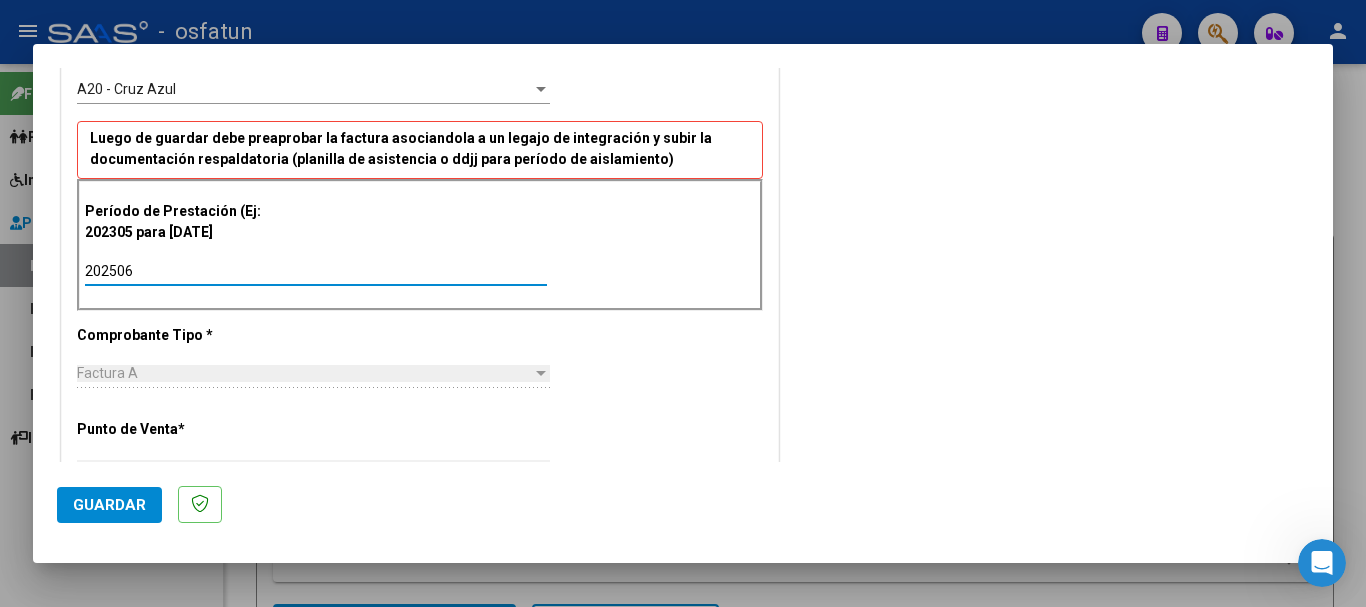 type on "202506" 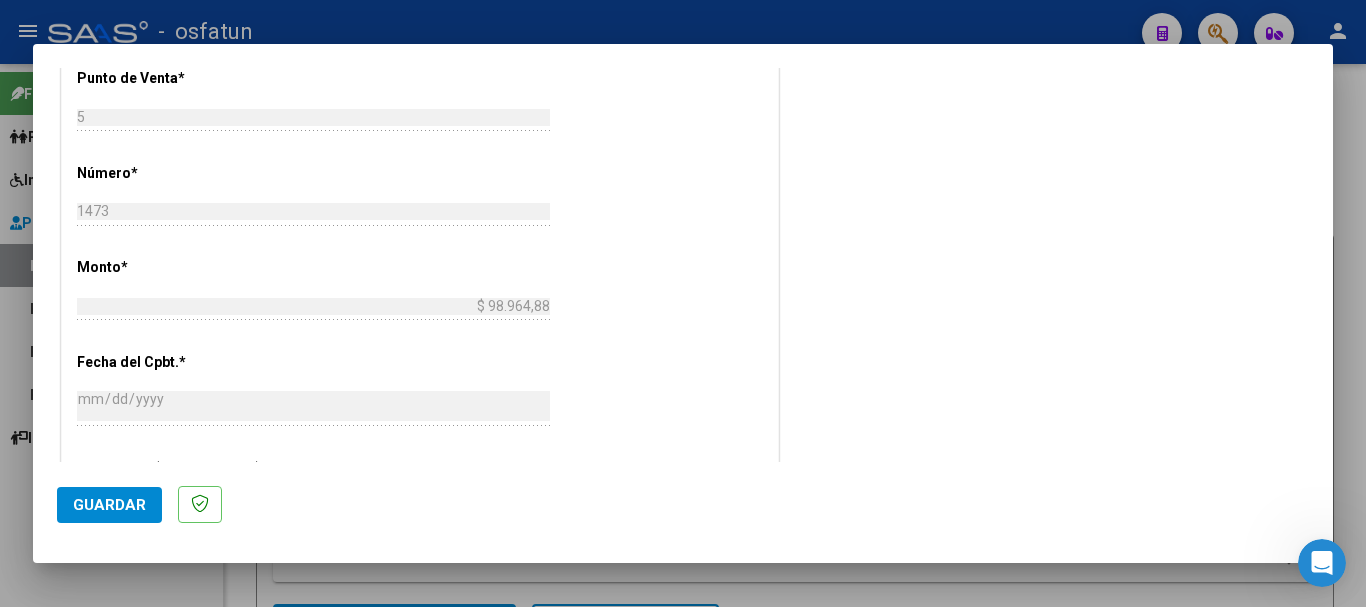 scroll, scrollTop: 1483, scrollLeft: 0, axis: vertical 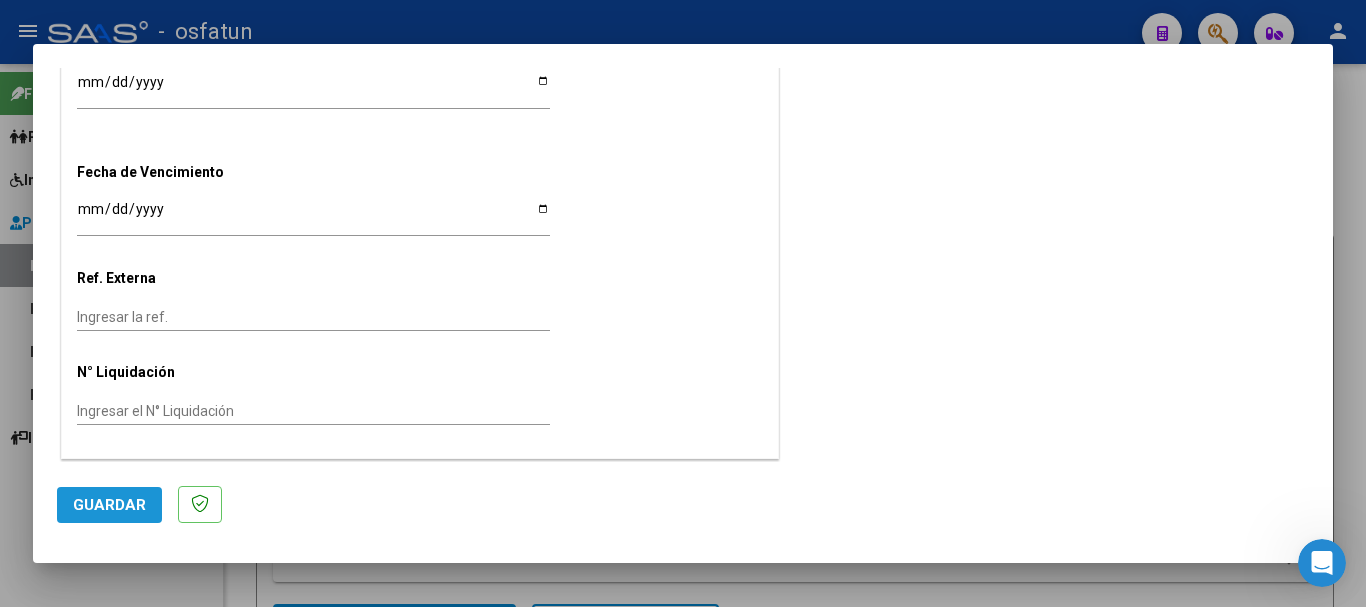 click on "Guardar" 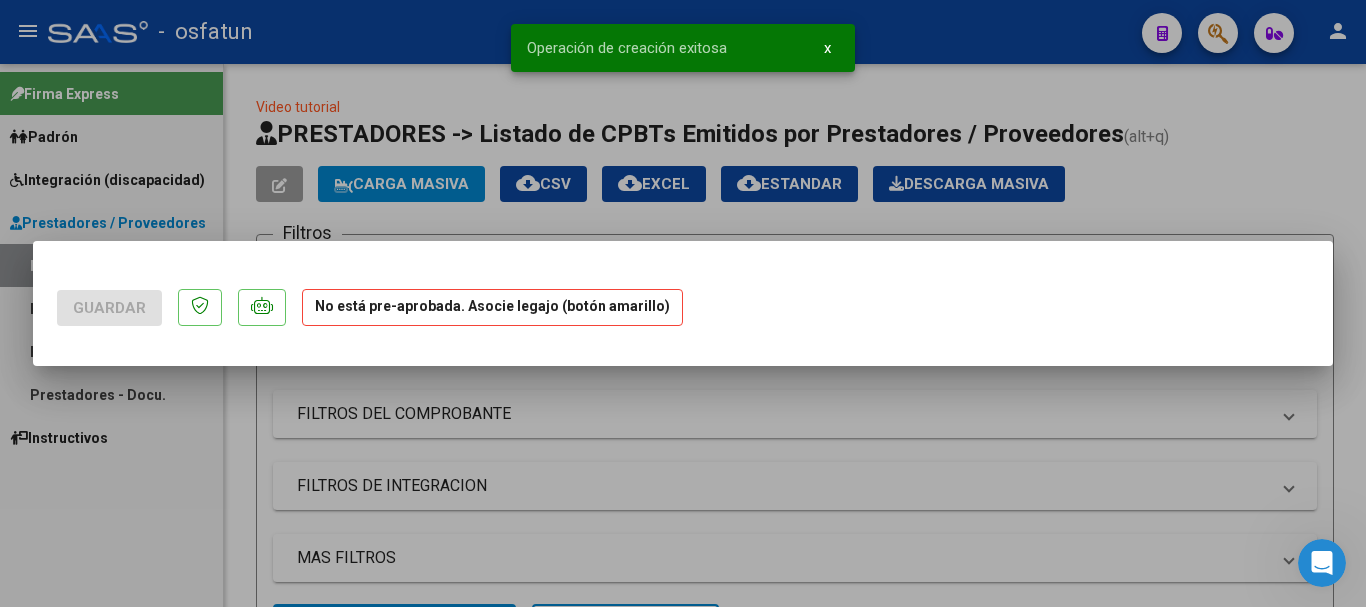 scroll, scrollTop: 0, scrollLeft: 0, axis: both 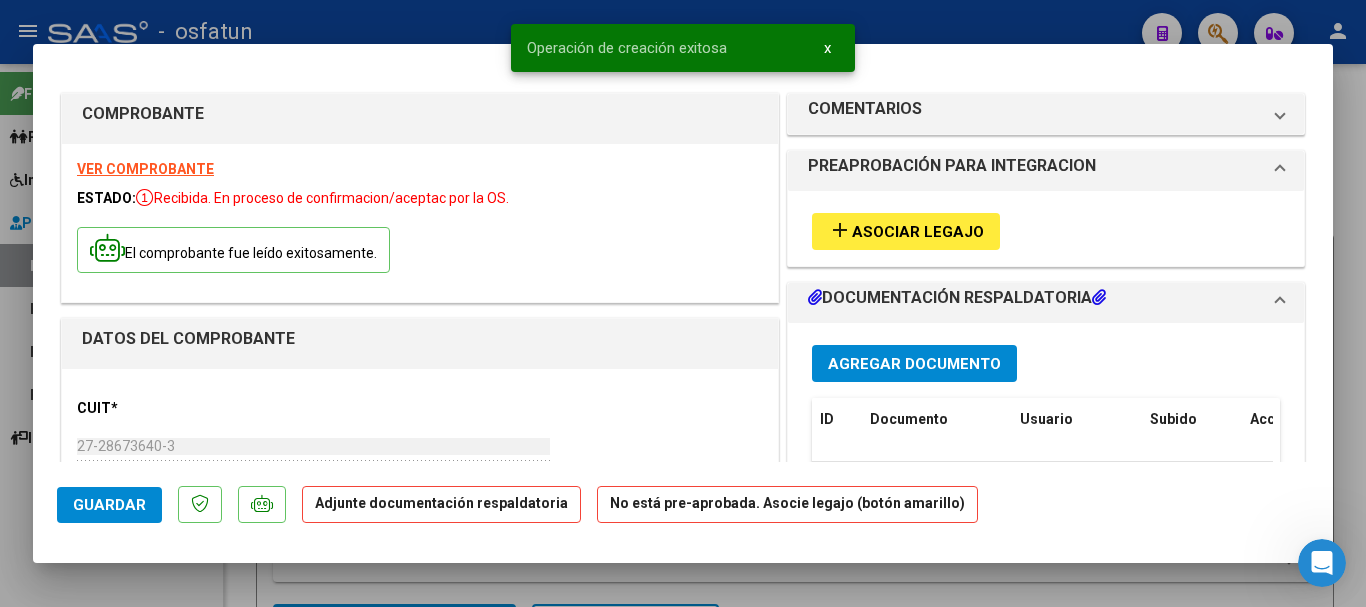 click on "Asociar Legajo" at bounding box center (918, 232) 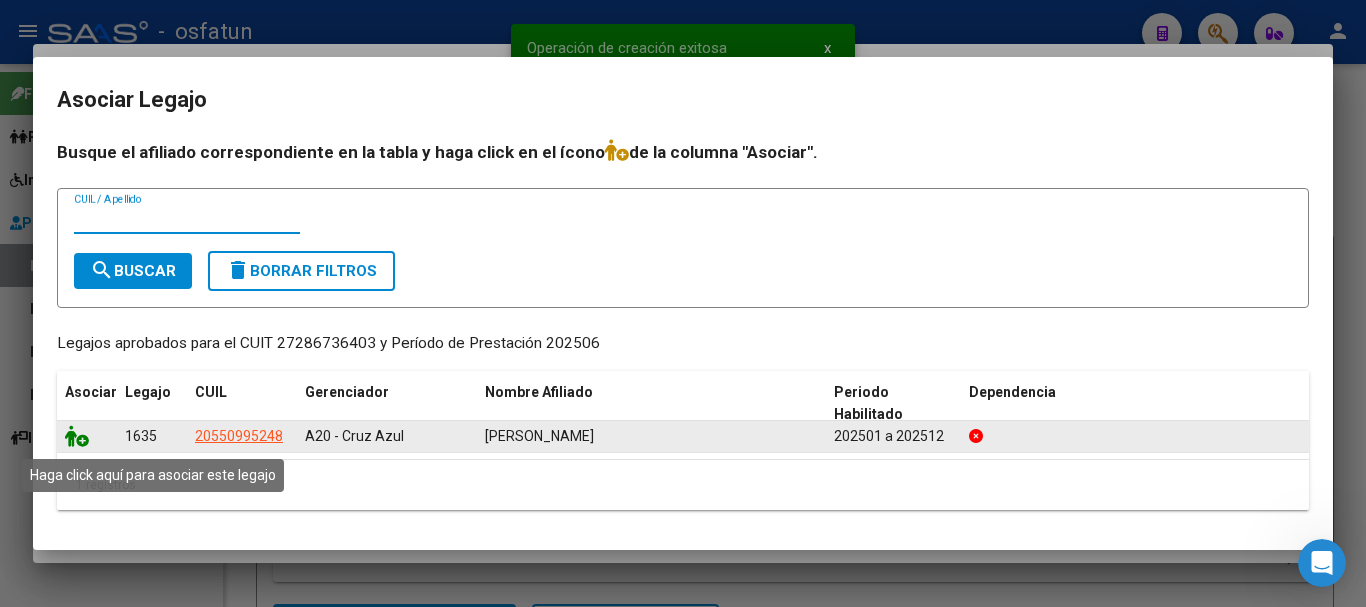 click 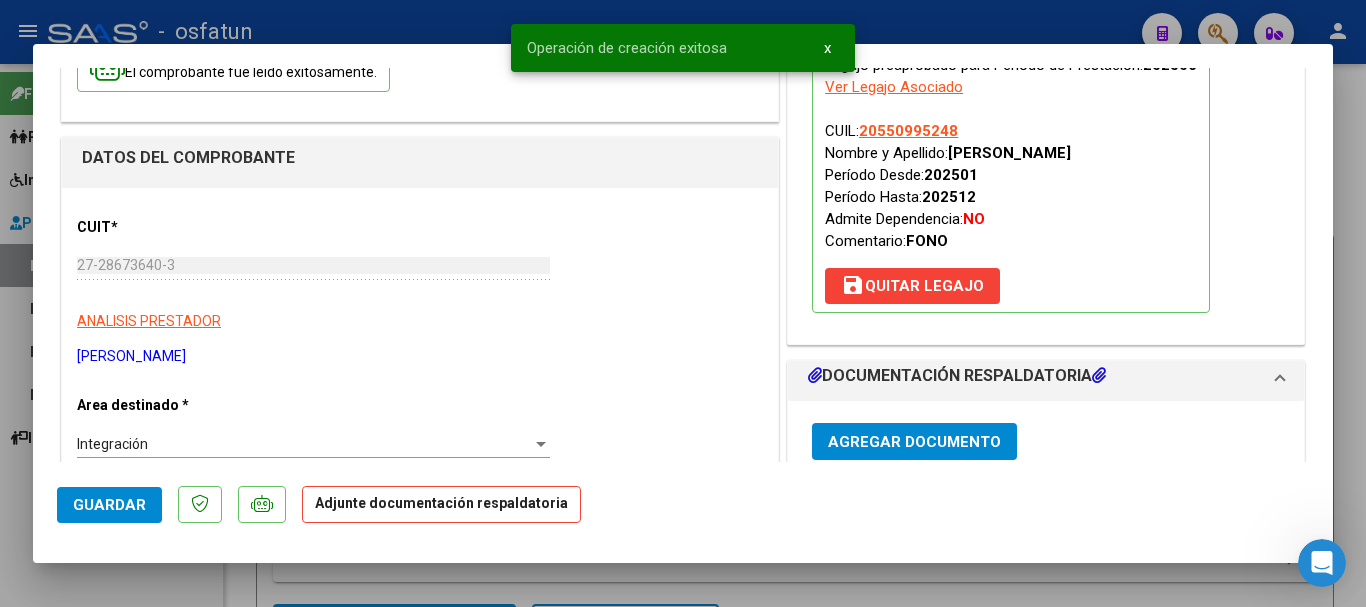 scroll, scrollTop: 244, scrollLeft: 0, axis: vertical 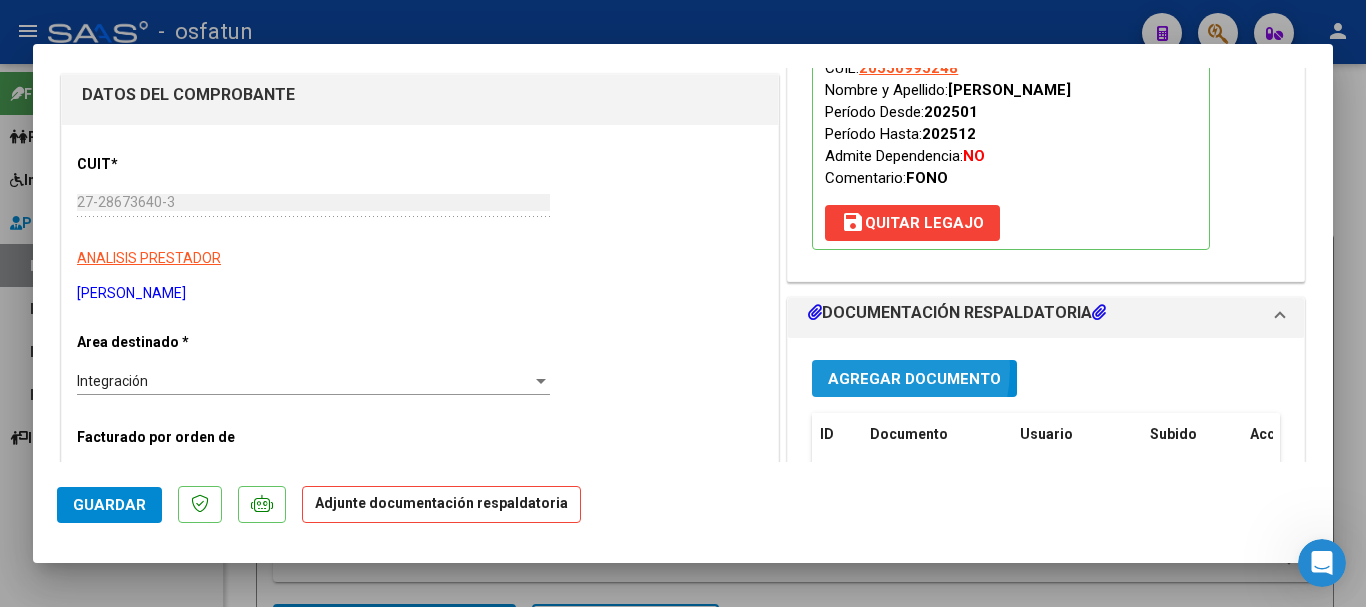 click on "Agregar Documento" at bounding box center [914, 378] 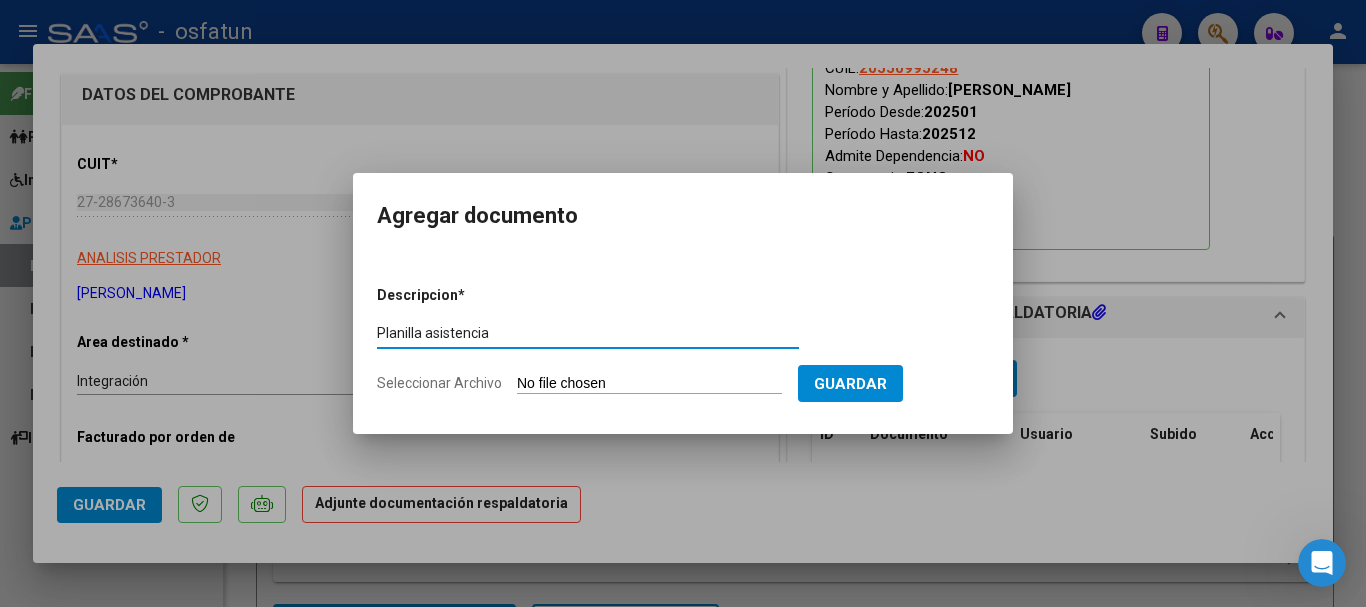 type on "Planilla asistencia" 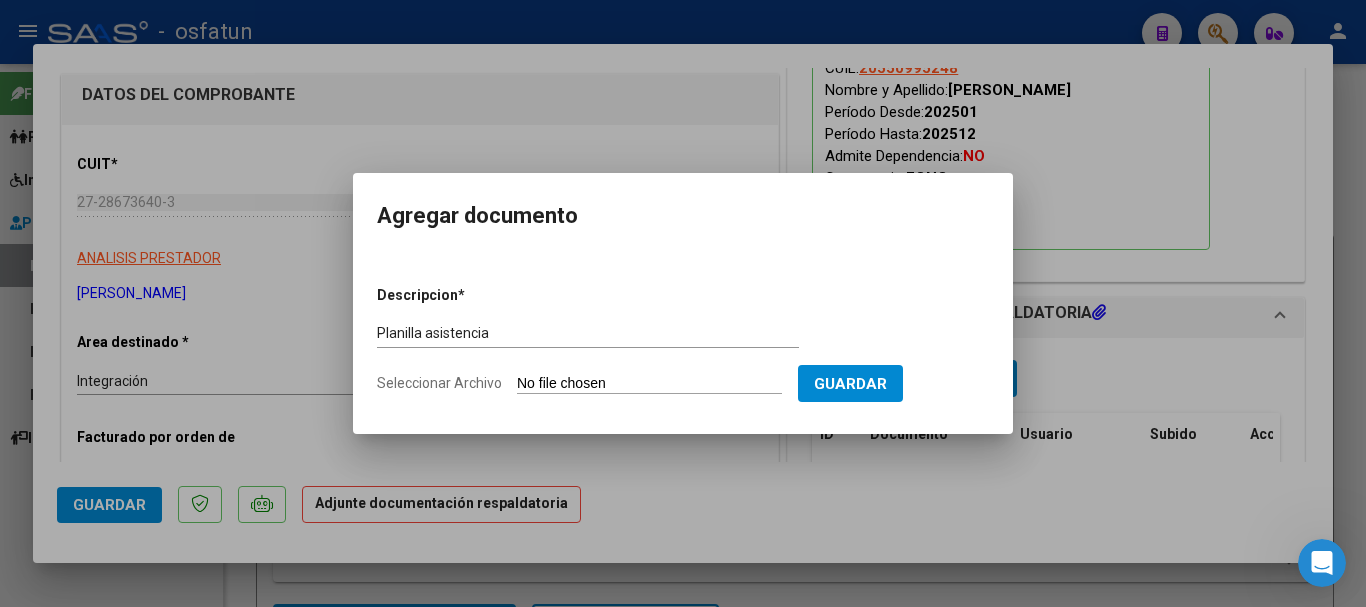 type on "C:\fakepath\Planilla asistencia 06 2025 ([PERSON_NAME]).pdf" 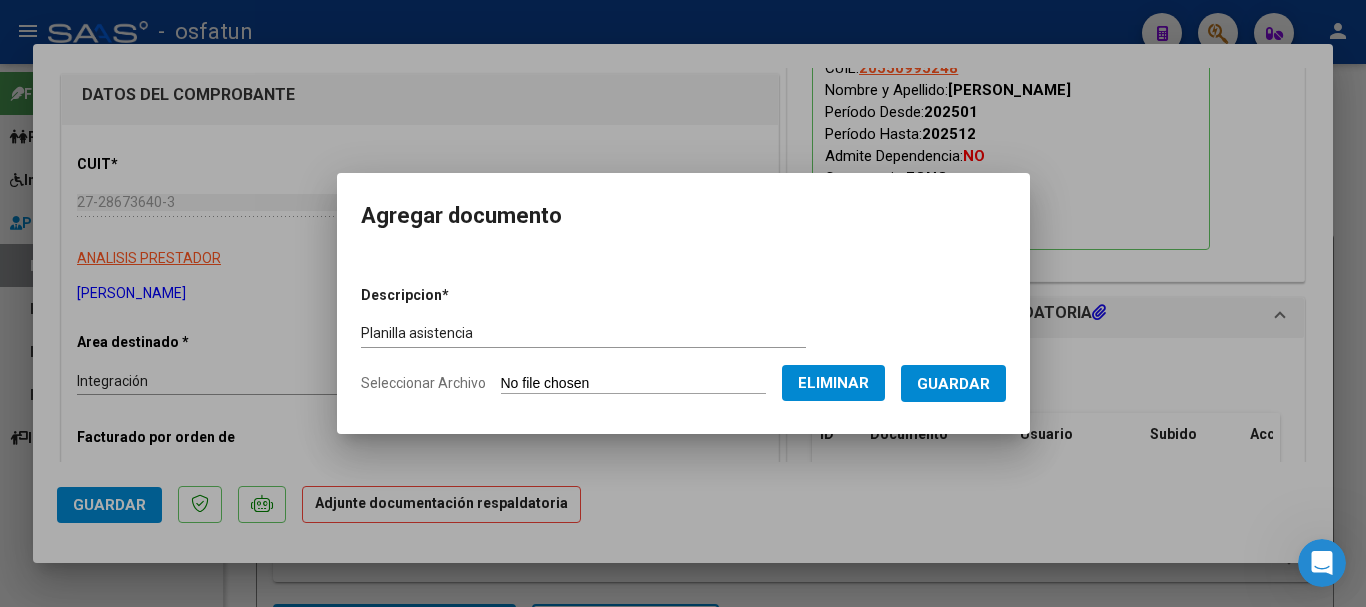 click on "Guardar" at bounding box center [953, 384] 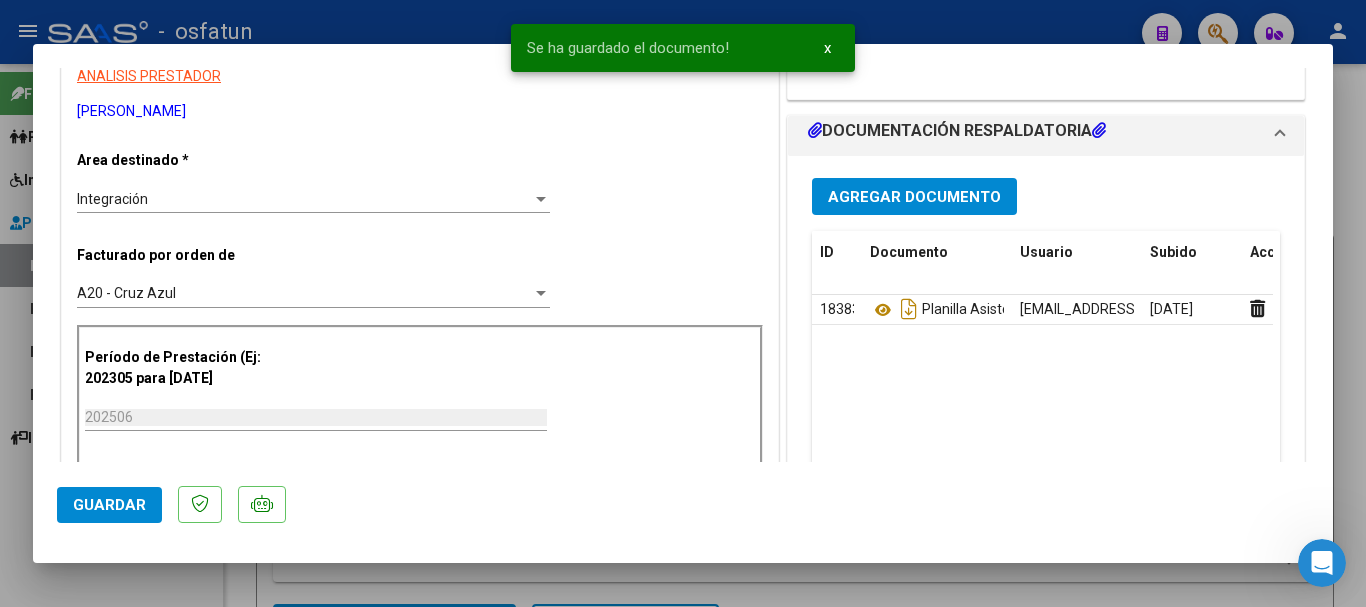 scroll, scrollTop: 468, scrollLeft: 0, axis: vertical 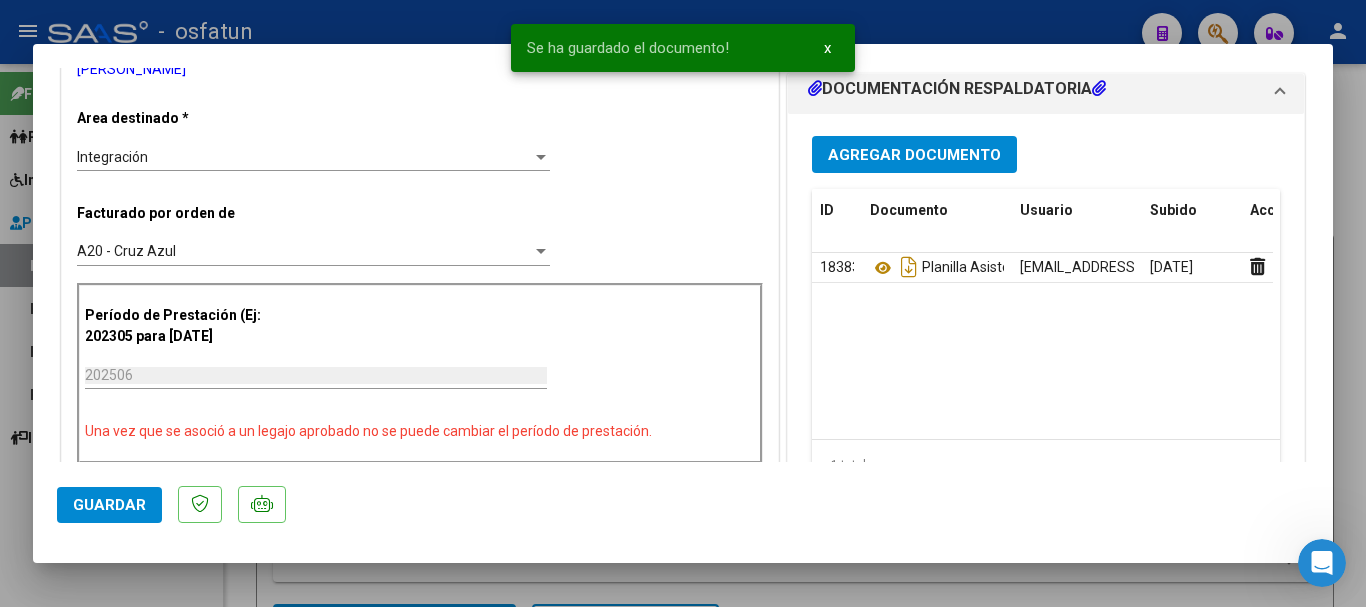 click on "Agregar Documento" at bounding box center [914, 155] 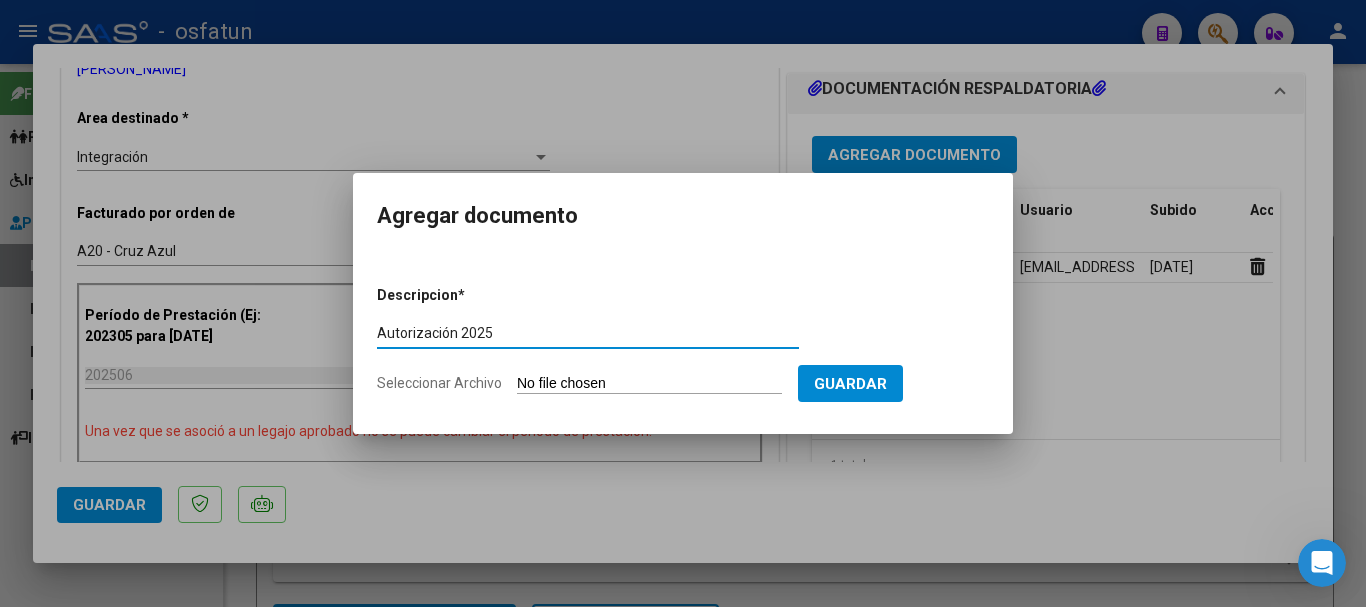 type on "Autorización 2025" 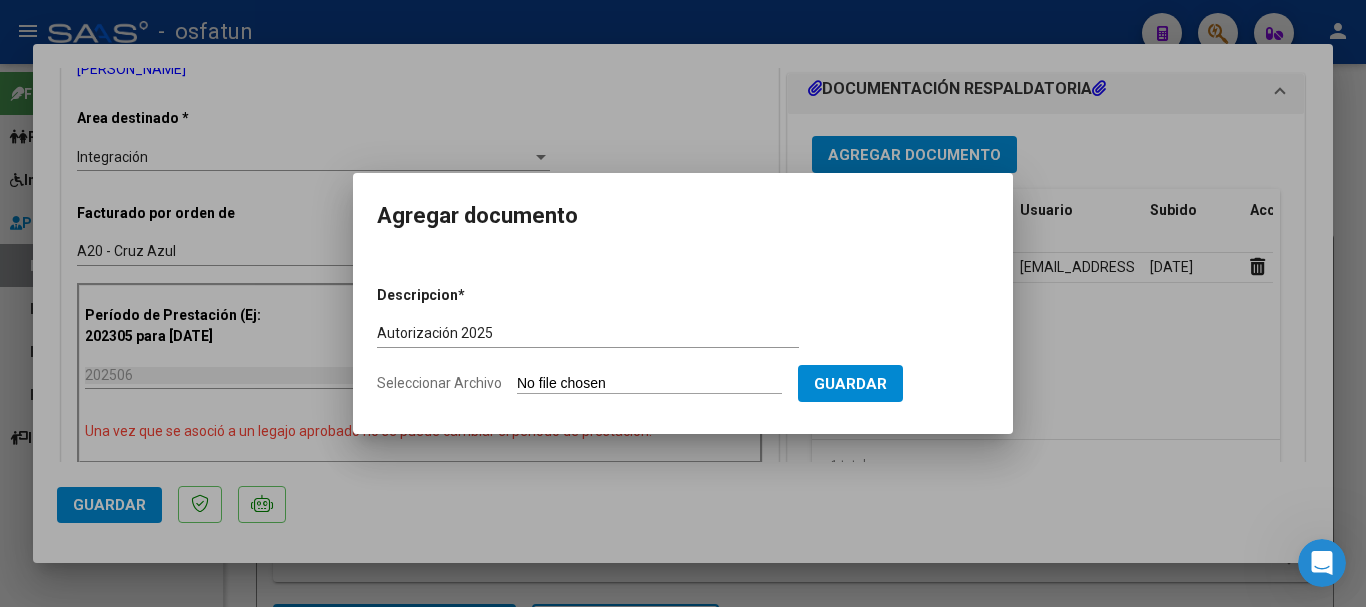 click on "Seleccionar Archivo" at bounding box center (649, 384) 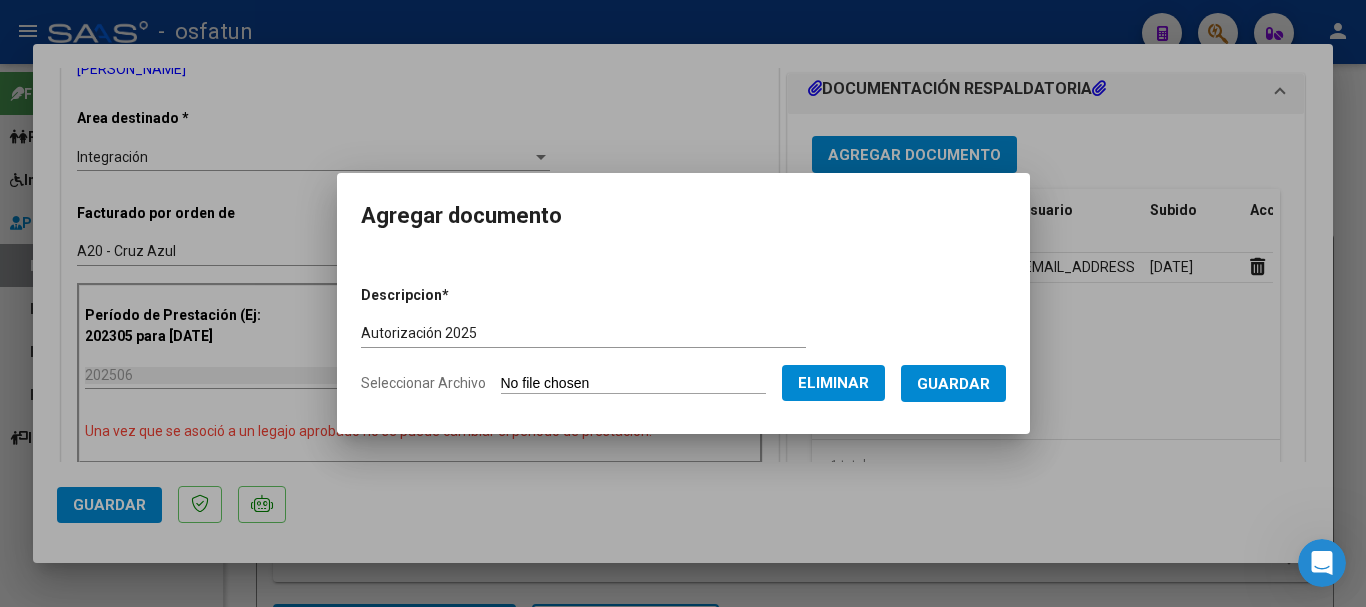 click on "Guardar" at bounding box center [953, 384] 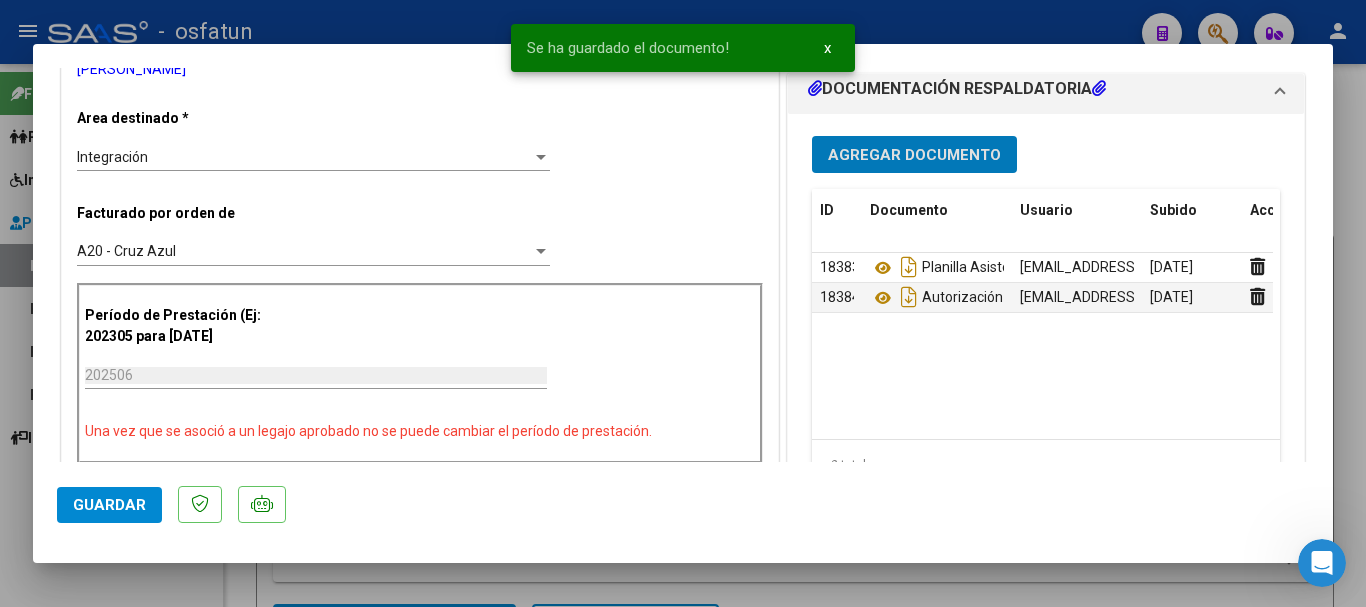 click on "Agregar Documento" at bounding box center [914, 155] 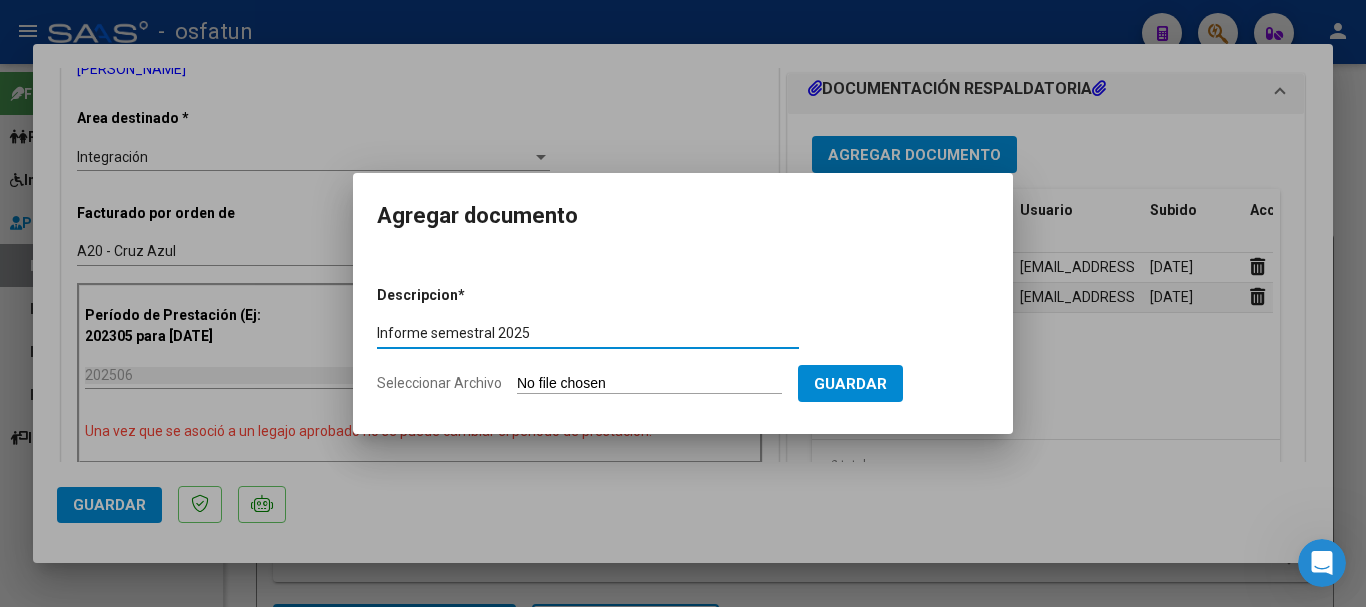 type on "Informe semestral 2025" 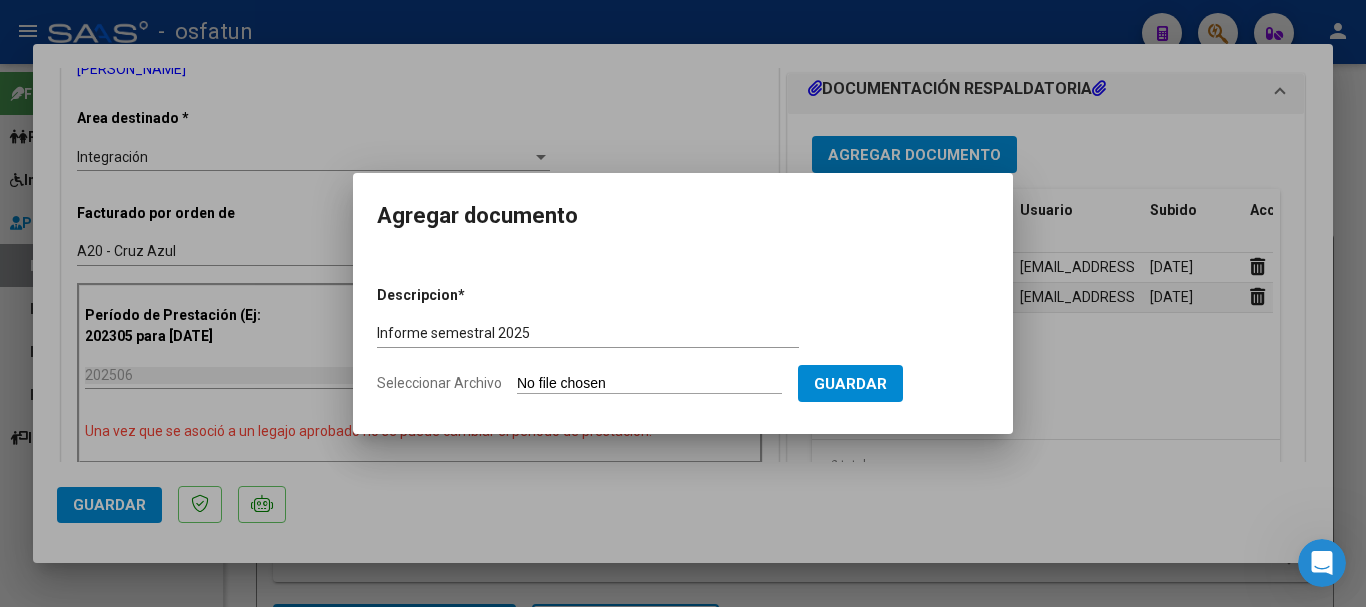 click on "Seleccionar Archivo" at bounding box center [649, 384] 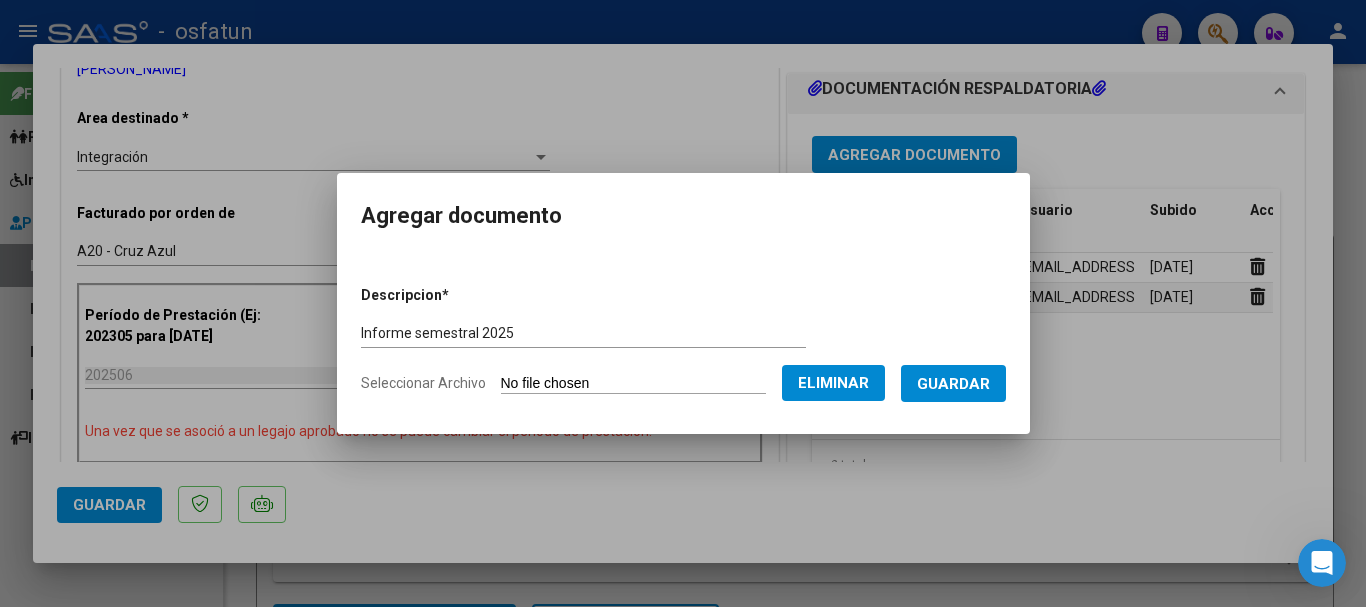 drag, startPoint x: 977, startPoint y: 392, endPoint x: 902, endPoint y: 369, distance: 78.44743 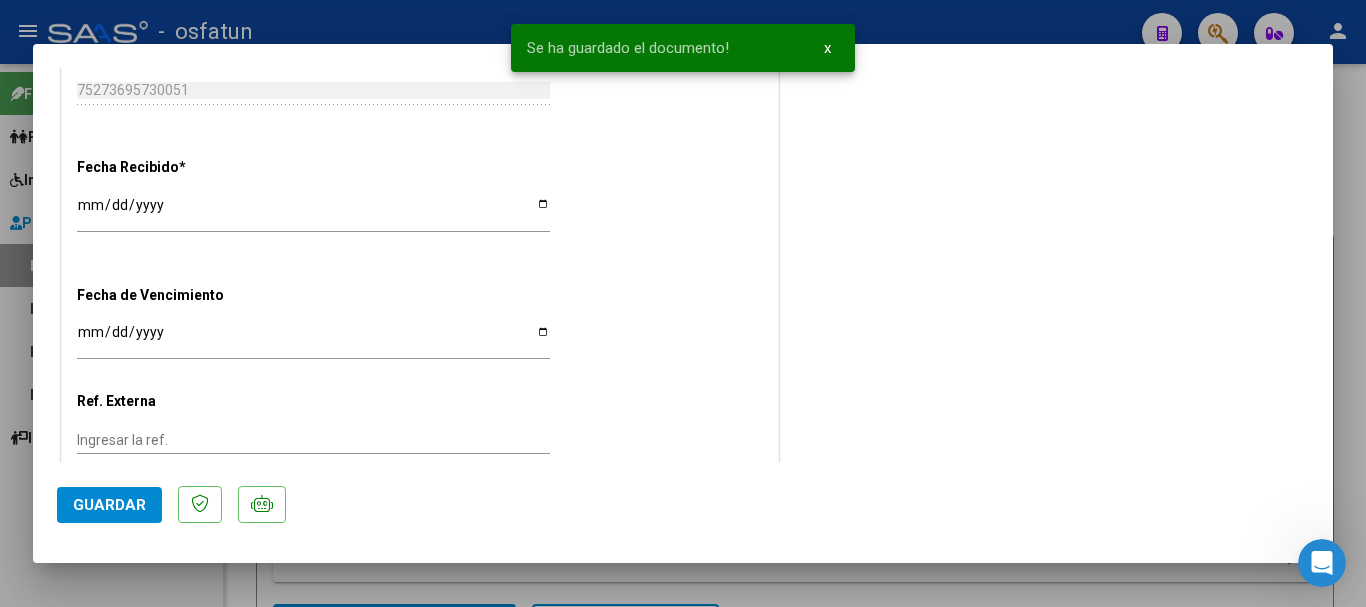scroll, scrollTop: 1511, scrollLeft: 0, axis: vertical 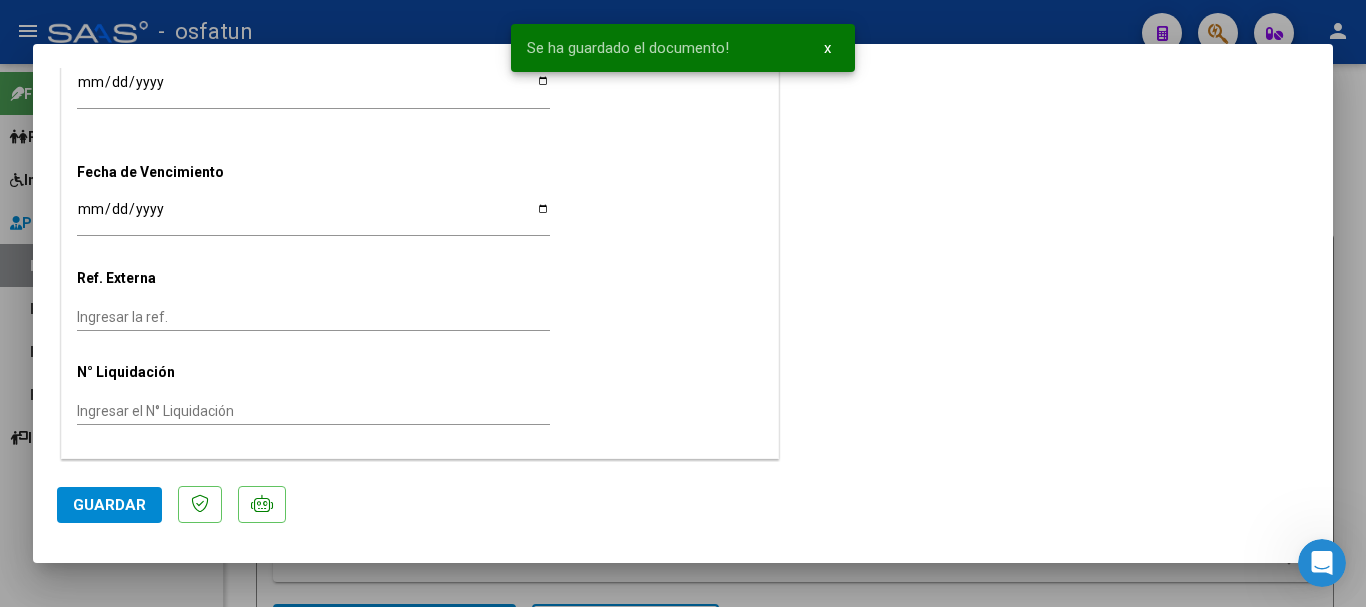 click on "Guardar" 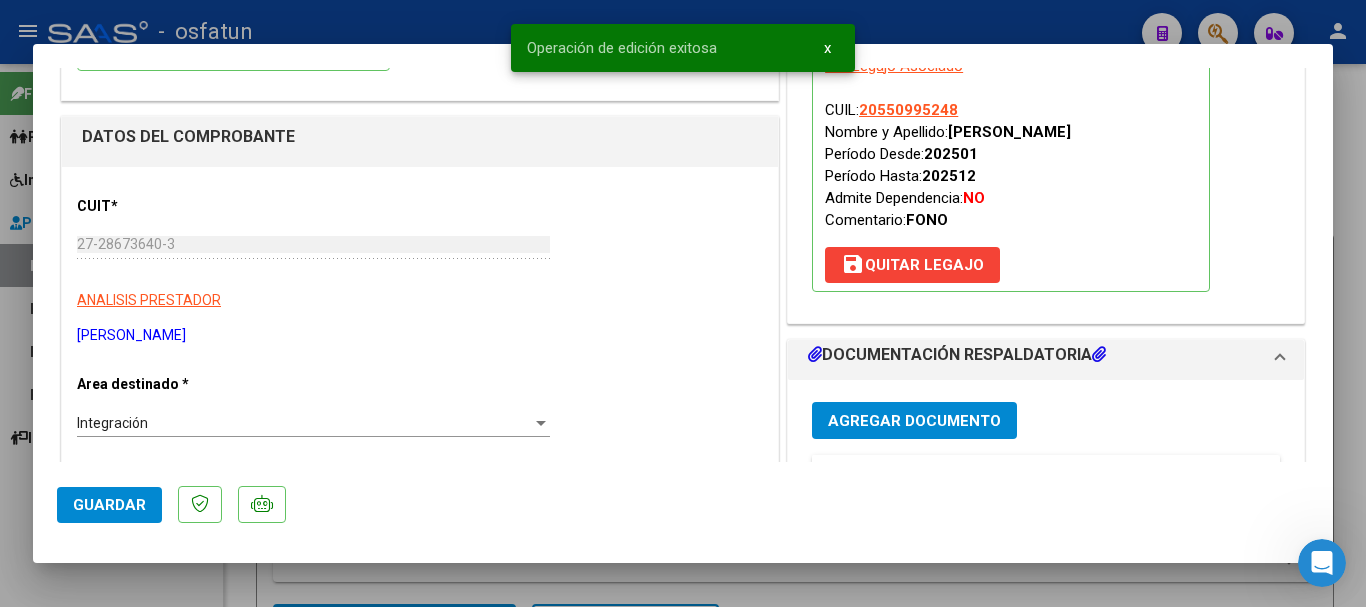 scroll, scrollTop: 192, scrollLeft: 0, axis: vertical 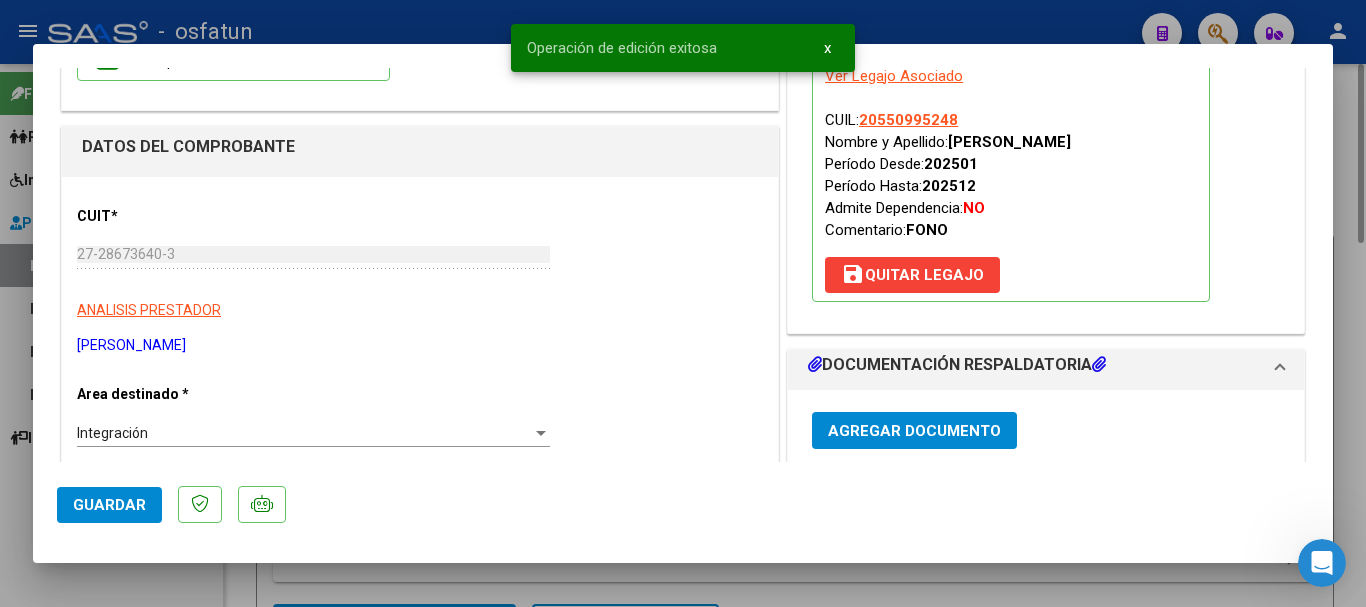 click at bounding box center [683, 303] 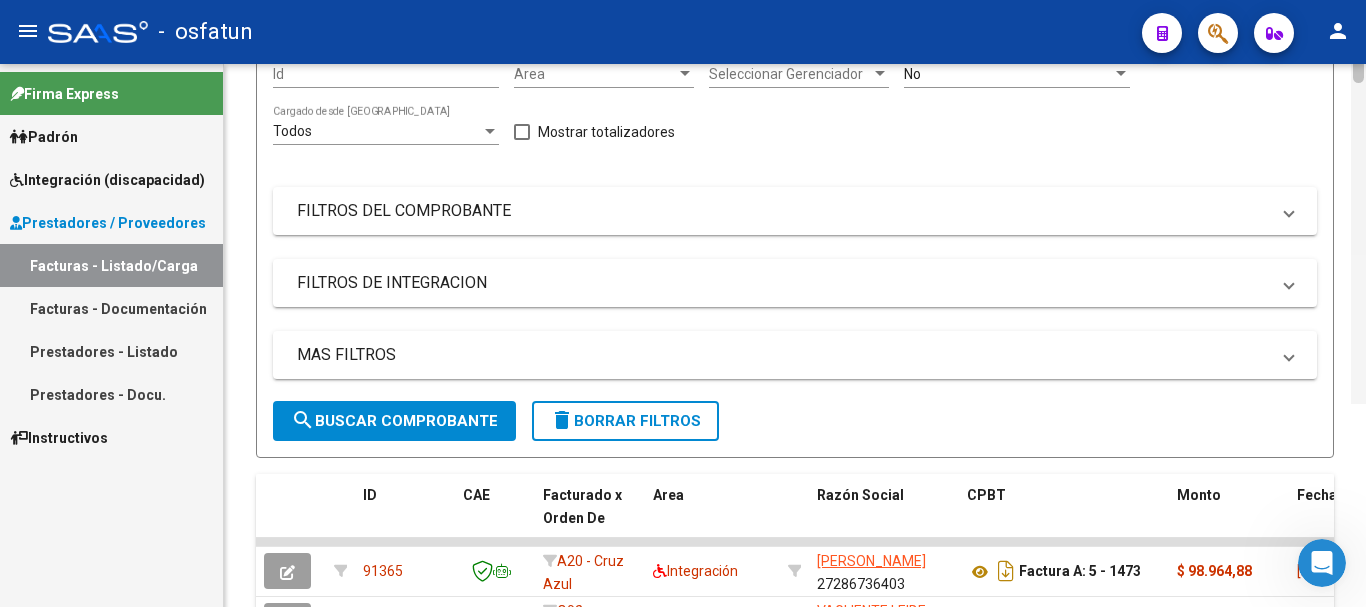 scroll, scrollTop: 0, scrollLeft: 0, axis: both 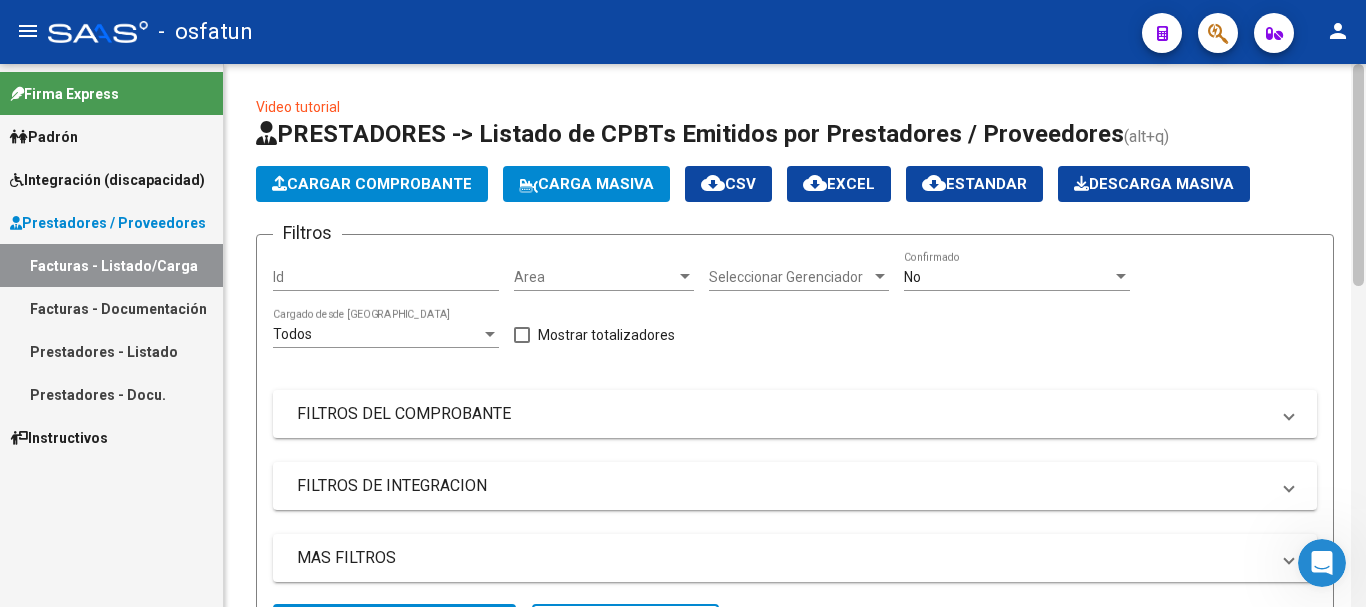 drag, startPoint x: 1356, startPoint y: 132, endPoint x: 1365, endPoint y: 72, distance: 60.671246 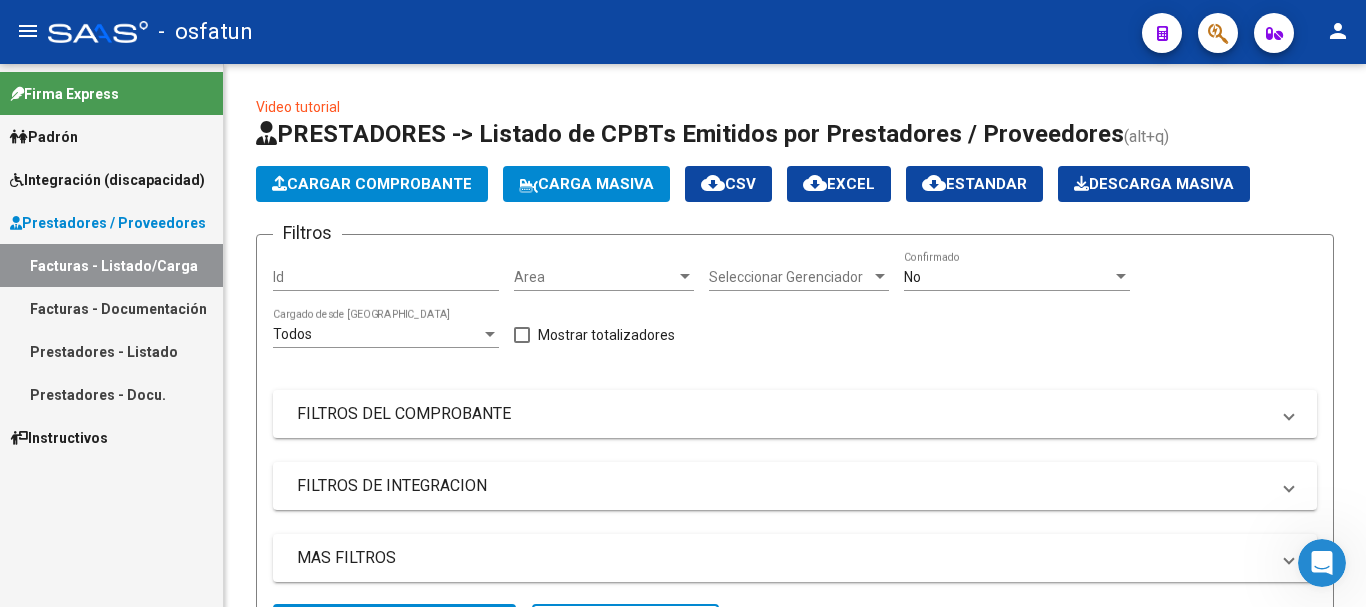 click on "Prestadores - Docu." at bounding box center [111, 394] 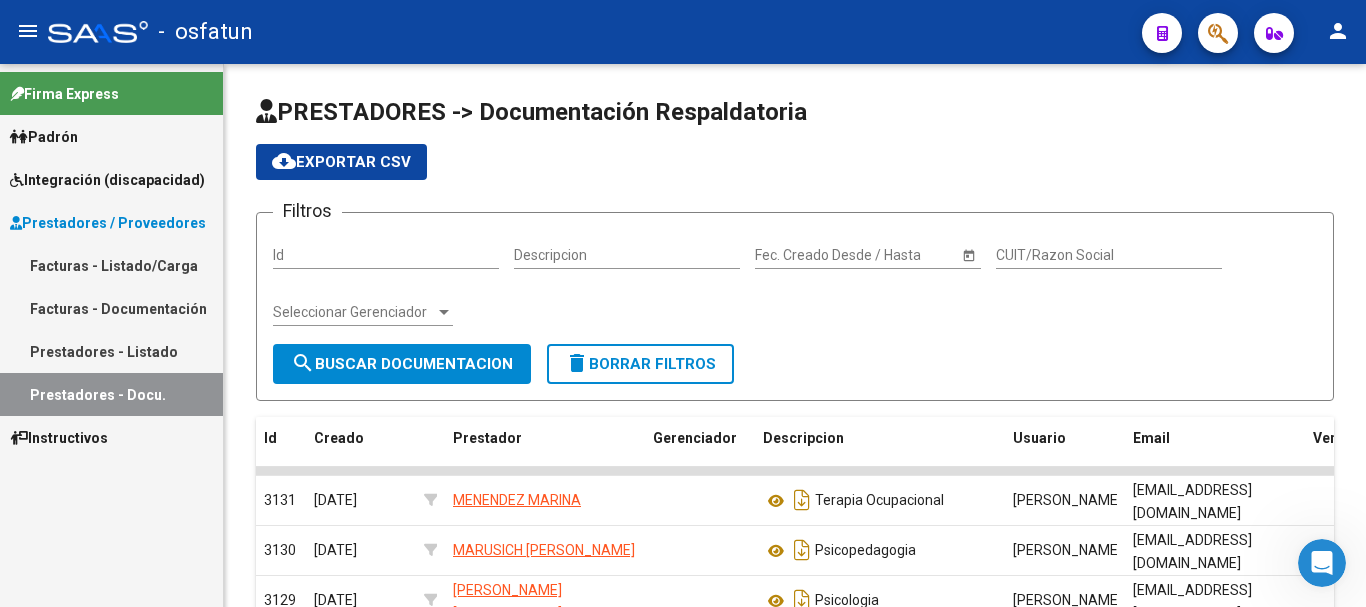 click on "Prestadores - Listado" at bounding box center [111, 351] 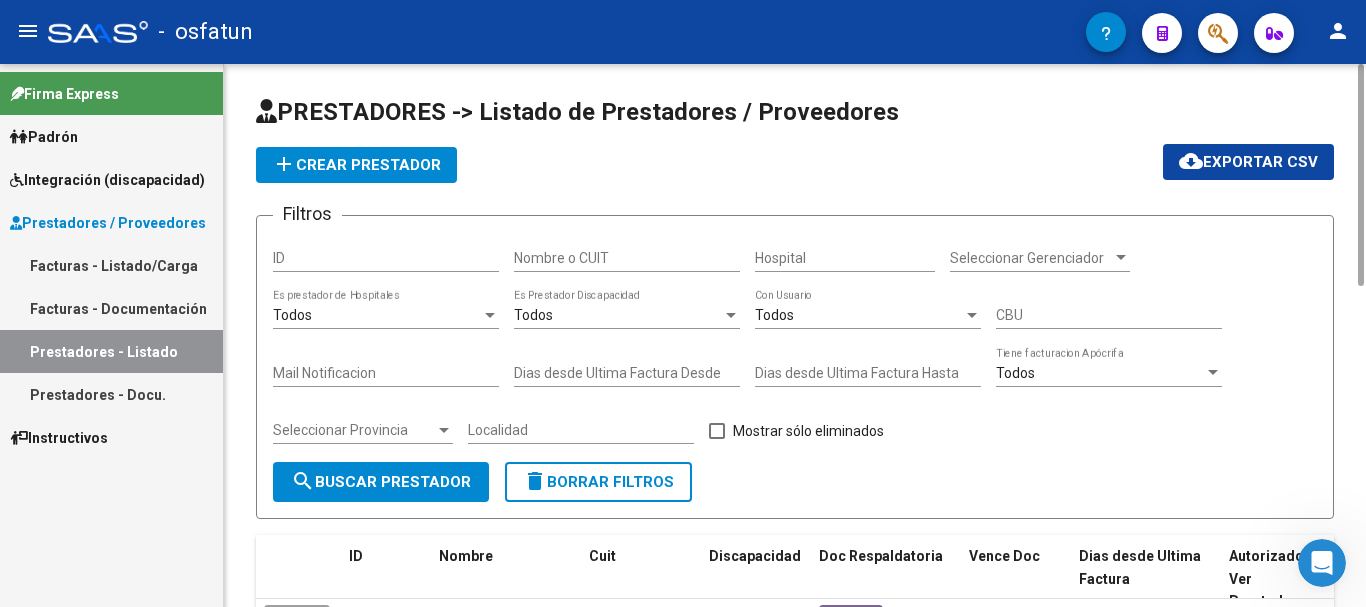 click on "Nombre o CUIT" at bounding box center [627, 258] 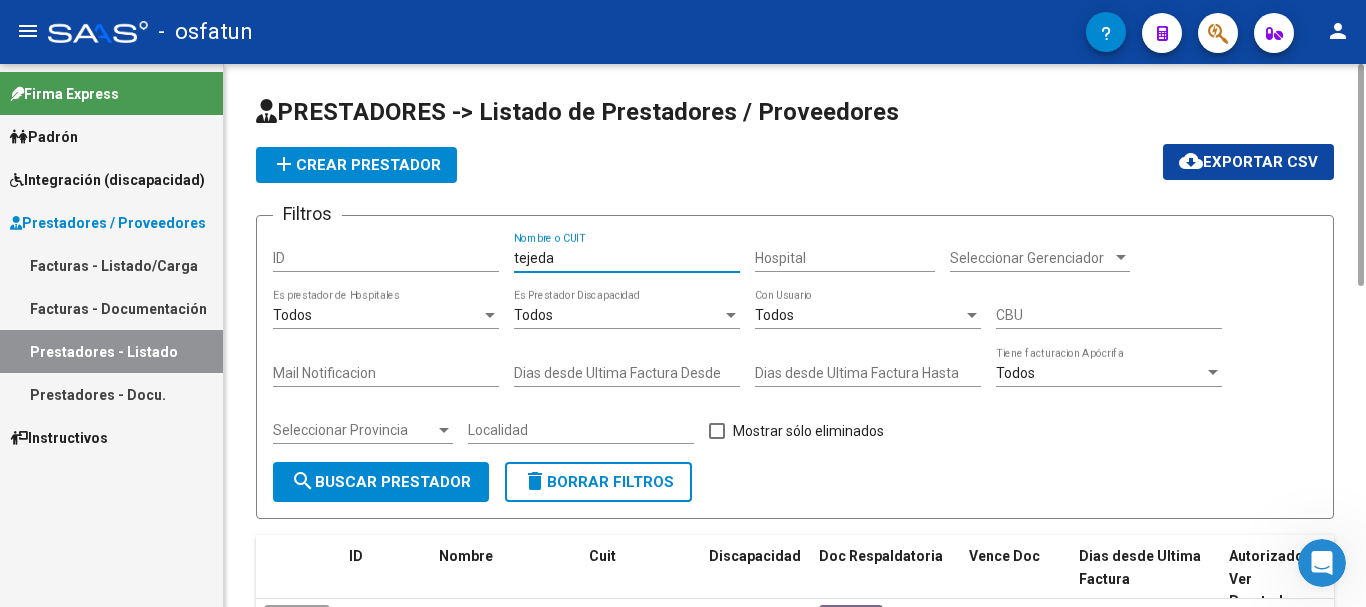 type on "tejeda" 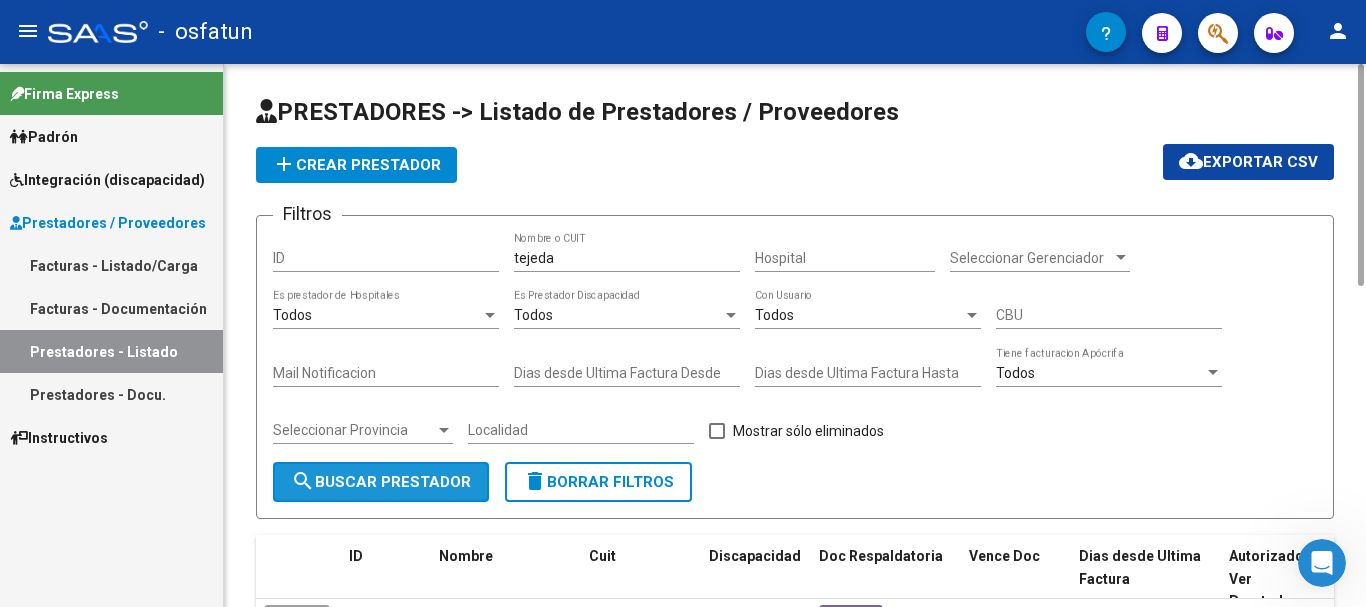 click on "search  Buscar Prestador" 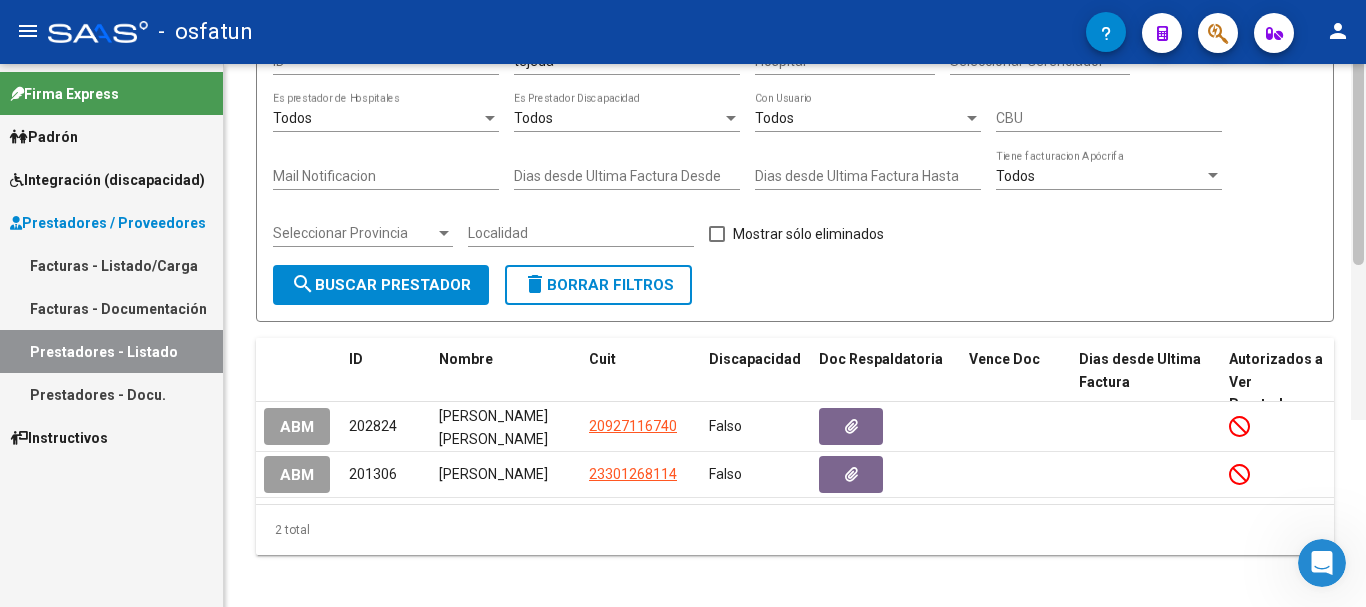 scroll, scrollTop: 229, scrollLeft: 0, axis: vertical 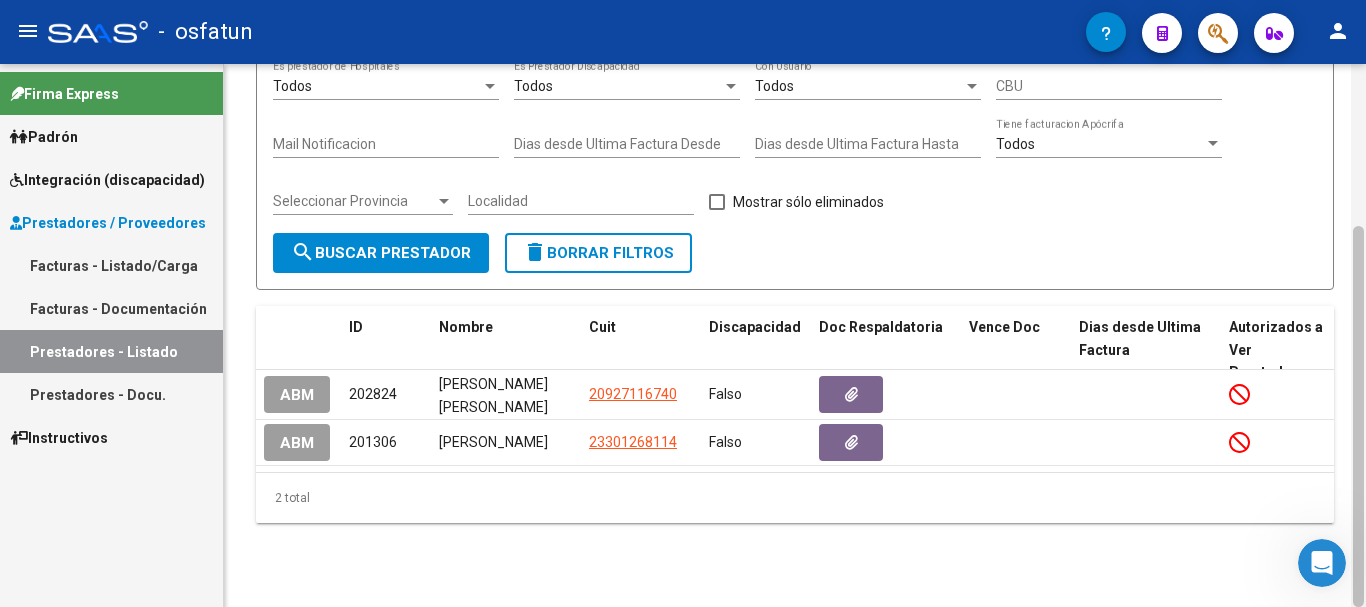 drag, startPoint x: 1356, startPoint y: 135, endPoint x: 1361, endPoint y: 244, distance: 109.11462 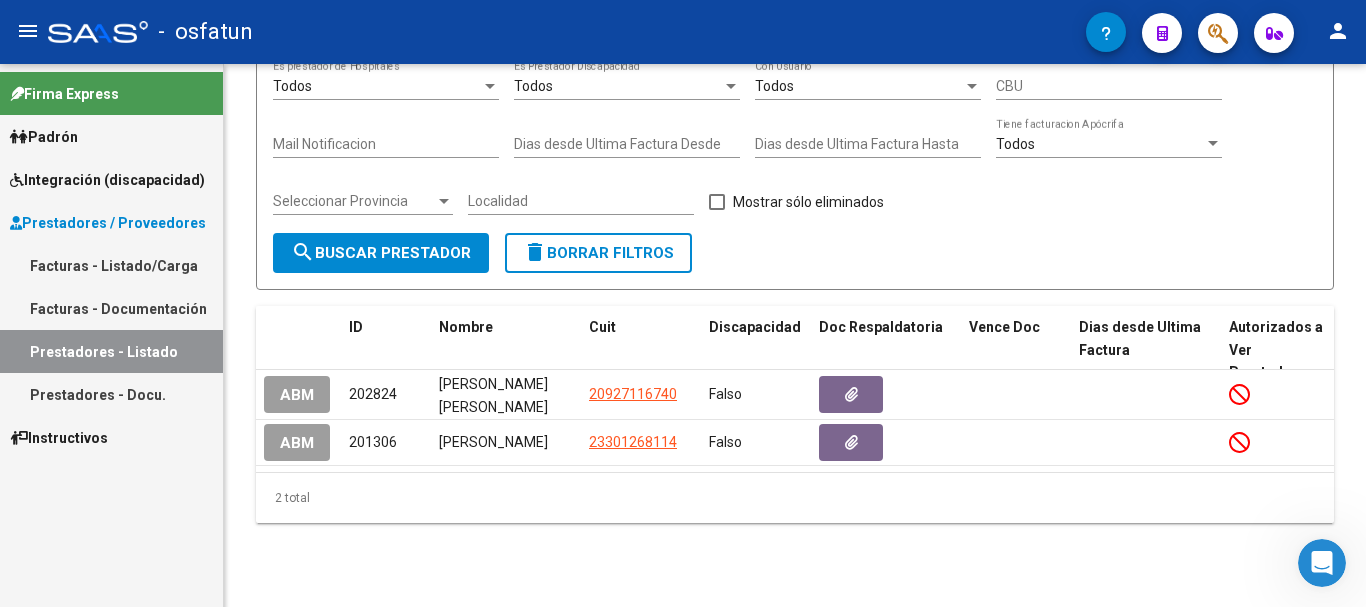 click on "Prestadores - Docu." at bounding box center [111, 394] 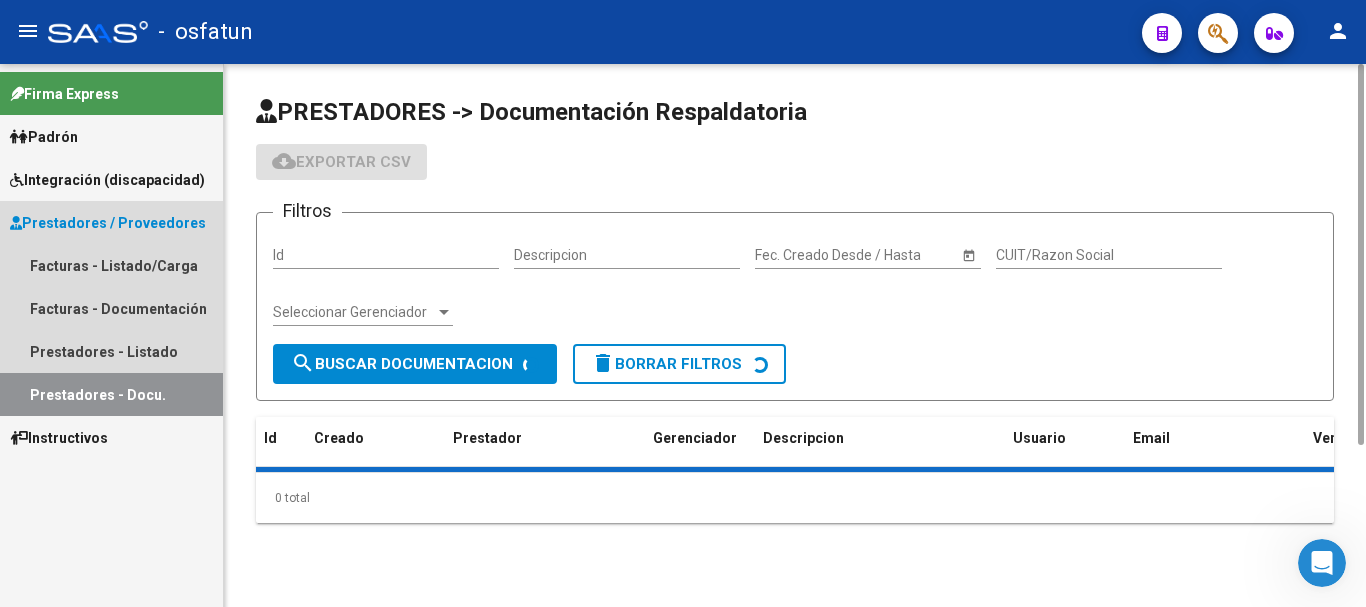 scroll, scrollTop: 0, scrollLeft: 0, axis: both 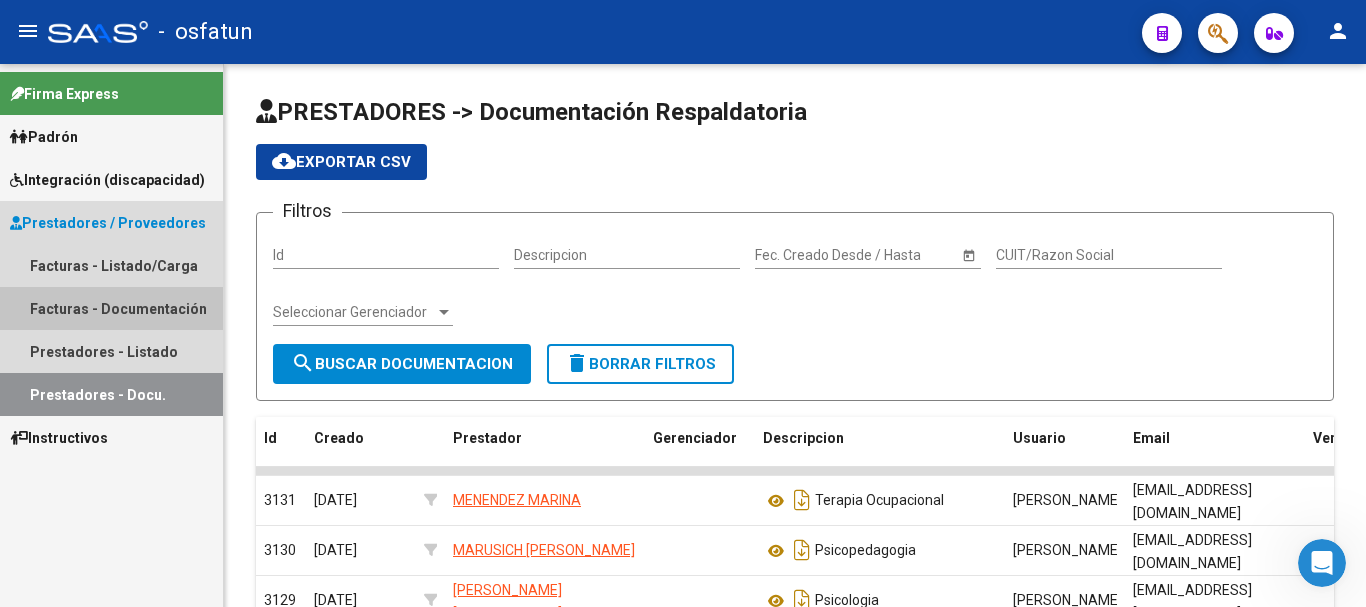click on "Facturas - Documentación" at bounding box center (111, 308) 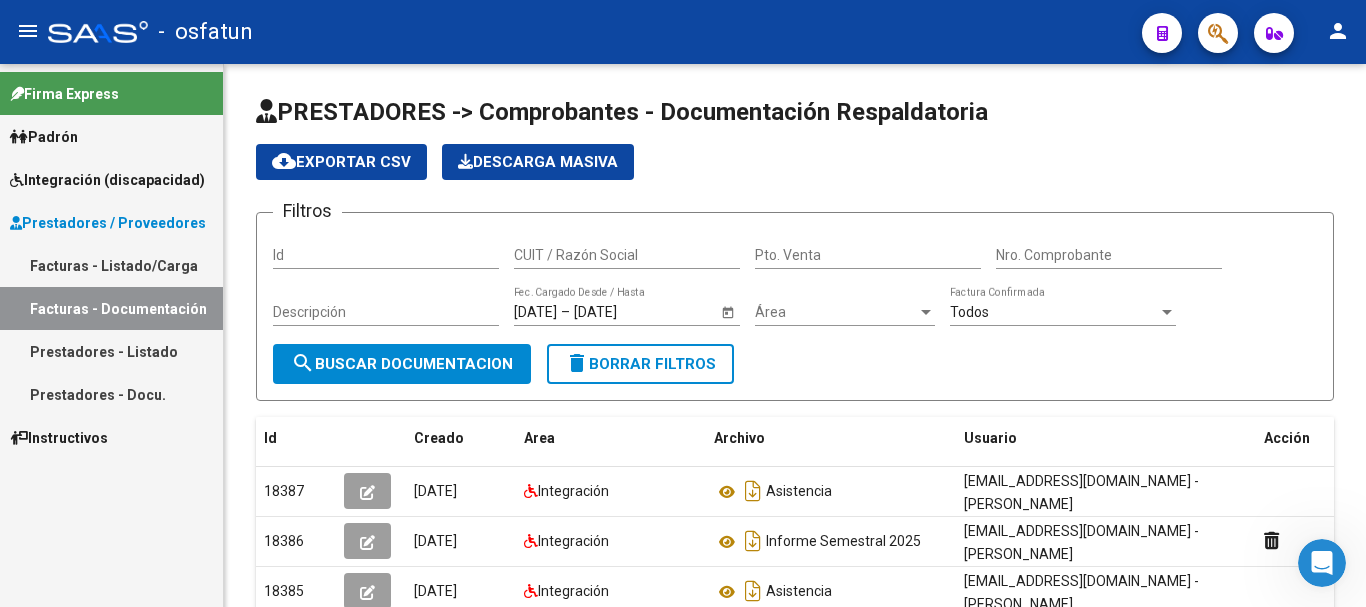 click on "Integración (discapacidad)" at bounding box center [107, 180] 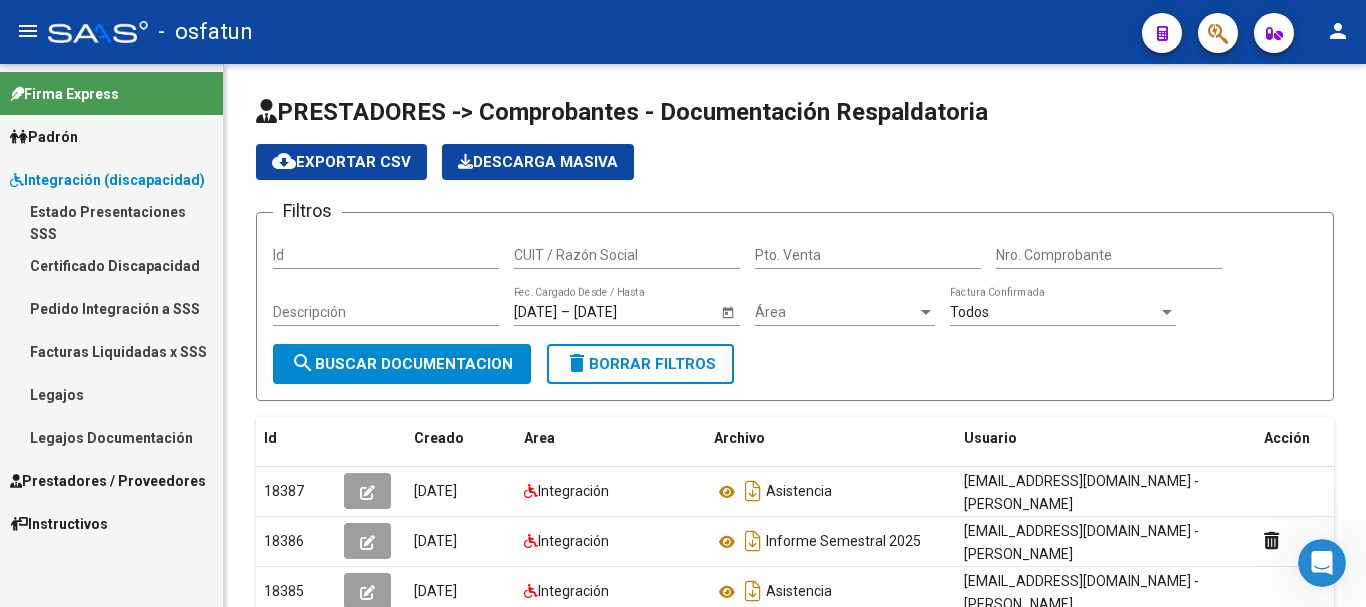 click on "Legajos" at bounding box center [111, 394] 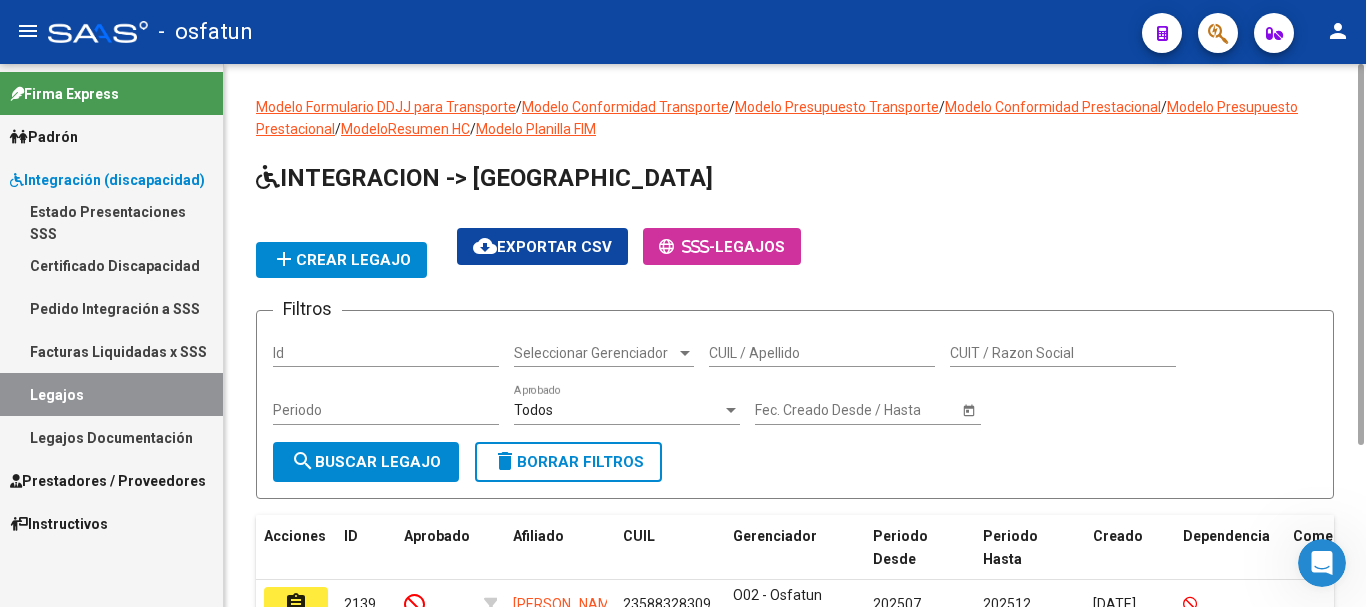 click on "CUIL / Apellido" at bounding box center [822, 353] 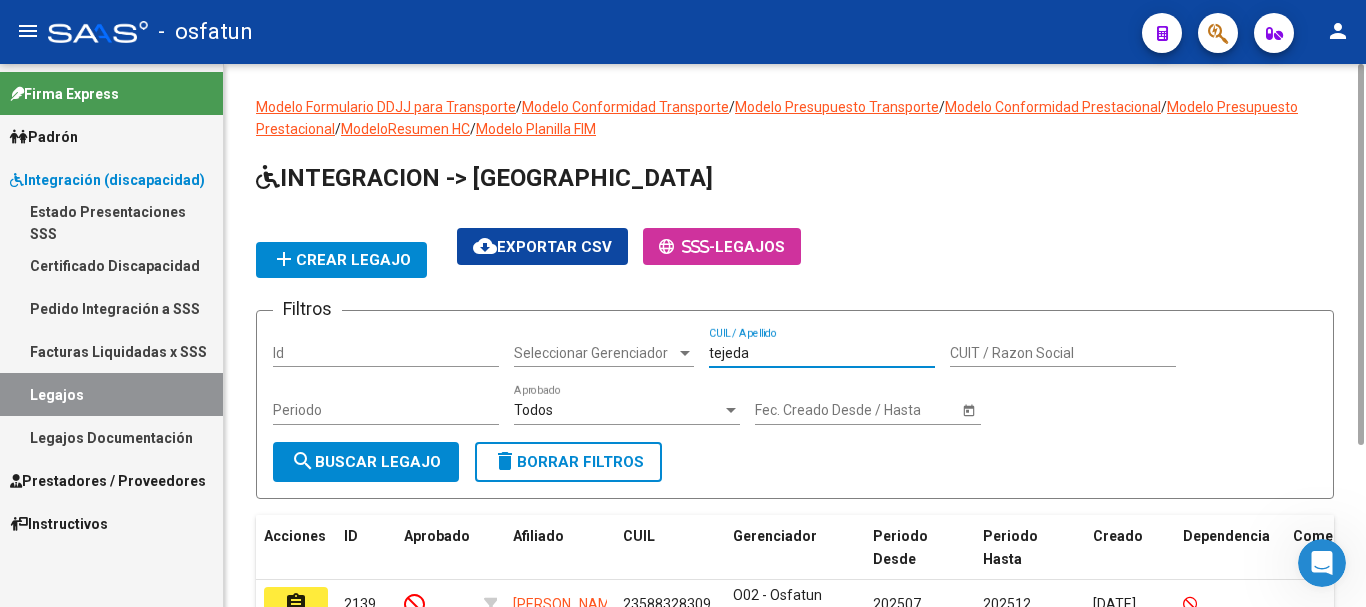 type on "tejeda" 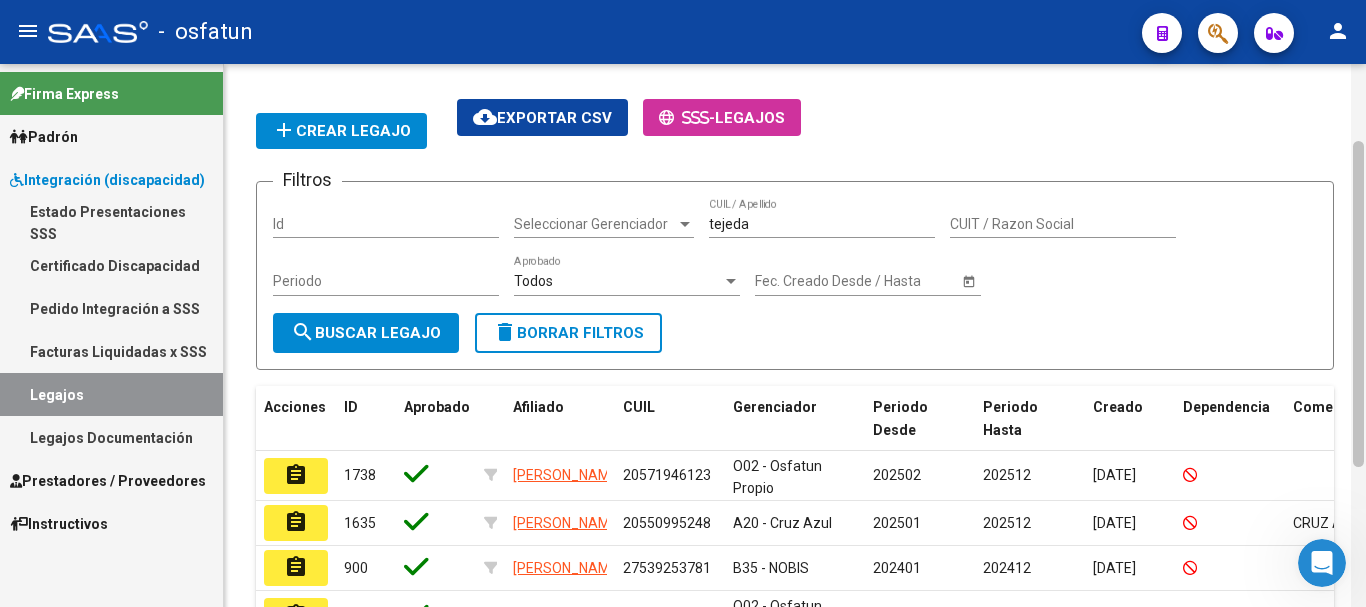 drag, startPoint x: 1355, startPoint y: 172, endPoint x: 1359, endPoint y: 257, distance: 85.09406 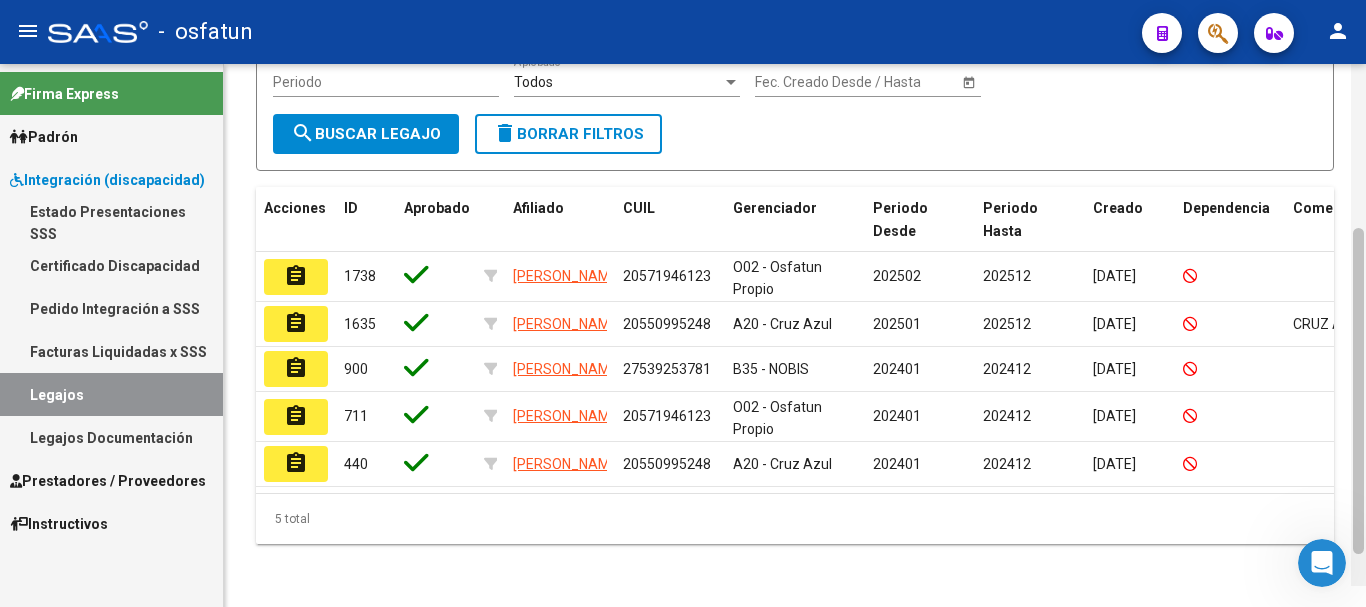 scroll, scrollTop: 330, scrollLeft: 0, axis: vertical 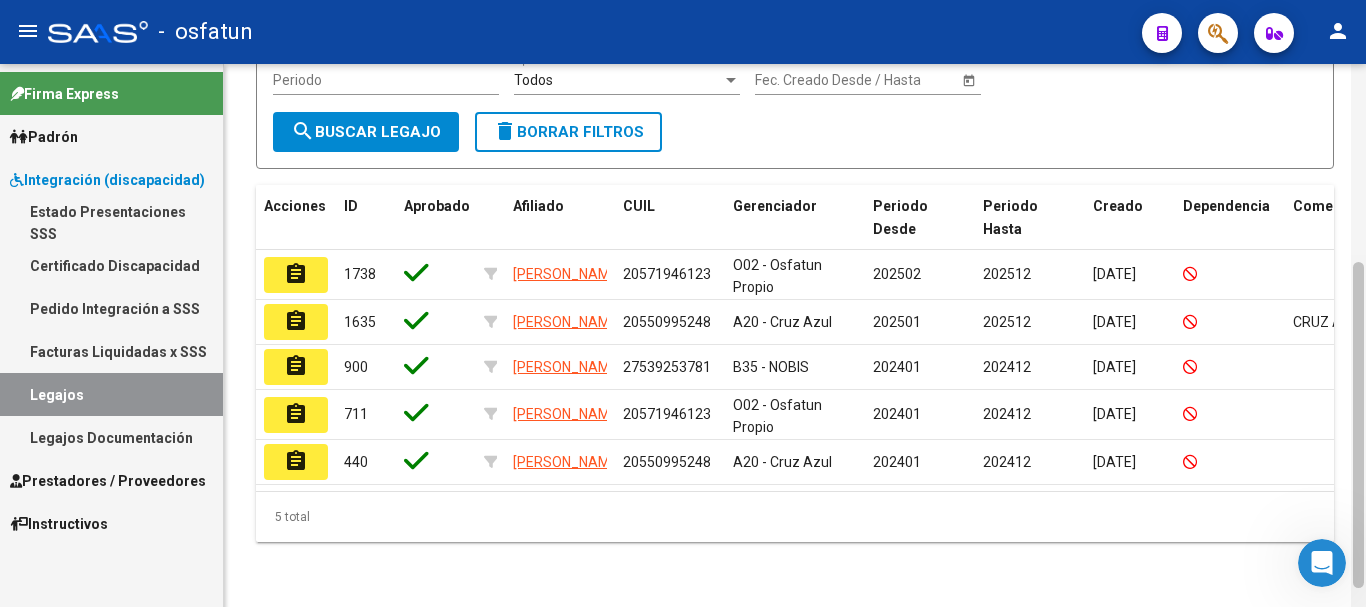 drag, startPoint x: 1363, startPoint y: 338, endPoint x: 1365, endPoint y: 453, distance: 115.01739 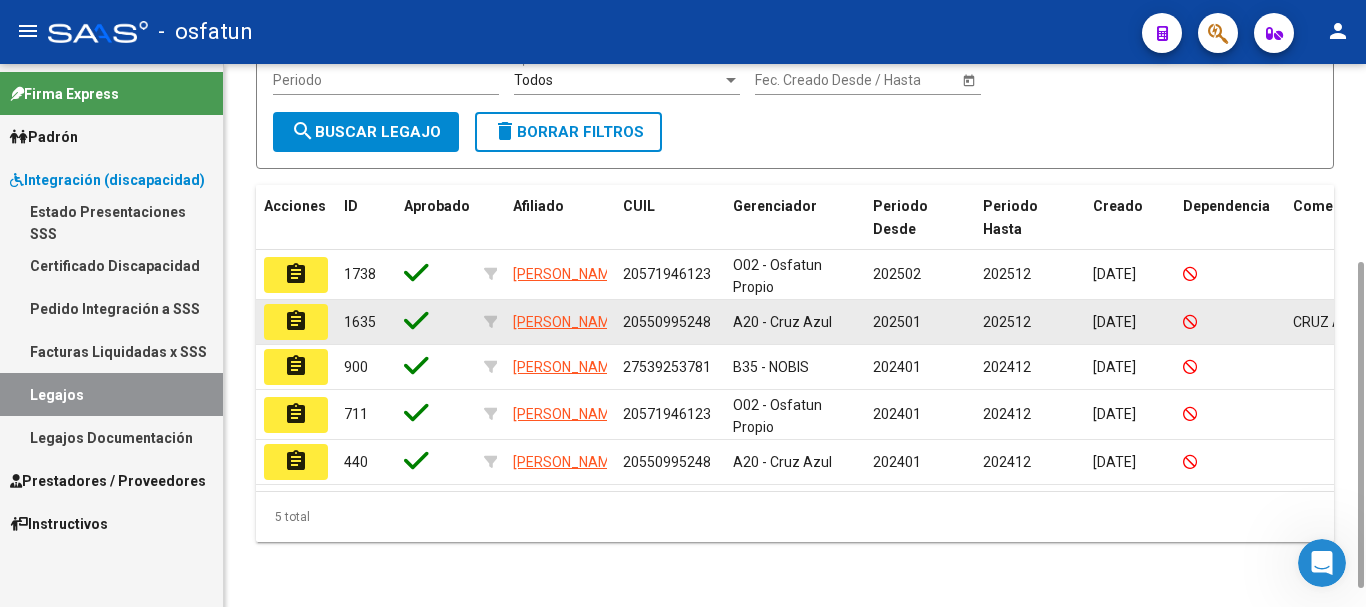 click on "assignment" 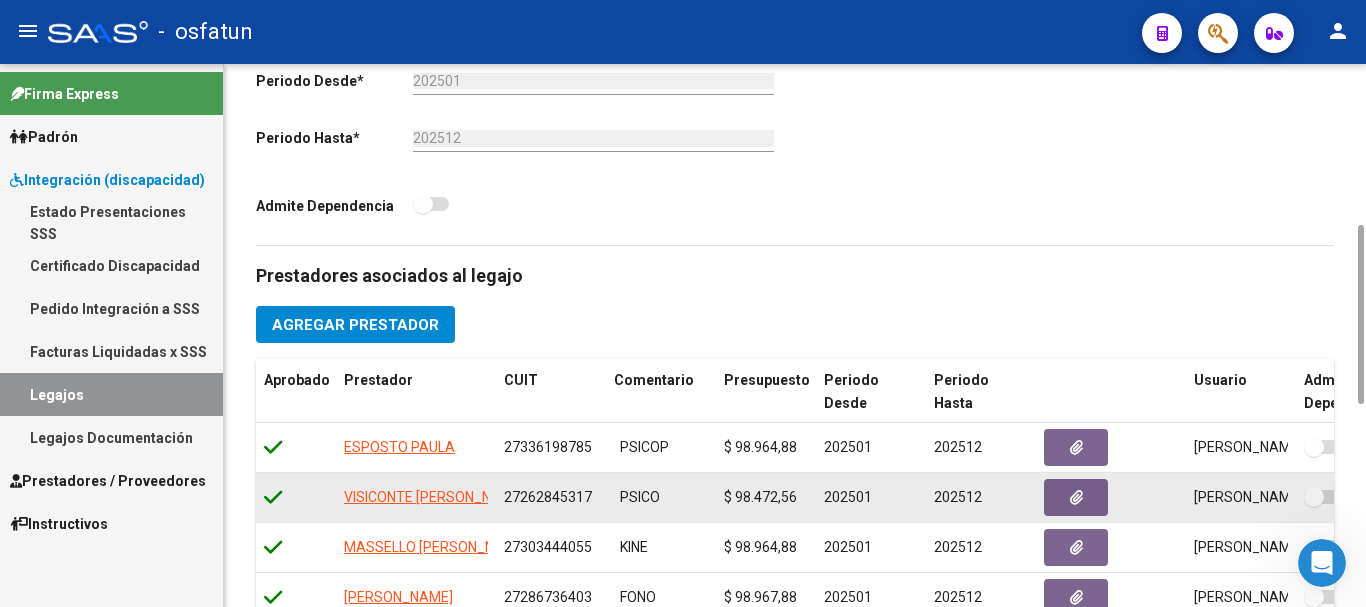 scroll, scrollTop: 509, scrollLeft: 0, axis: vertical 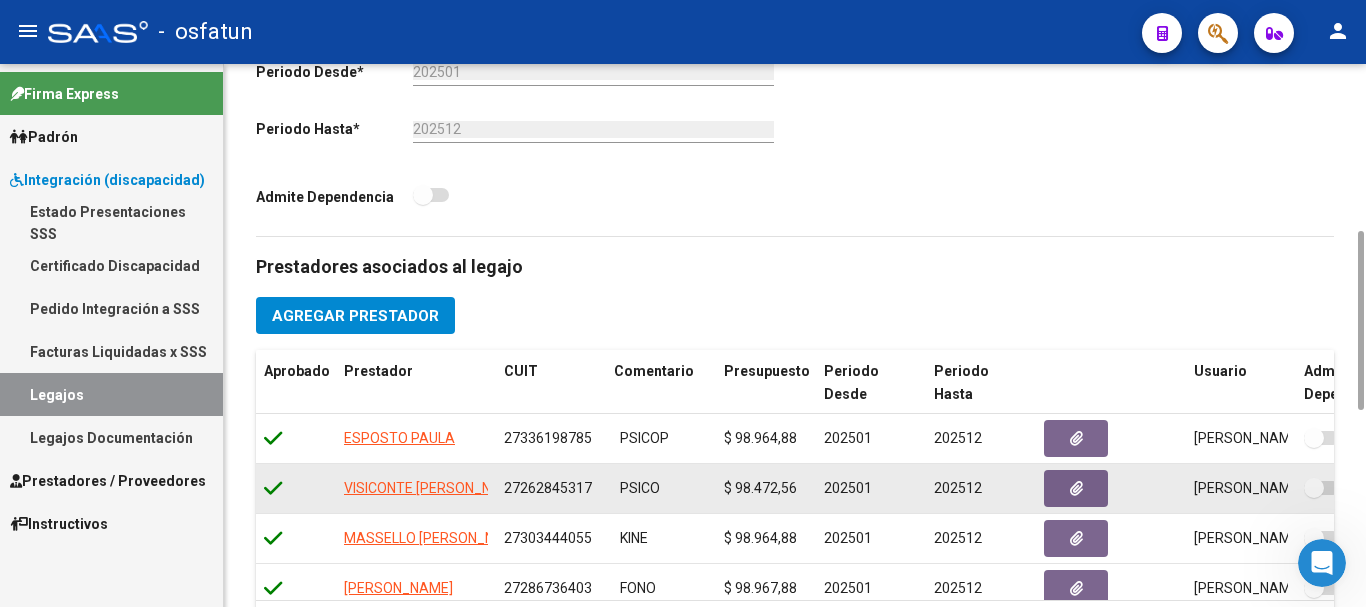 drag, startPoint x: 1359, startPoint y: 176, endPoint x: 1310, endPoint y: 494, distance: 321.75302 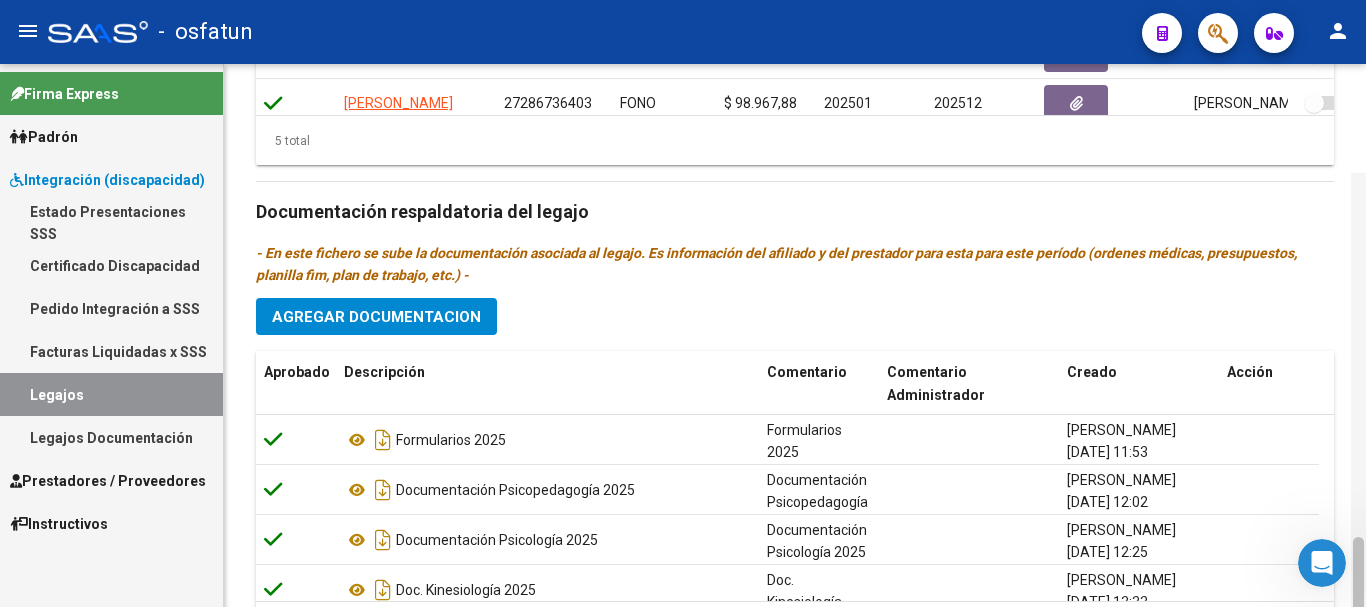 scroll, scrollTop: 1103, scrollLeft: 0, axis: vertical 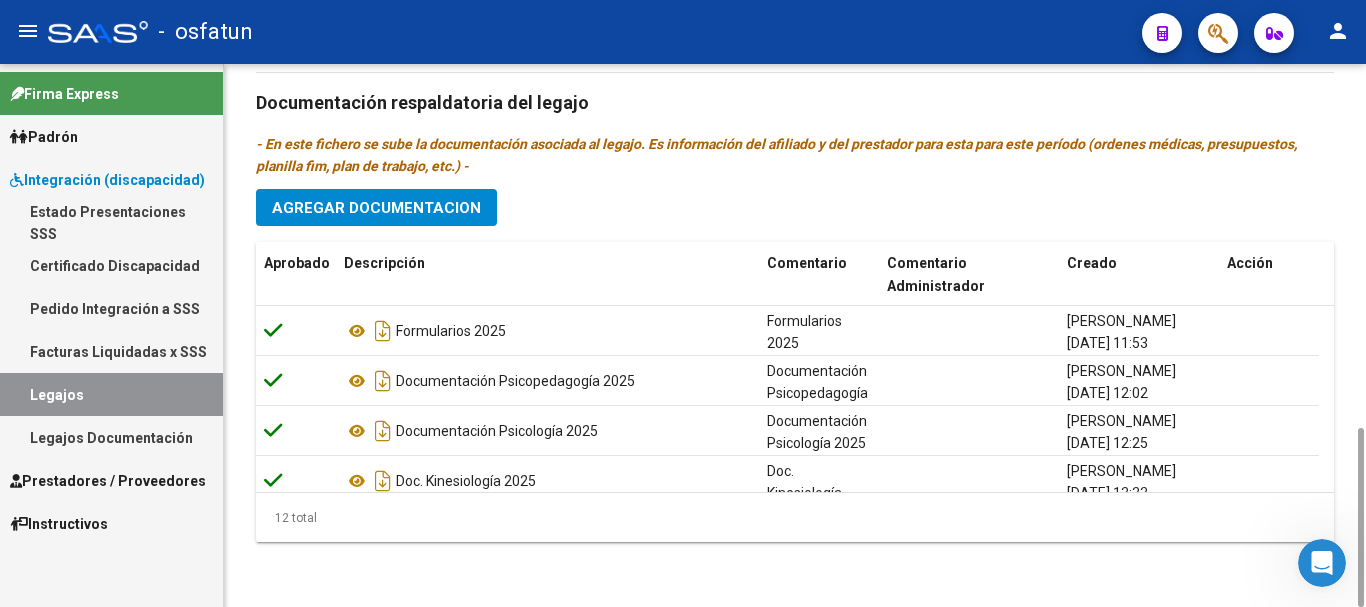 drag, startPoint x: 1355, startPoint y: 374, endPoint x: 1364, endPoint y: 608, distance: 234.17302 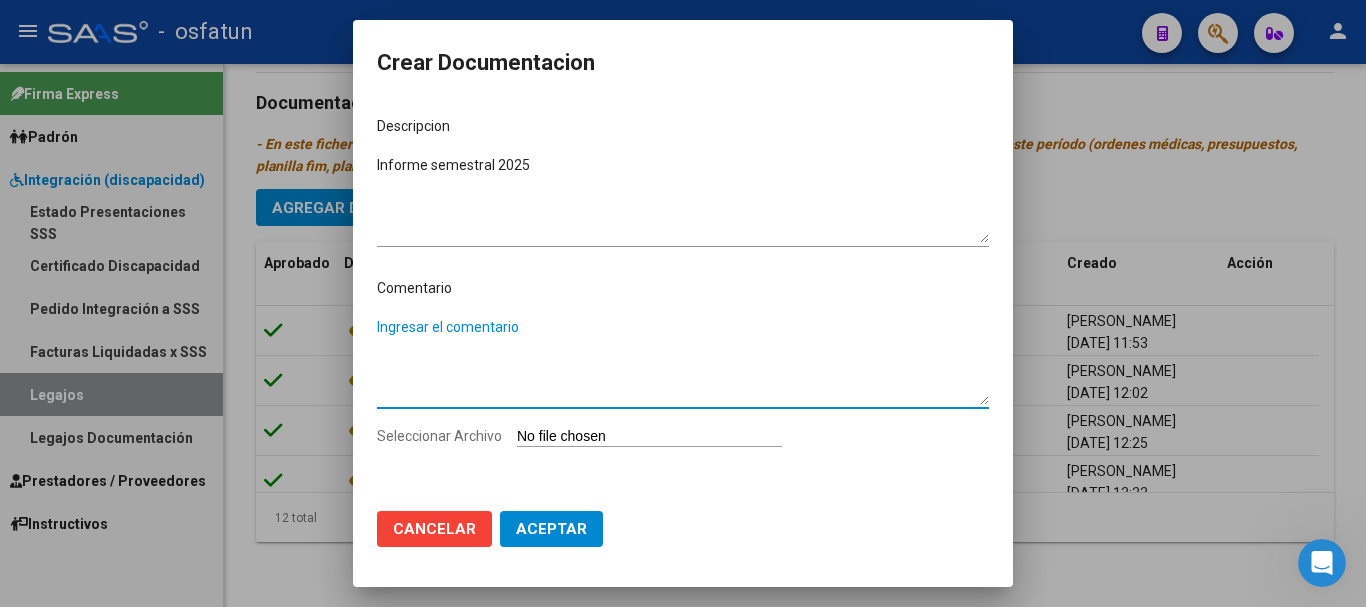 drag, startPoint x: 495, startPoint y: 344, endPoint x: 590, endPoint y: 161, distance: 206.18924 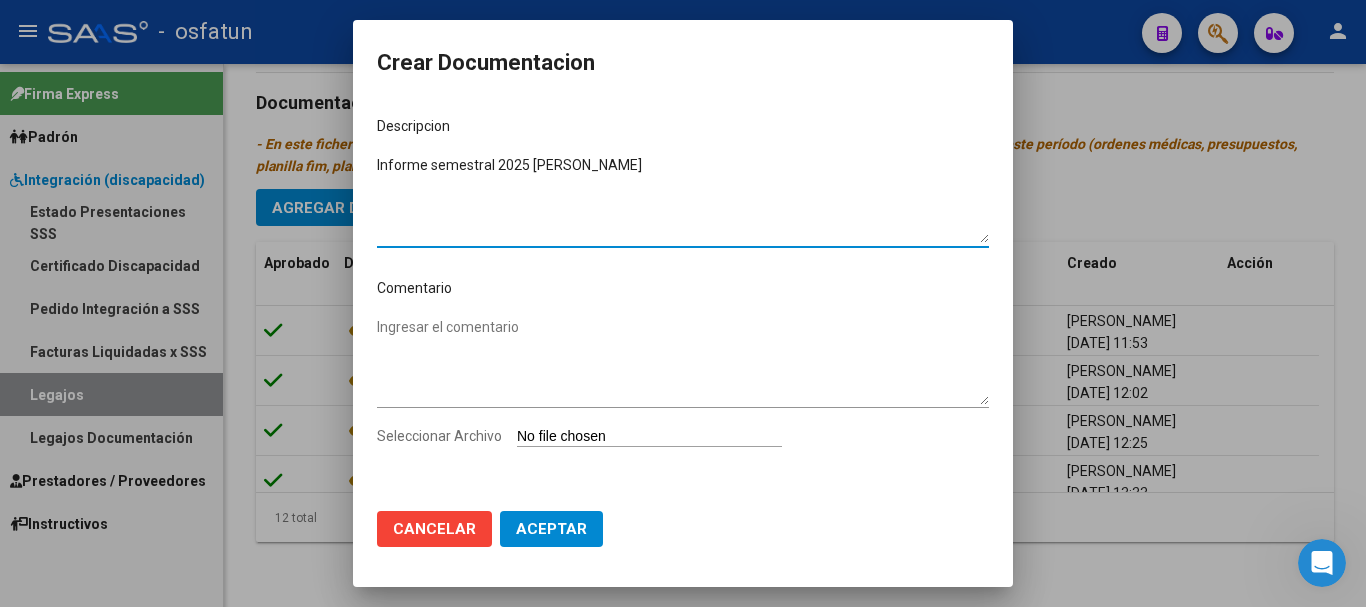 type on "Informe semestral 2025 [PERSON_NAME]" 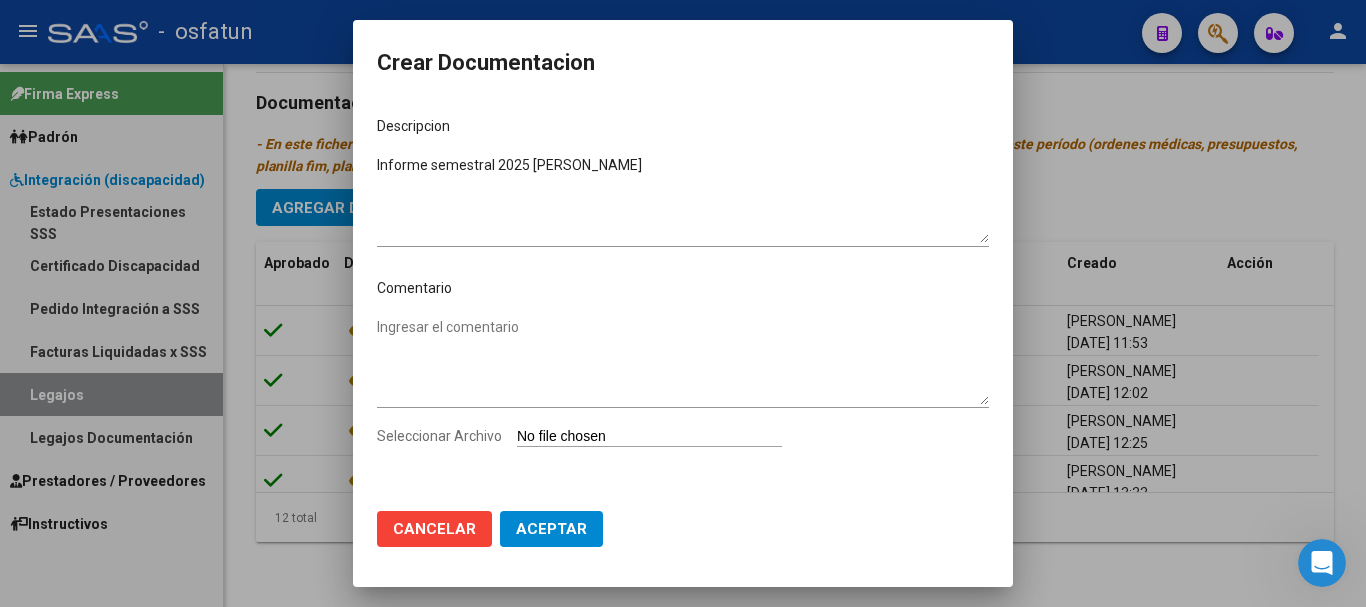 click on "Descripcion    Informe semestral 2025 [PERSON_NAME] el descripcion  Comentario    Ingresar el comentario  Seleccionar Archivo" at bounding box center (683, 298) 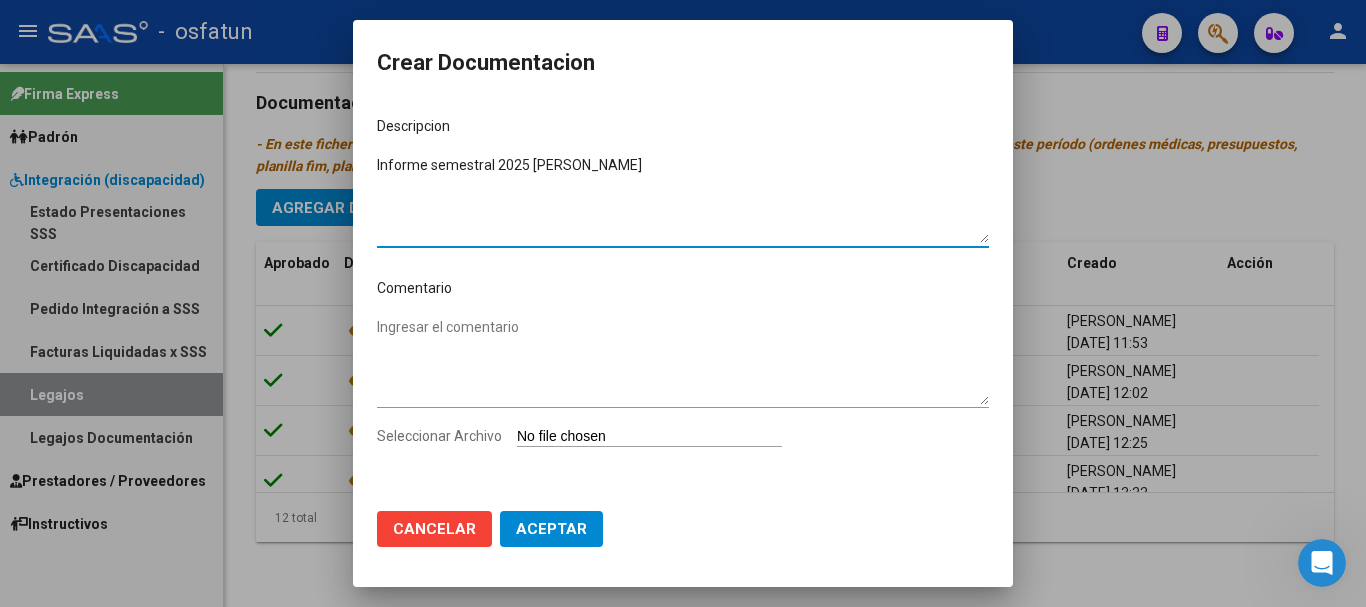 drag, startPoint x: 377, startPoint y: 163, endPoint x: 681, endPoint y: 174, distance: 304.19894 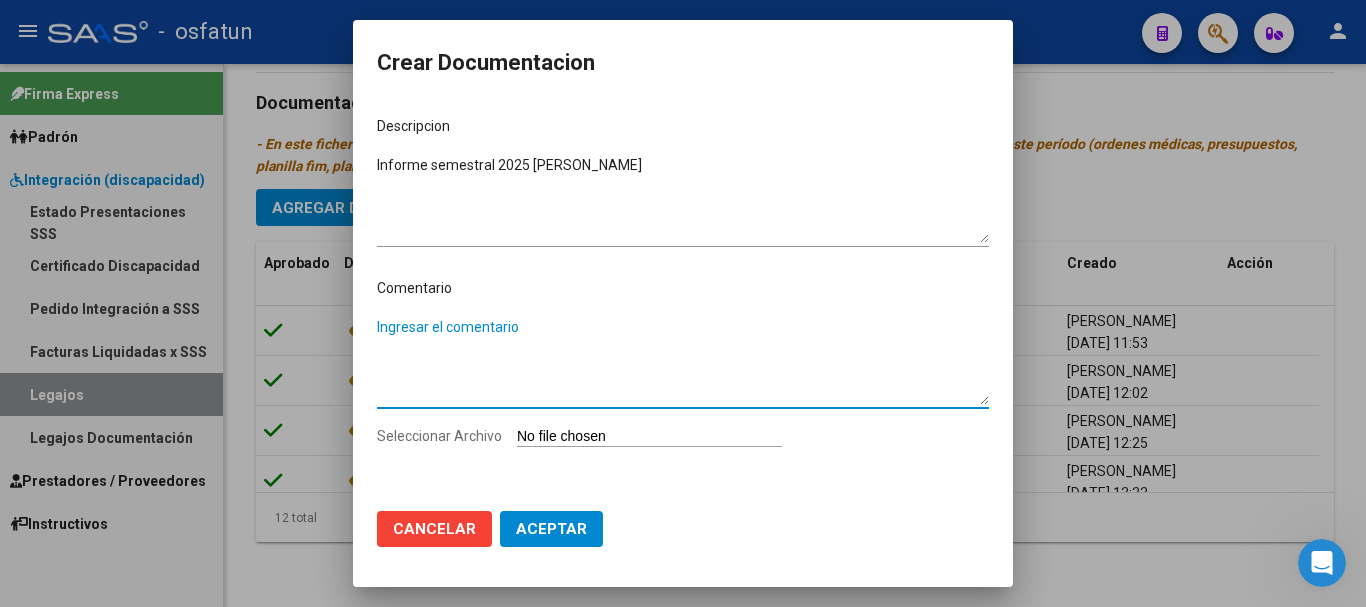 click on "Ingresar el comentario" at bounding box center (683, 361) 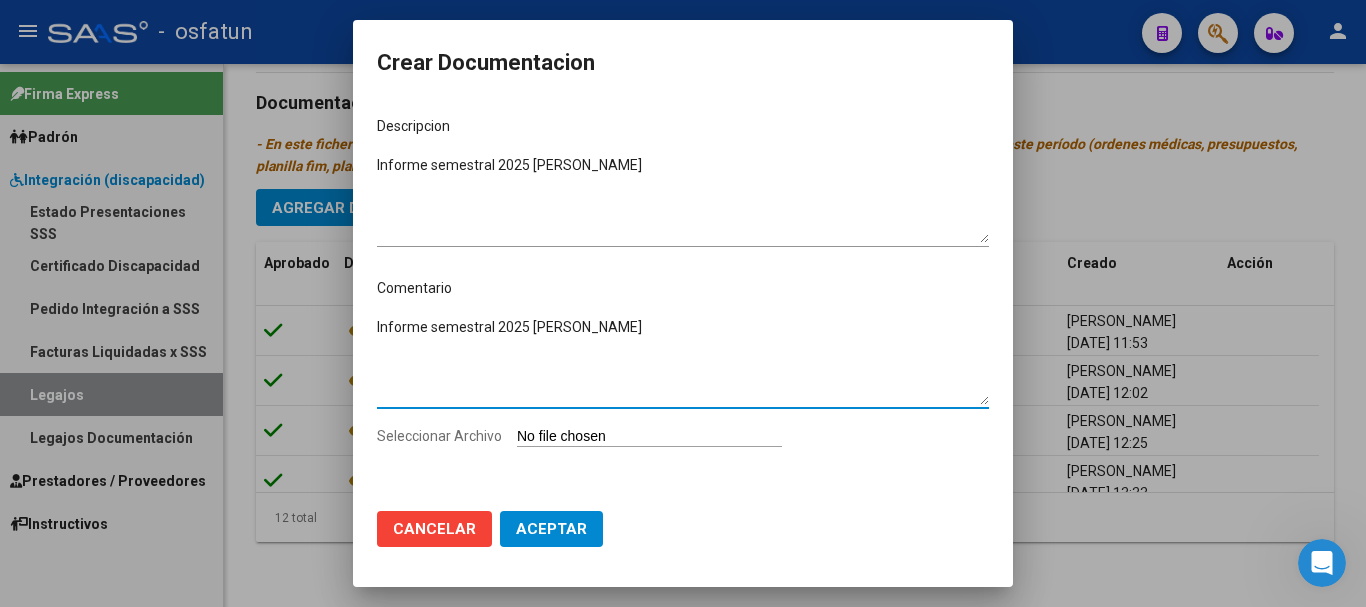 click on "Informe semestral 2025 [PERSON_NAME]" at bounding box center (683, 361) 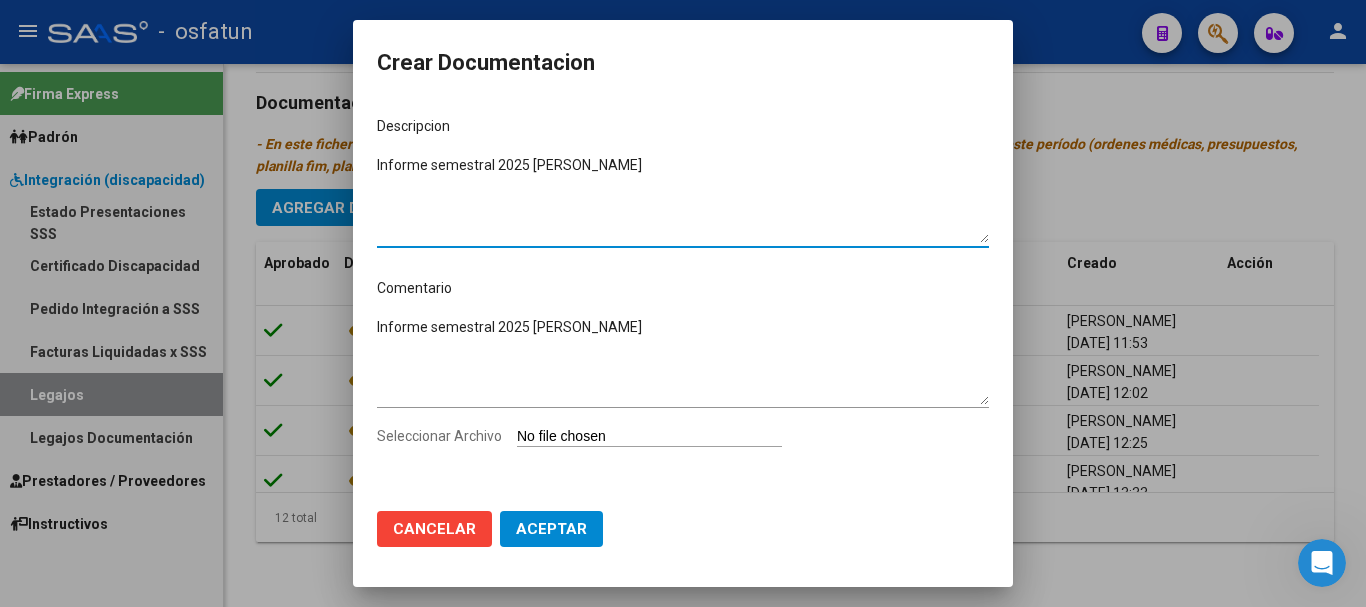 click on "Informe semestral 2025 [PERSON_NAME]" at bounding box center [683, 199] 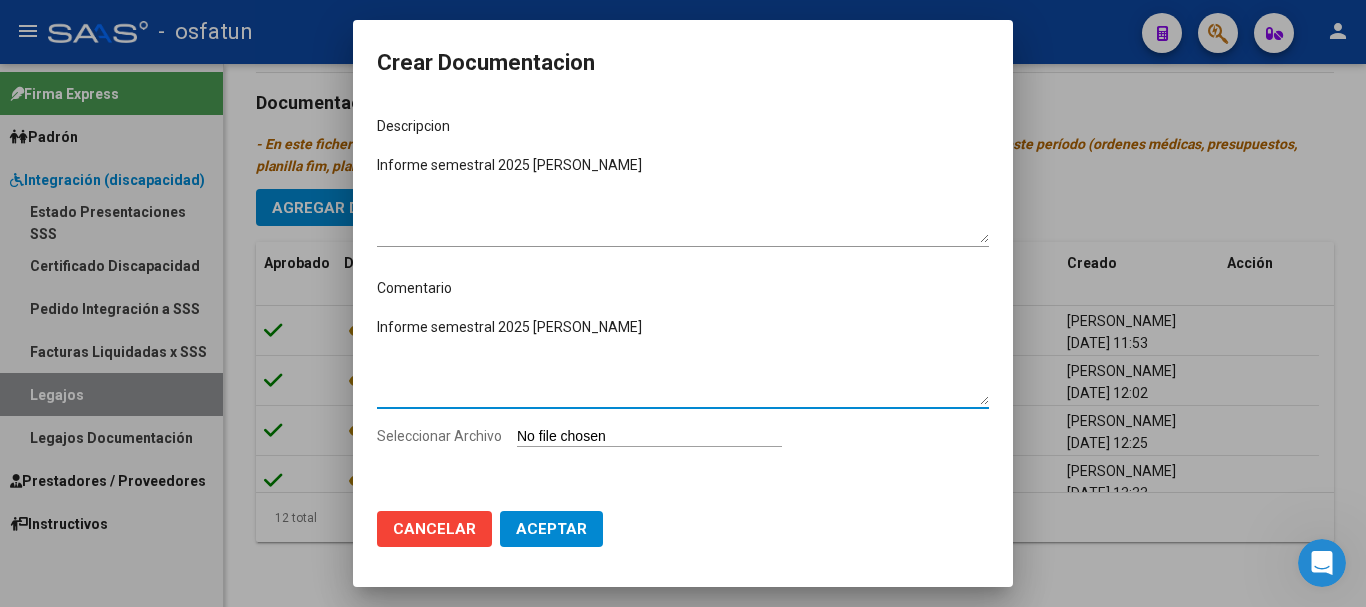 paste on "Fonoaudiología" 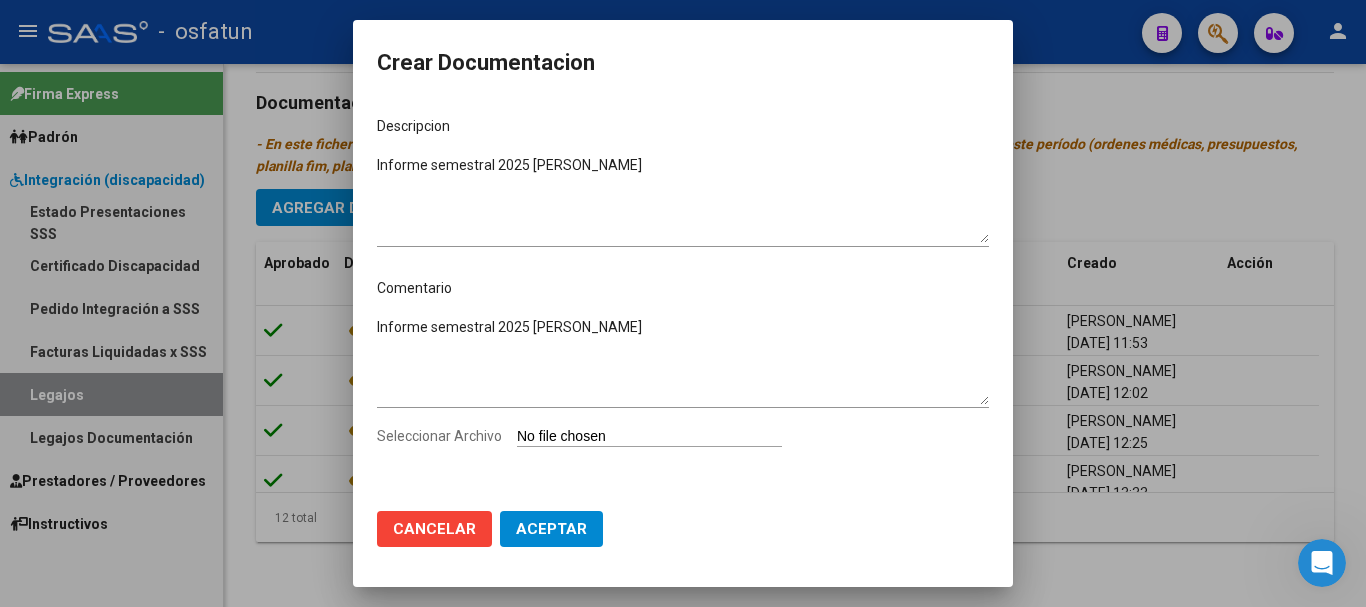 click on "Seleccionar Archivo" at bounding box center [649, 437] 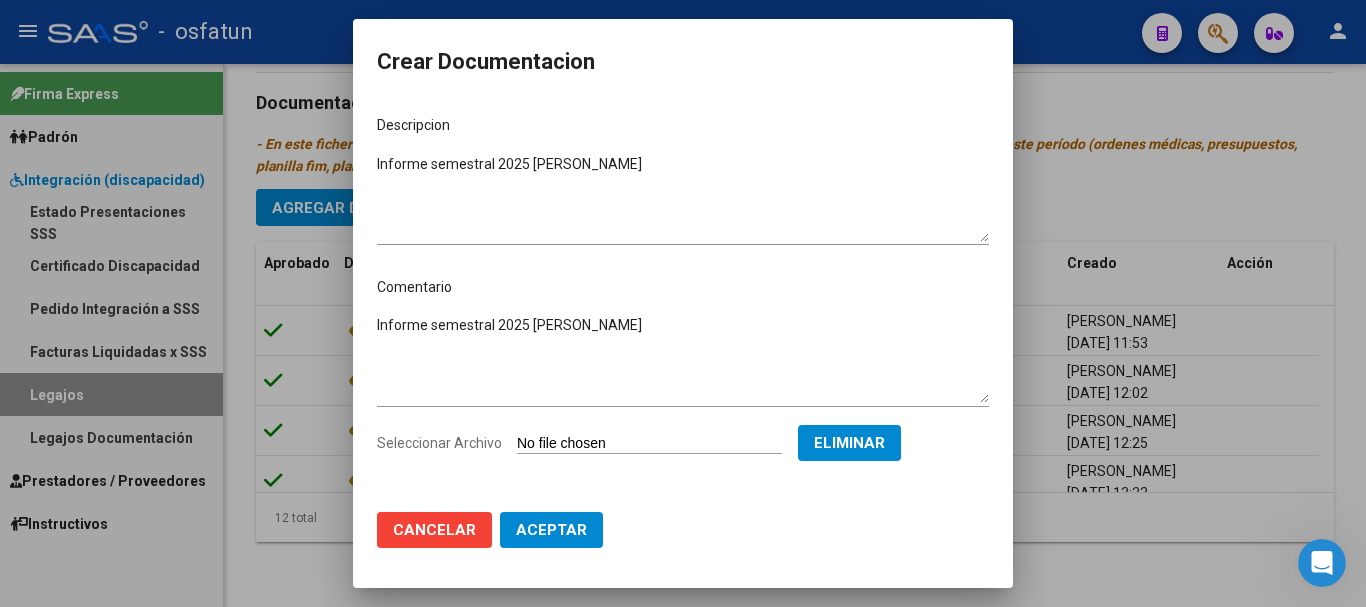 scroll, scrollTop: 5, scrollLeft: 0, axis: vertical 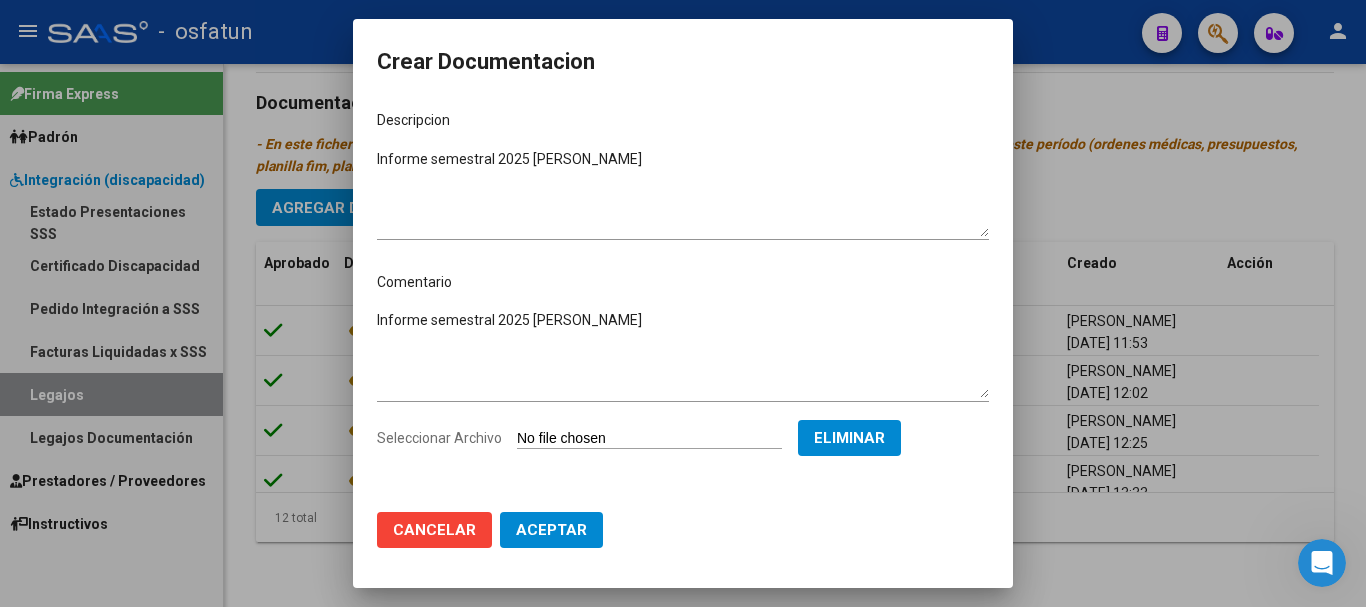 click on "Aceptar" 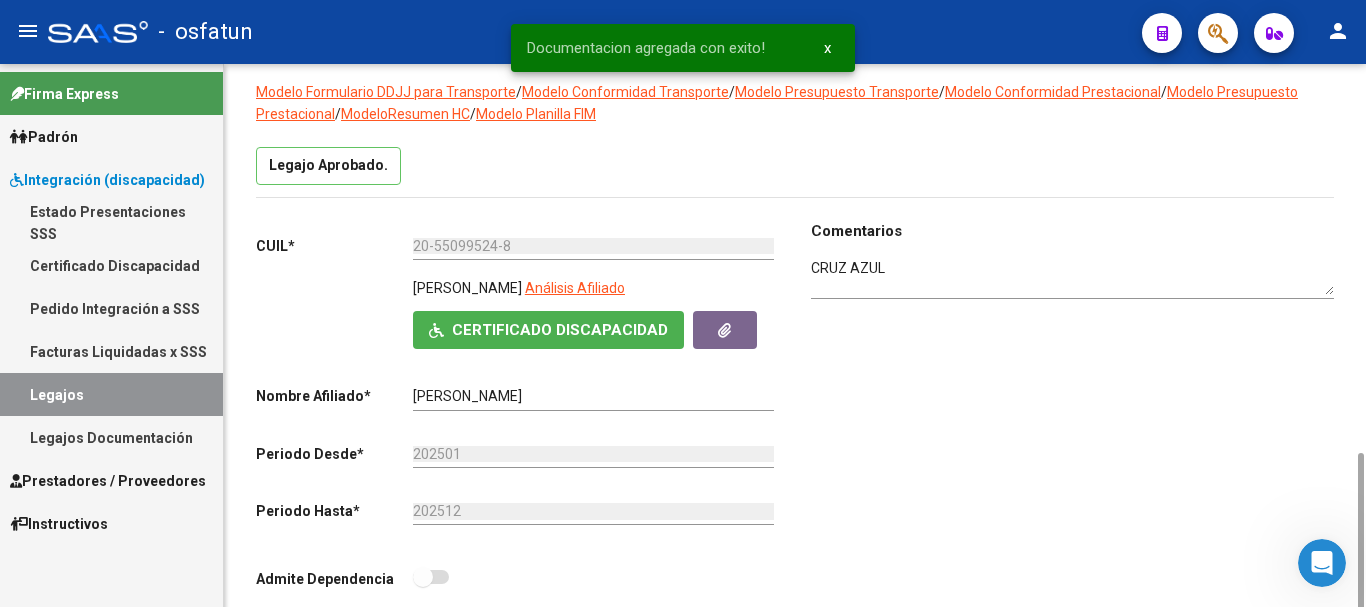 scroll, scrollTop: 0, scrollLeft: 0, axis: both 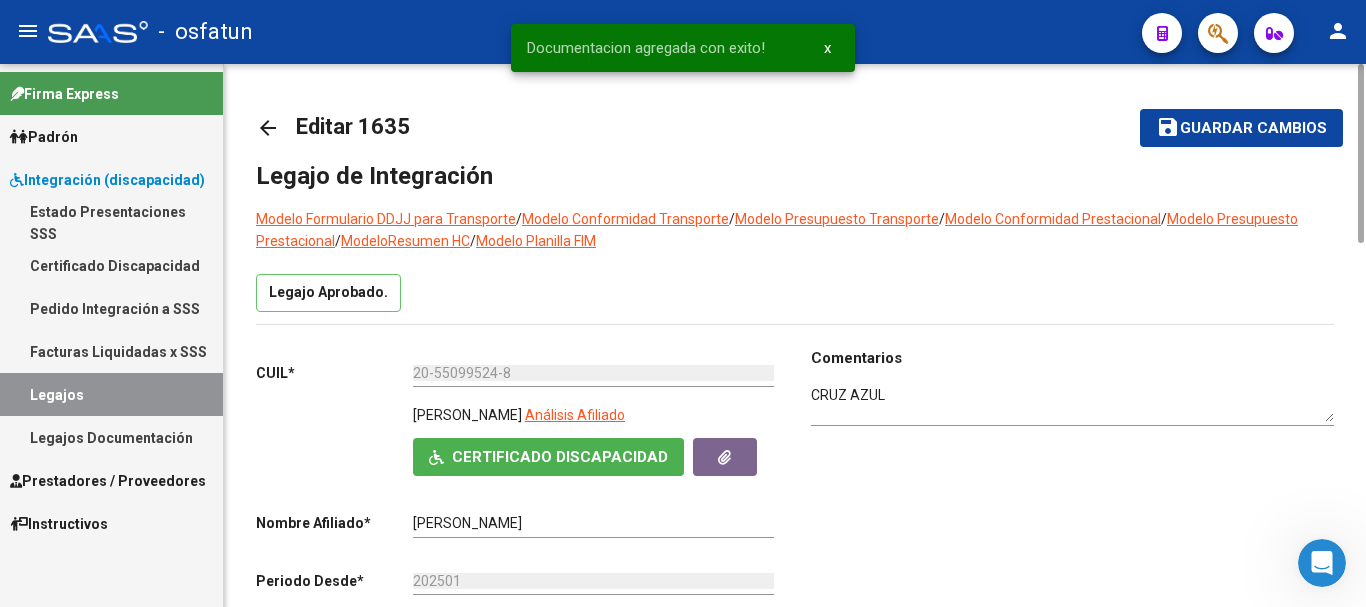 drag, startPoint x: 1360, startPoint y: 460, endPoint x: 1365, endPoint y: -21, distance: 481.026 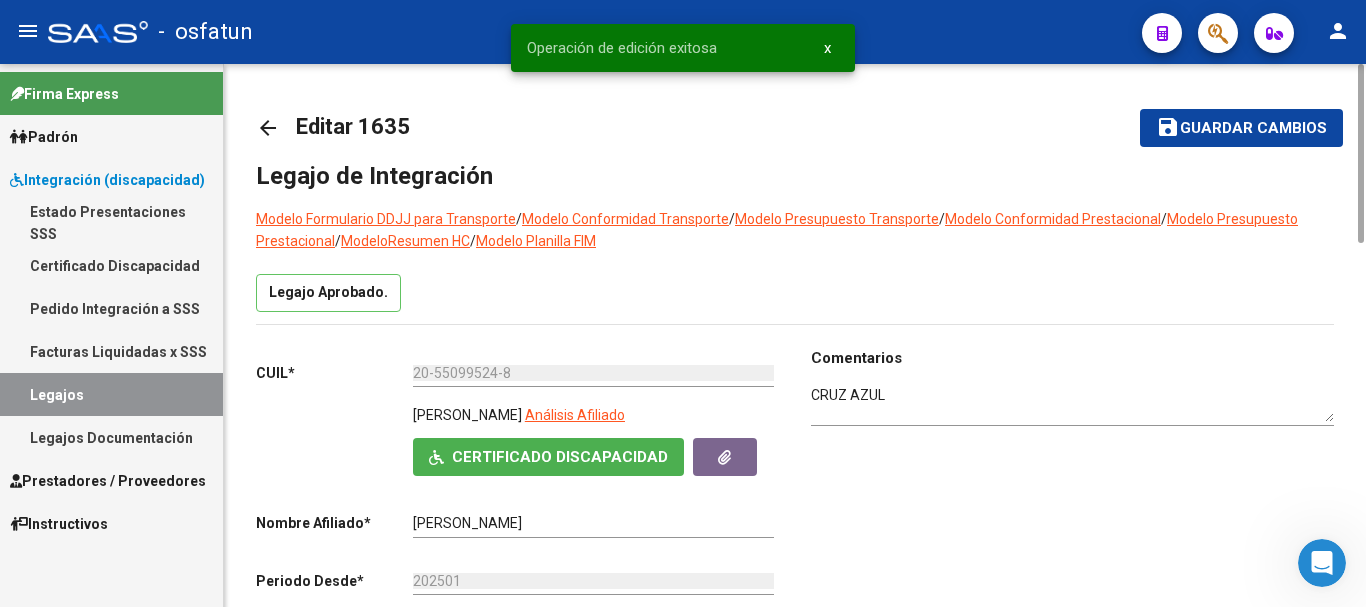 click on "Guardar cambios" 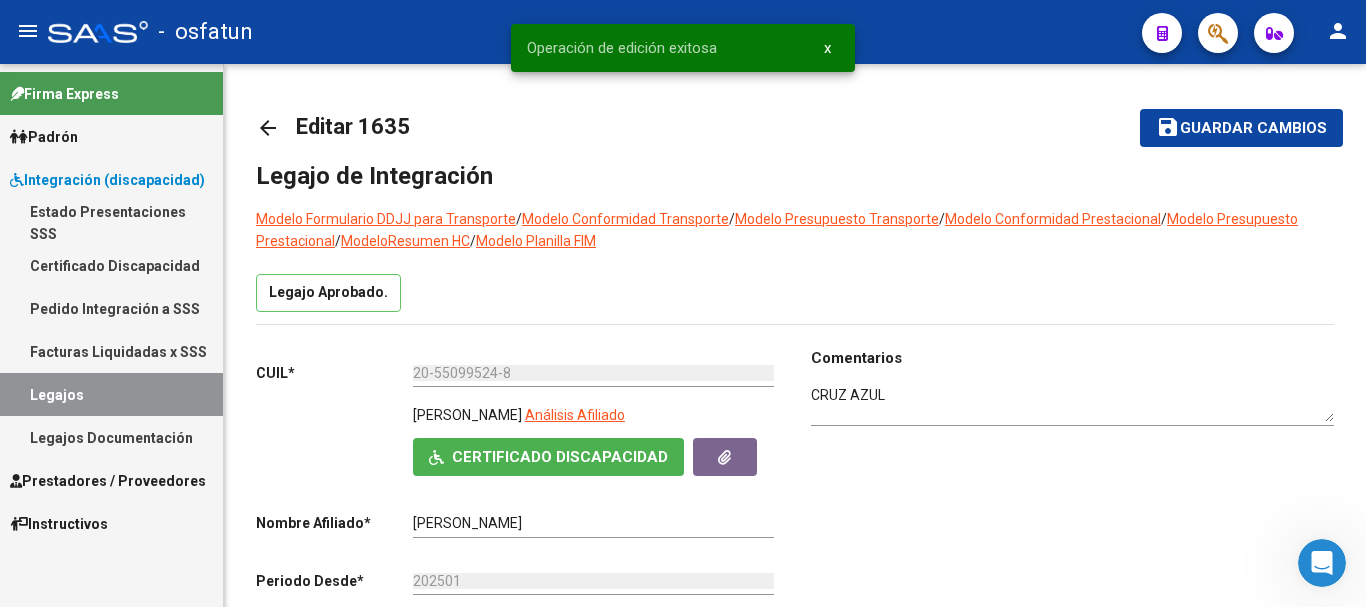 click on "Legajos" at bounding box center (111, 394) 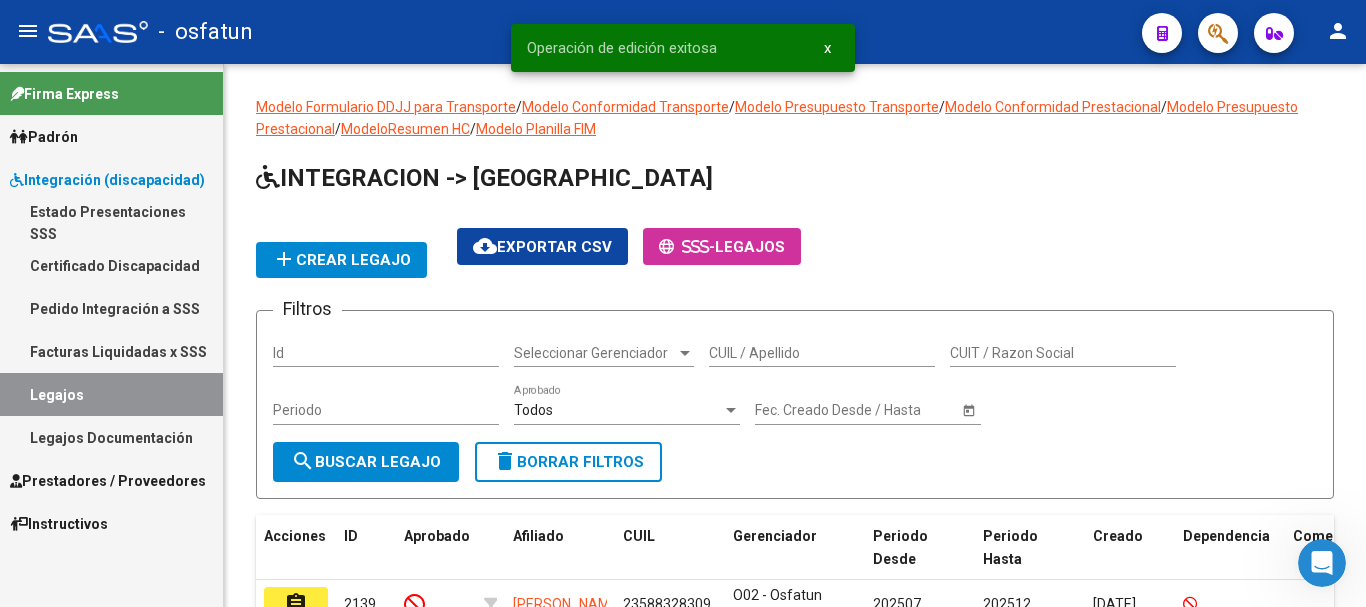 click on "Facturas Liquidadas x SSS" at bounding box center [111, 351] 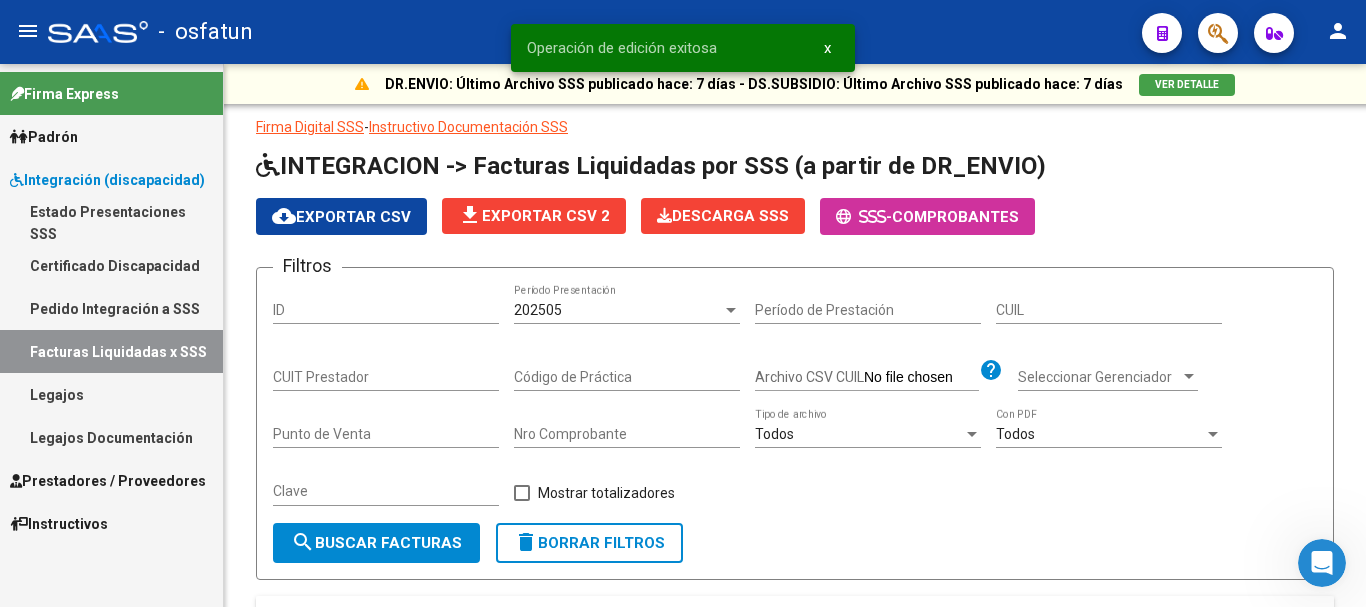 click on "Prestadores / Proveedores" at bounding box center [108, 481] 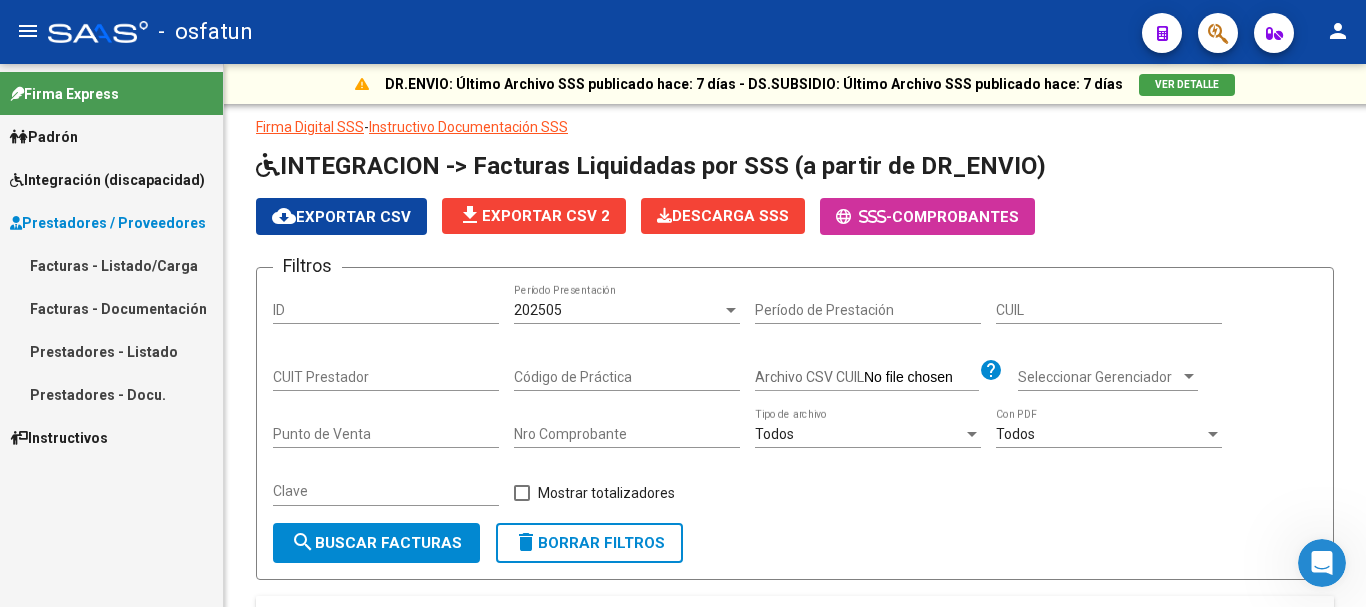 click on "Facturas - Listado/Carga" at bounding box center [111, 265] 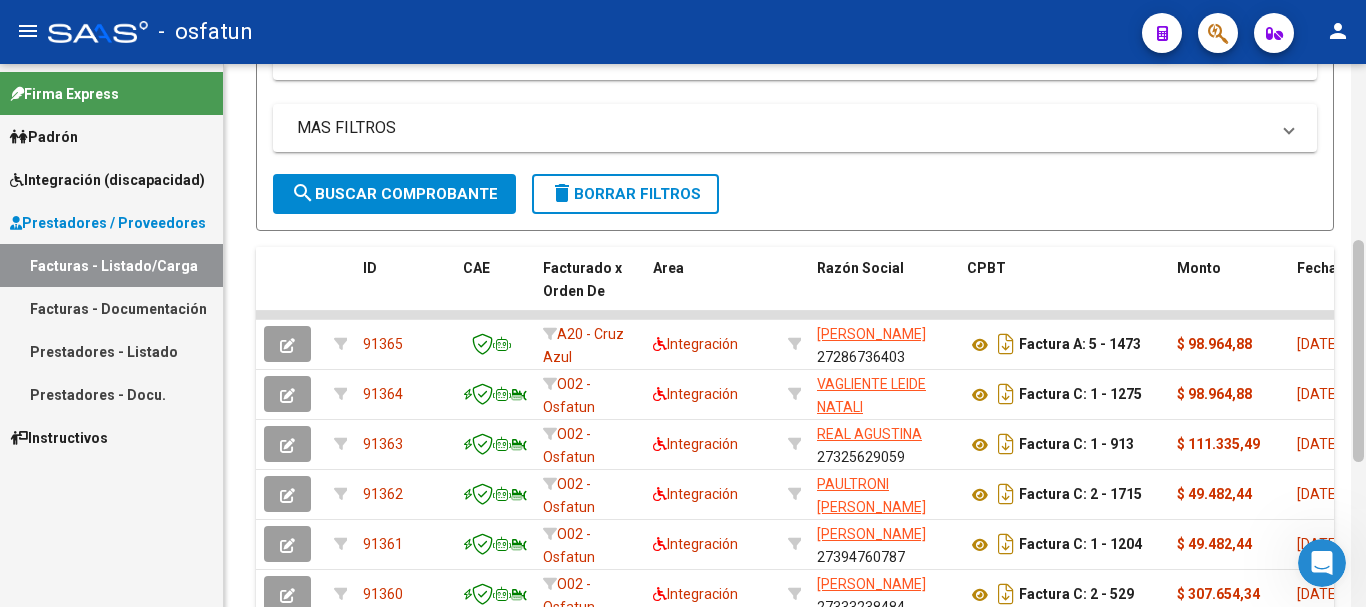 scroll, scrollTop: 491, scrollLeft: 0, axis: vertical 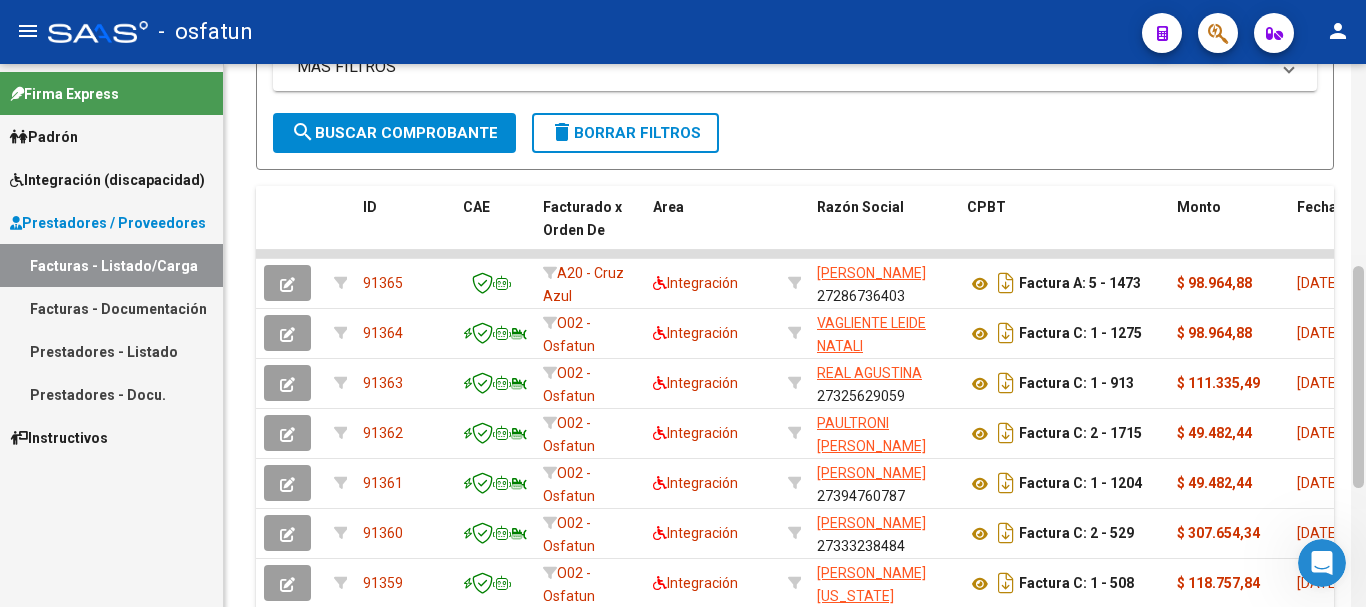 drag, startPoint x: 1354, startPoint y: 172, endPoint x: 1365, endPoint y: 334, distance: 162.37303 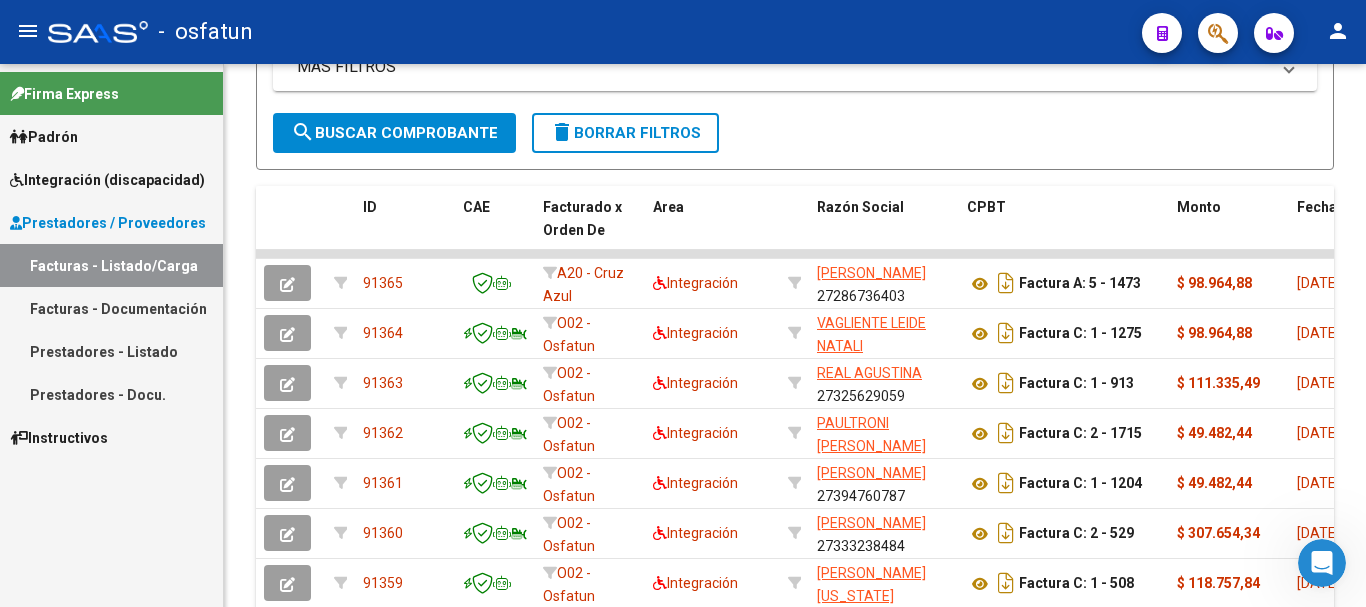 click on "Facturas - Listado/Carga" at bounding box center [111, 265] 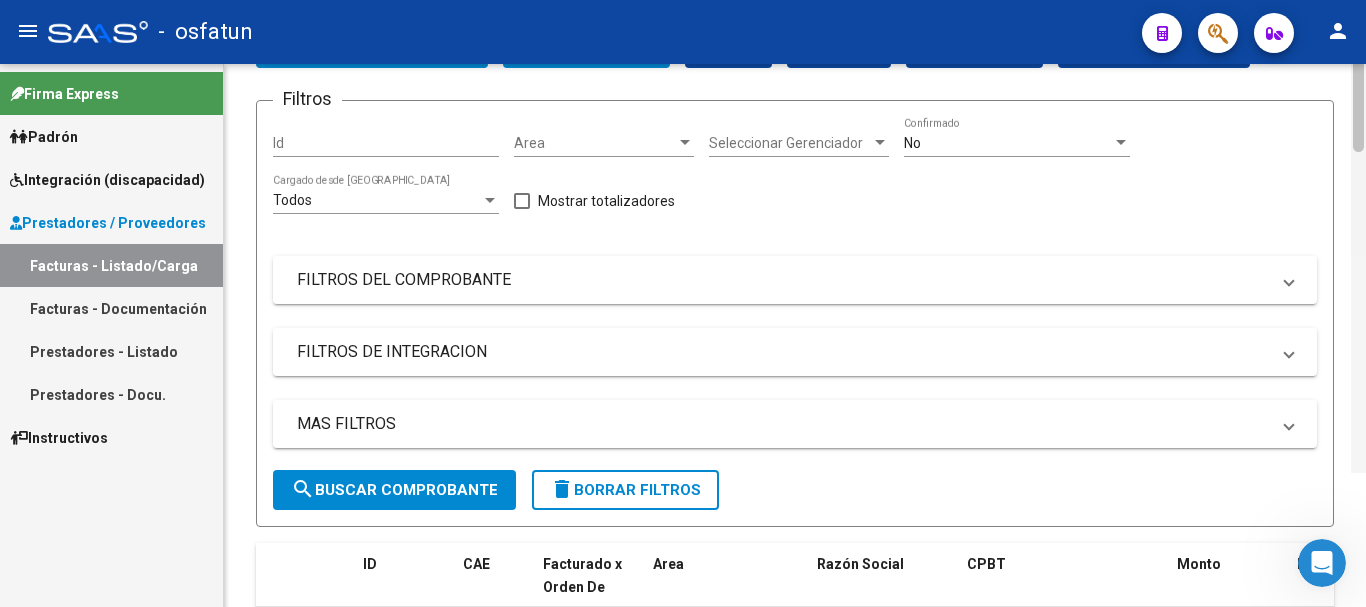 scroll, scrollTop: 0, scrollLeft: 0, axis: both 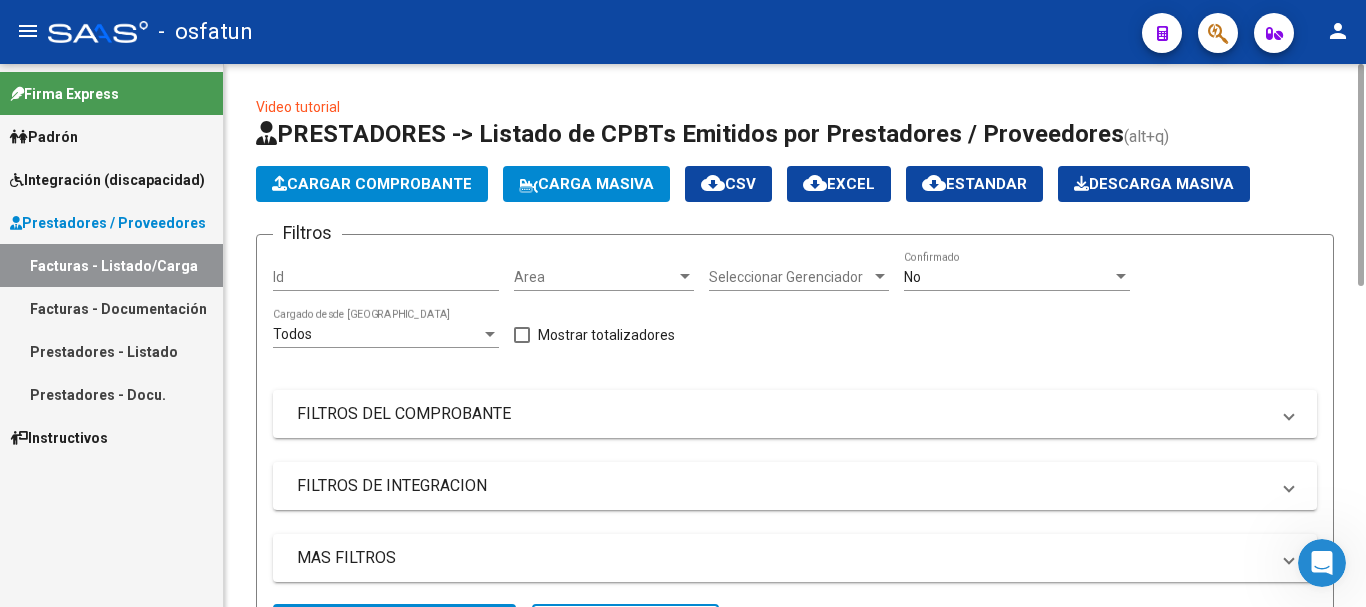 drag, startPoint x: 1358, startPoint y: 292, endPoint x: 1301, endPoint y: 43, distance: 255.4408 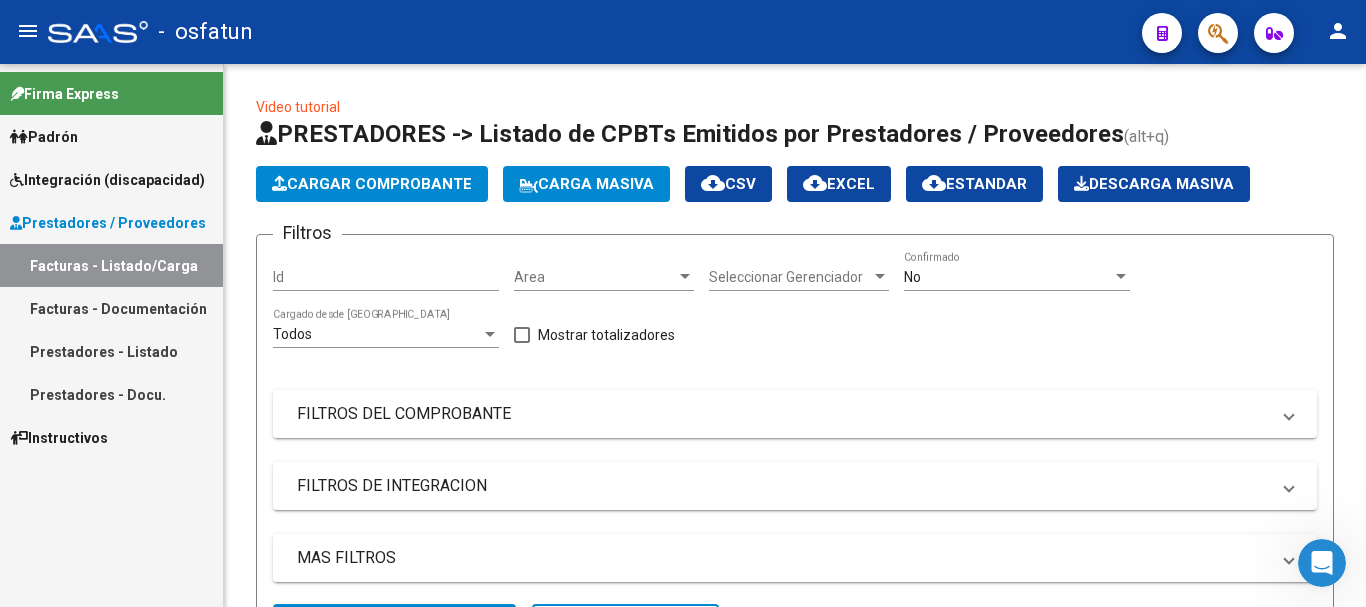 click on "Facturas - Listado/Carga" at bounding box center [111, 265] 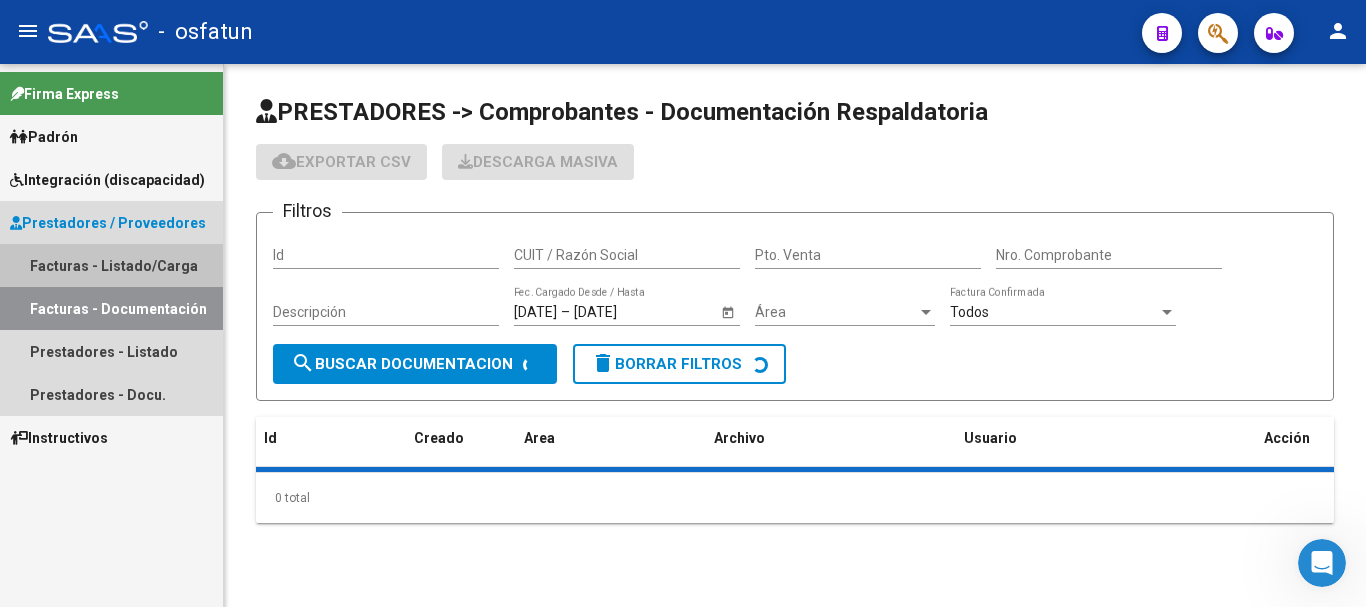 click on "Facturas - Listado/Carga" at bounding box center (111, 265) 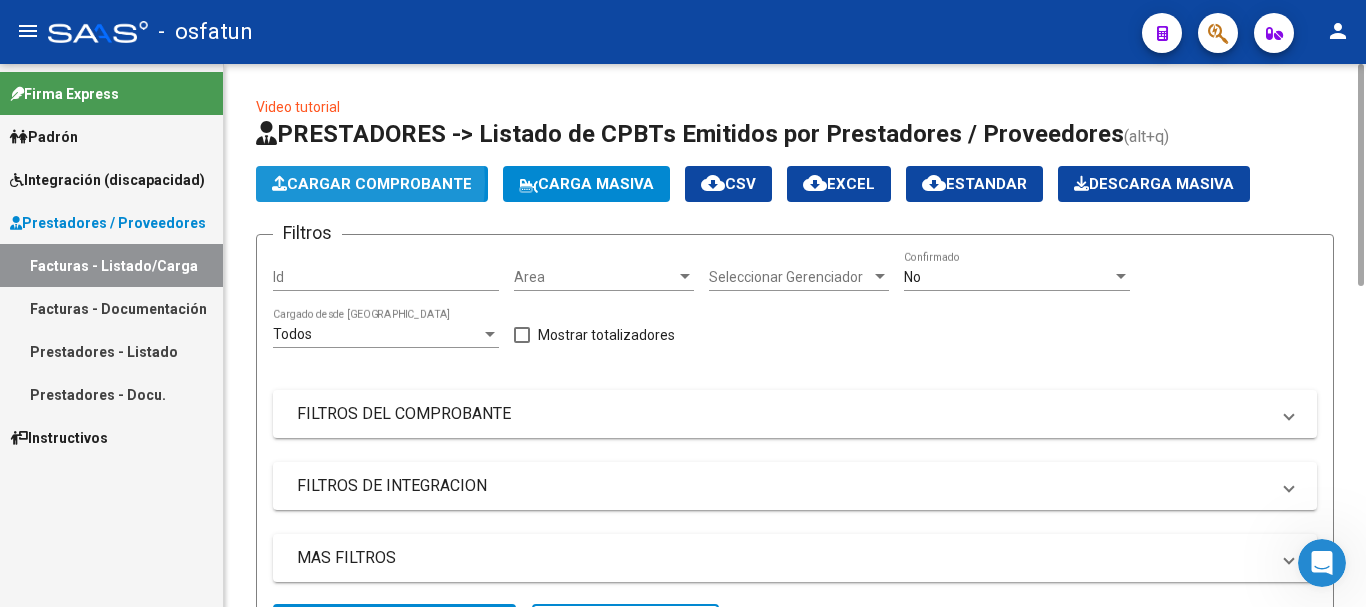 click on "Cargar Comprobante" 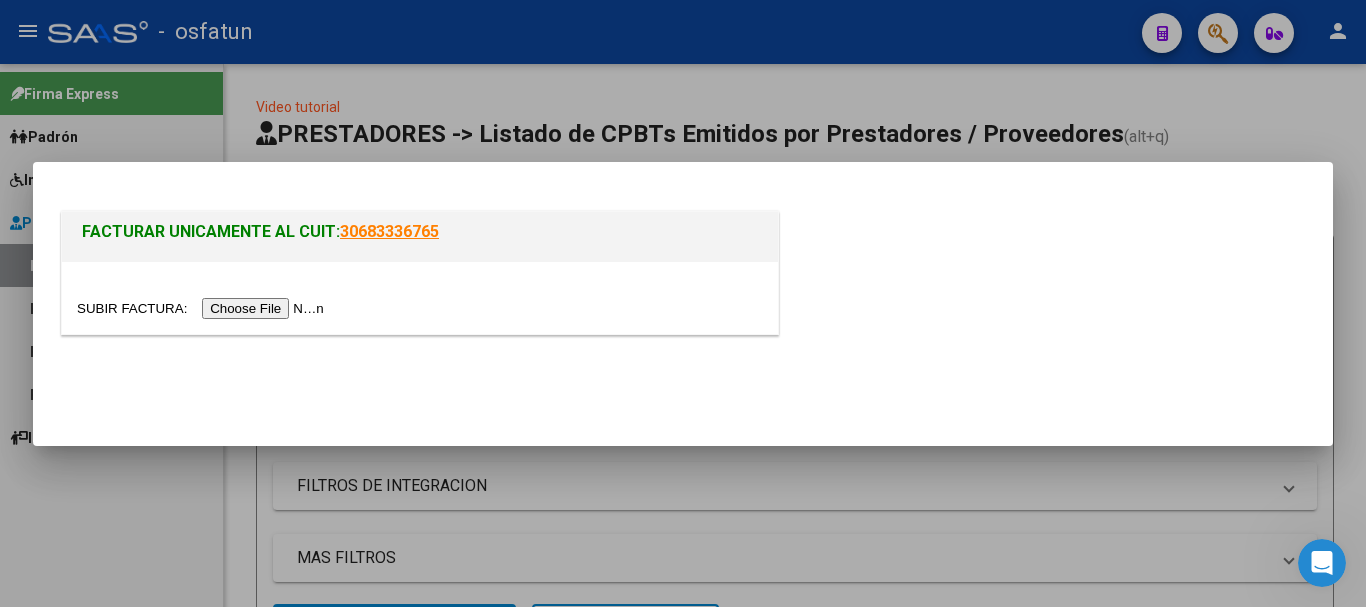click at bounding box center (203, 308) 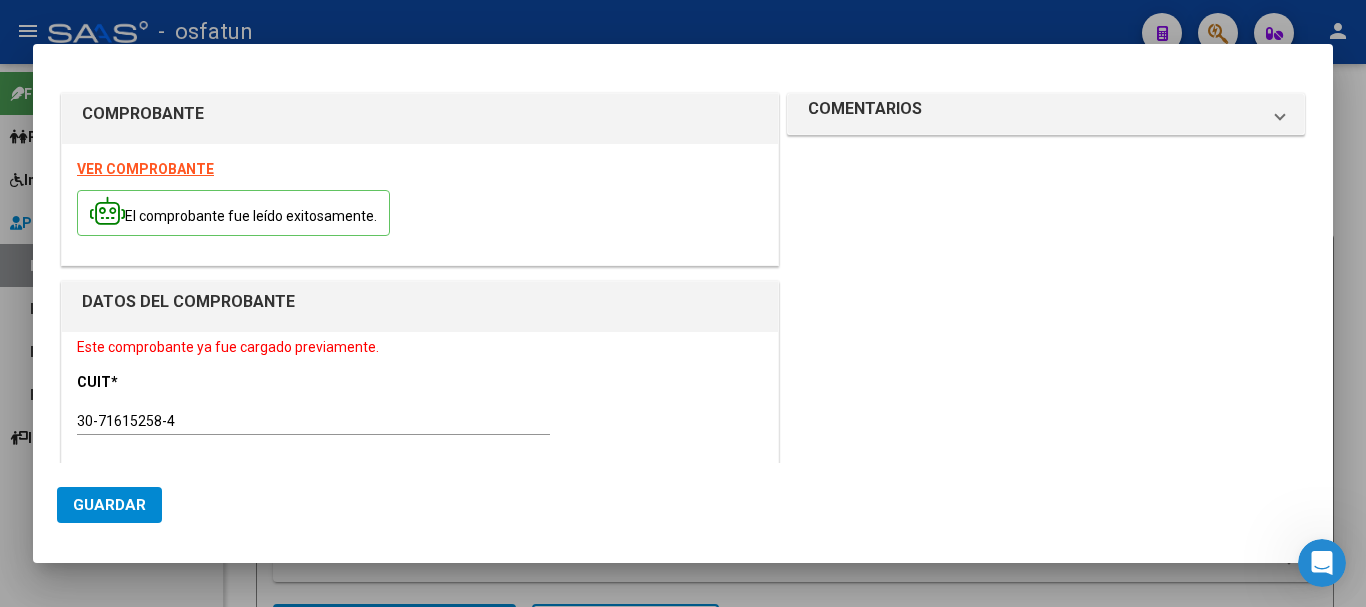 click at bounding box center (683, 303) 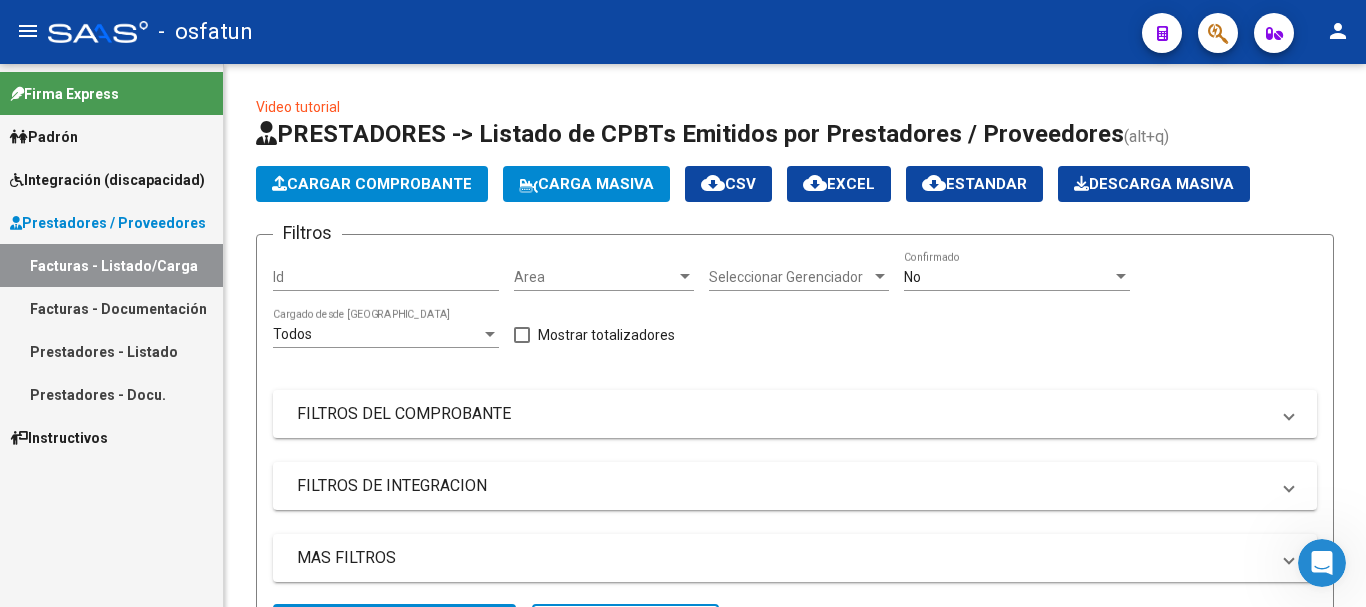 click on "Prestadores - Docu." at bounding box center [111, 394] 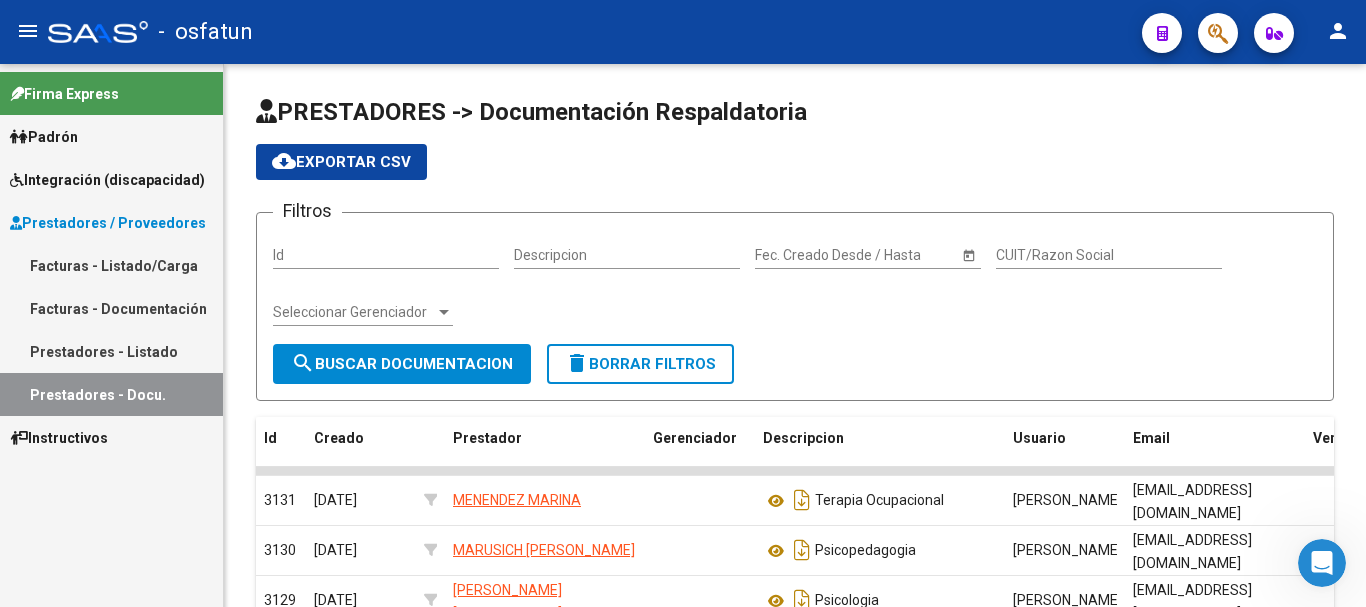 click on "Prestadores - Listado" at bounding box center [111, 351] 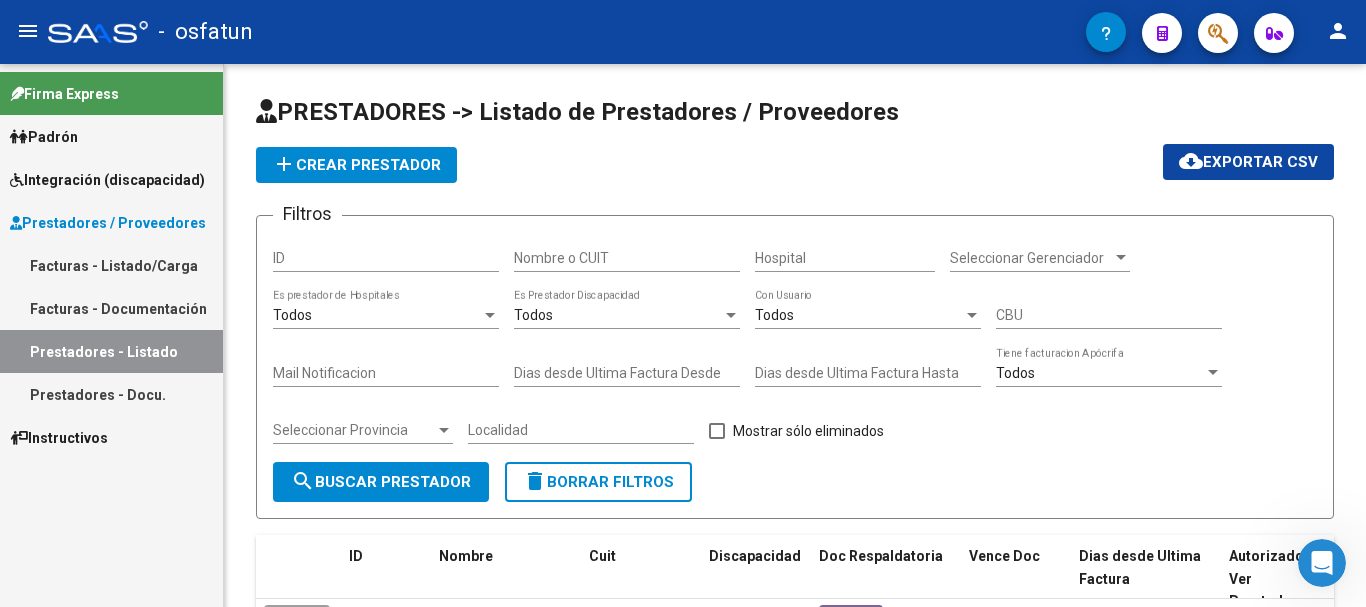 click on "Prestadores - Docu." at bounding box center (111, 394) 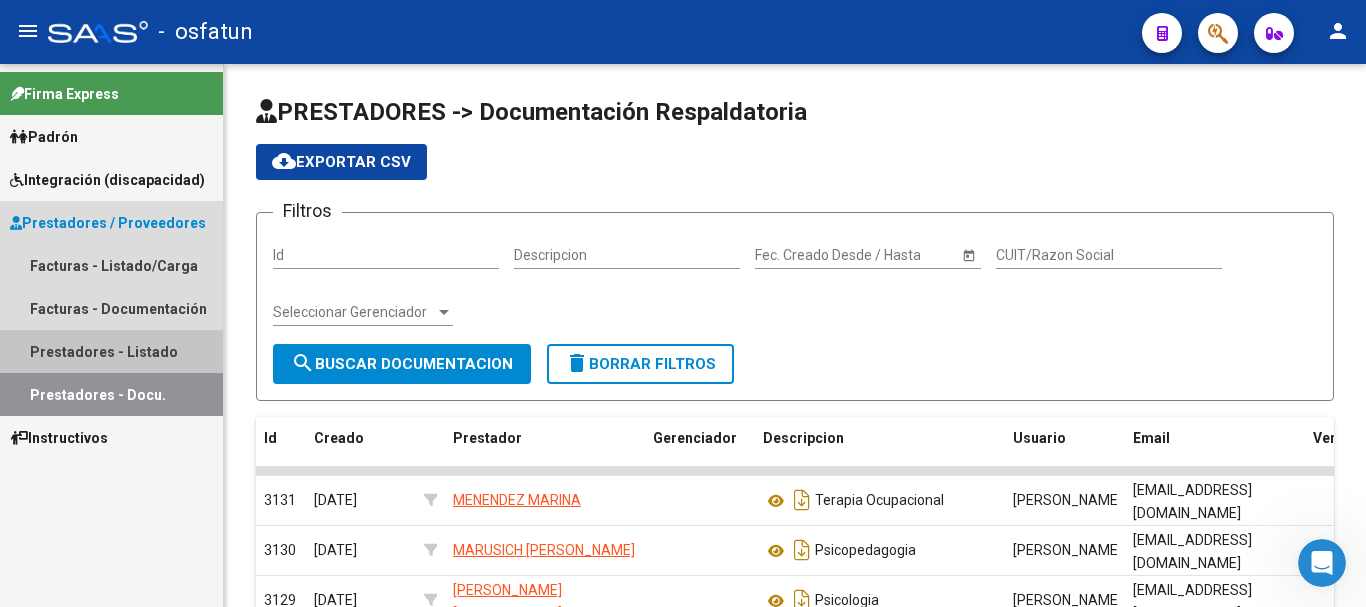 click on "Prestadores - Listado" at bounding box center [111, 351] 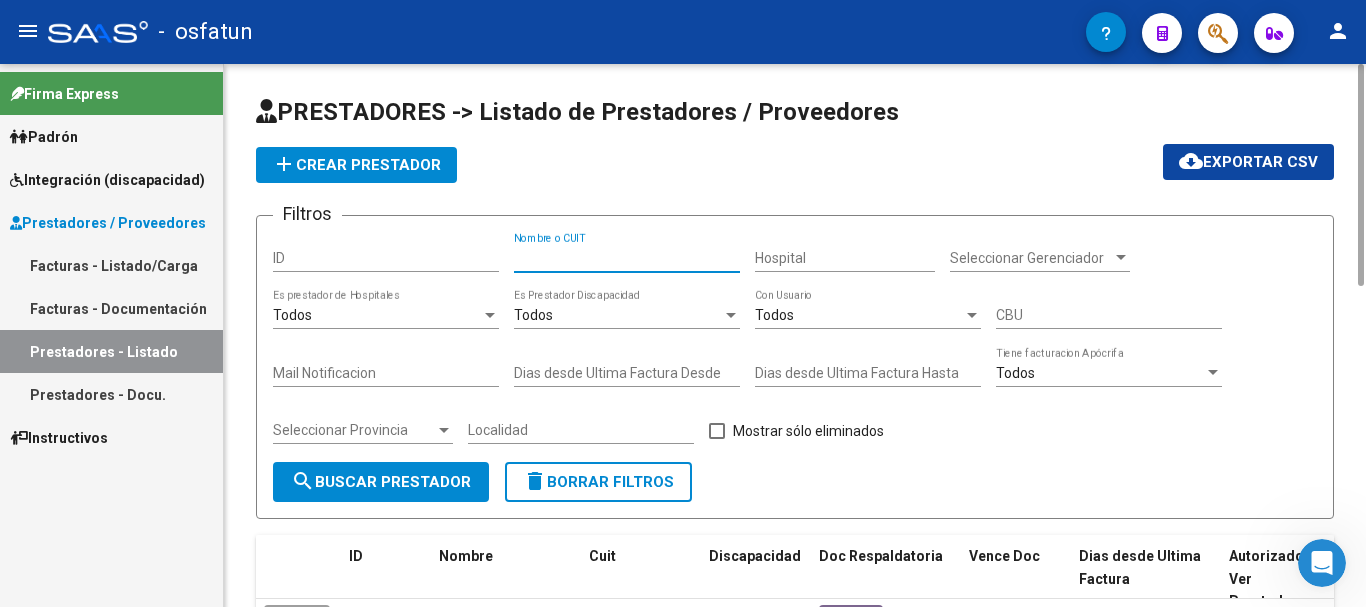 click on "Nombre o CUIT" at bounding box center [627, 258] 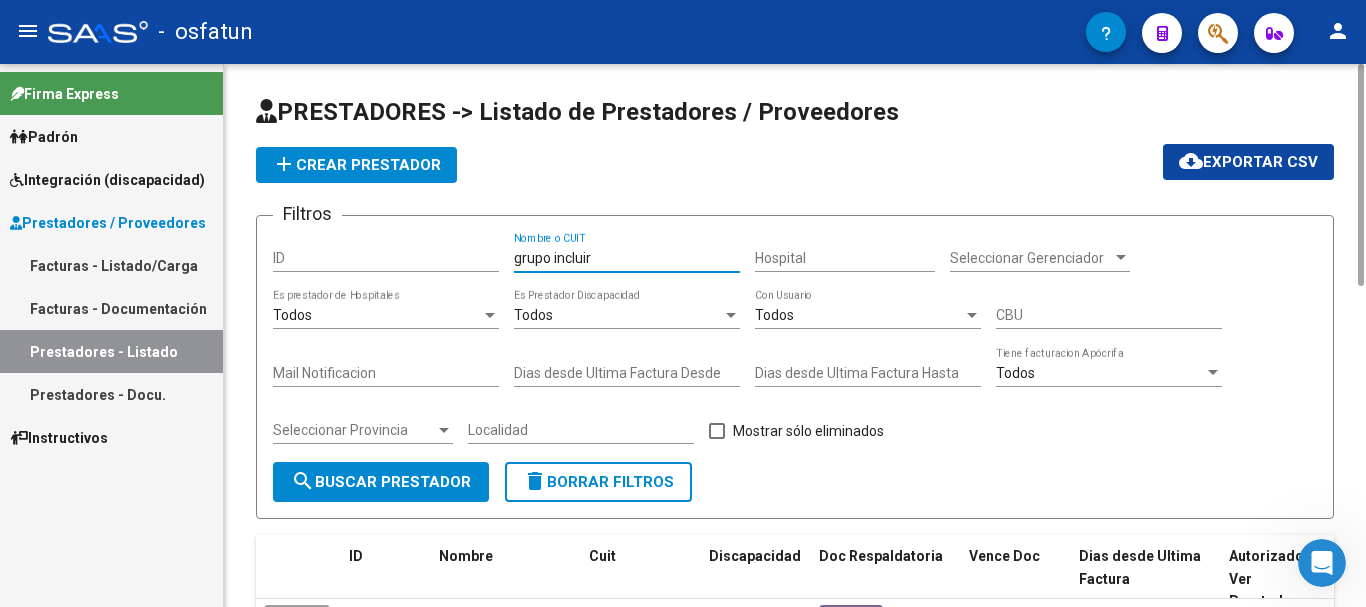 type on "grupo incluir" 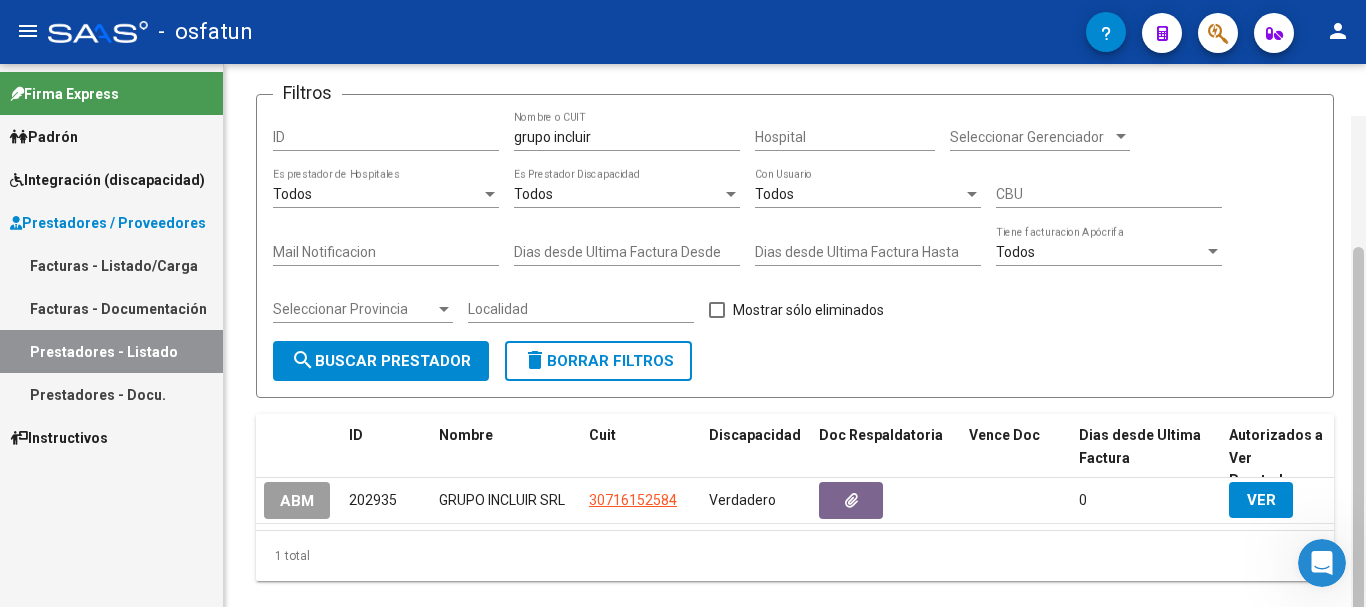 scroll, scrollTop: 175, scrollLeft: 0, axis: vertical 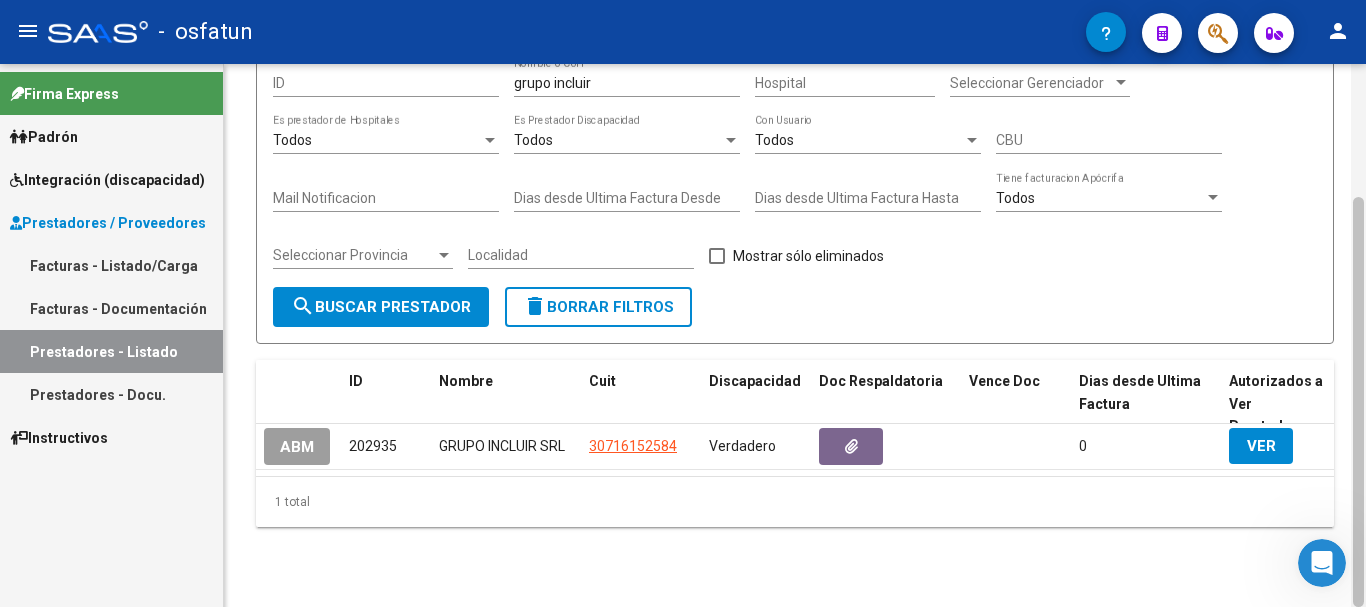 drag, startPoint x: 1363, startPoint y: 157, endPoint x: 1365, endPoint y: 267, distance: 110.01818 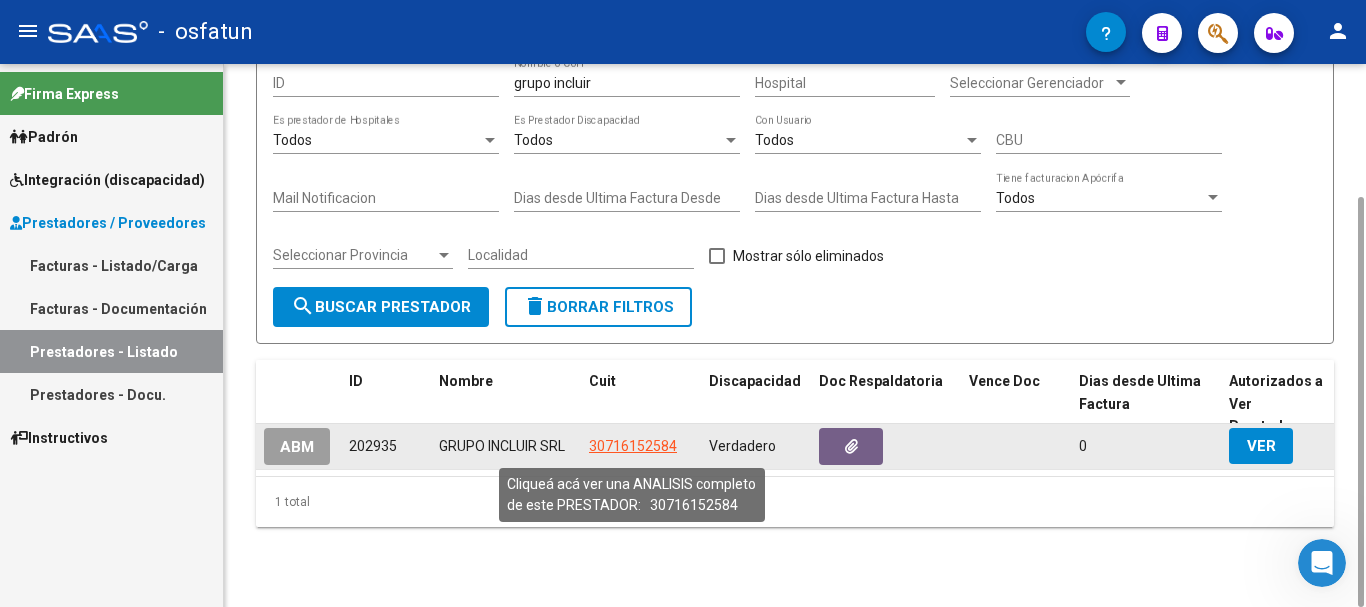 click on "30716152584" 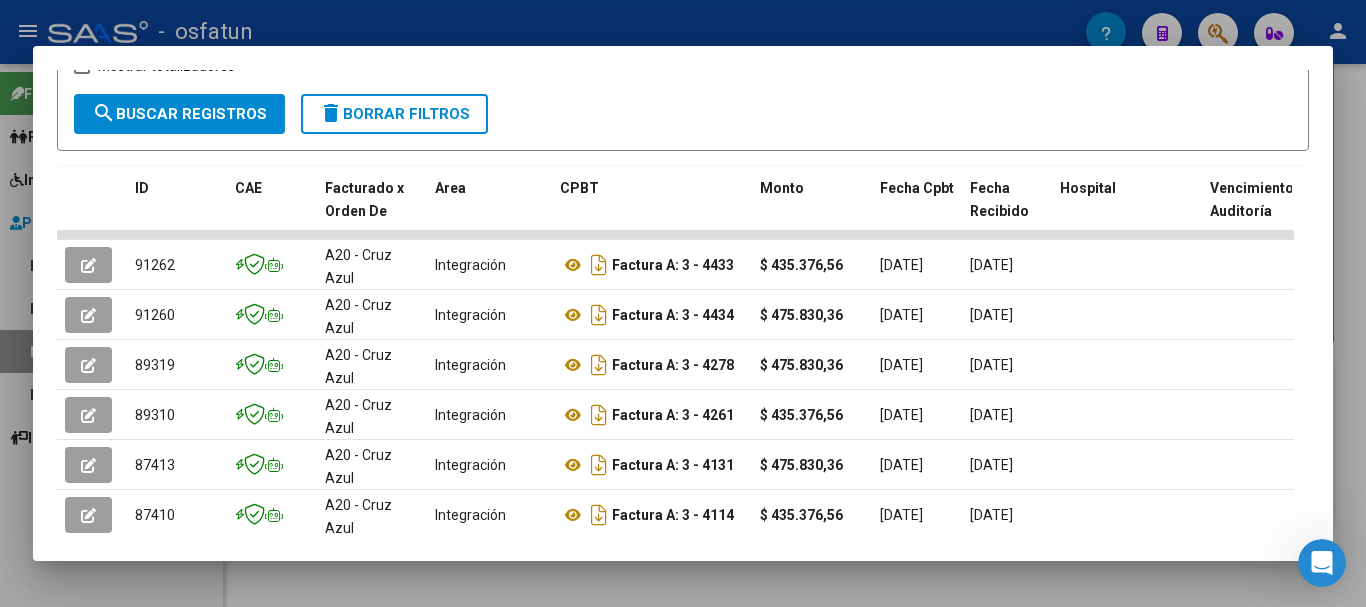 scroll, scrollTop: 373, scrollLeft: 0, axis: vertical 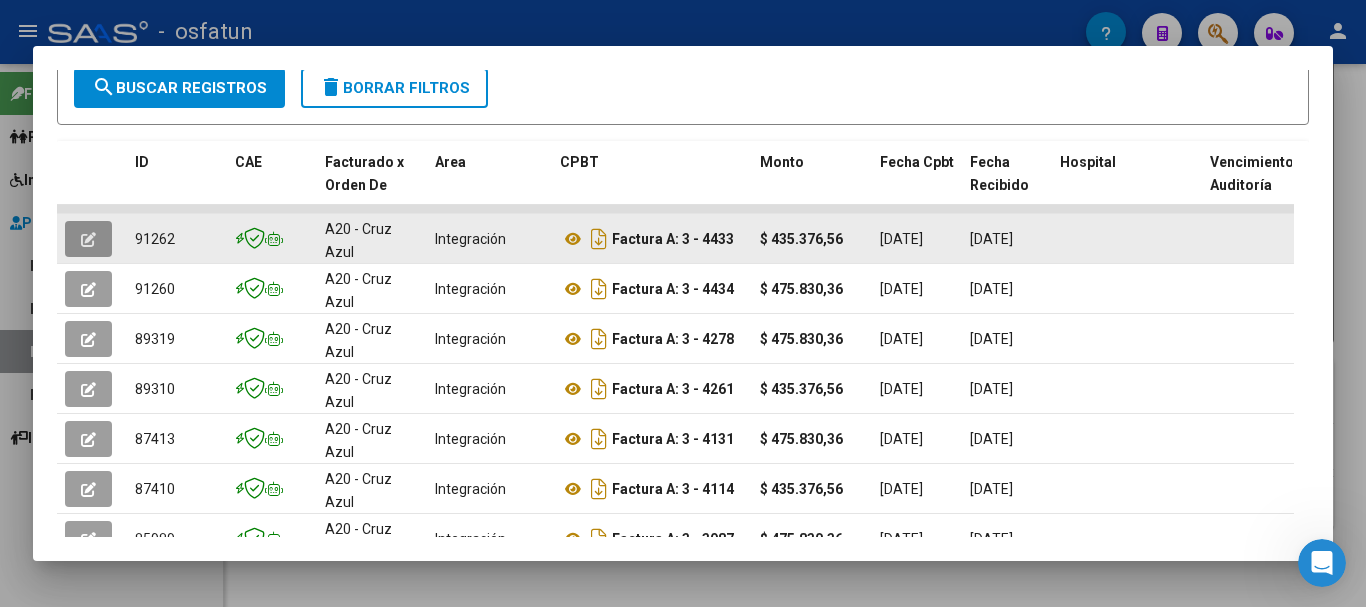 click 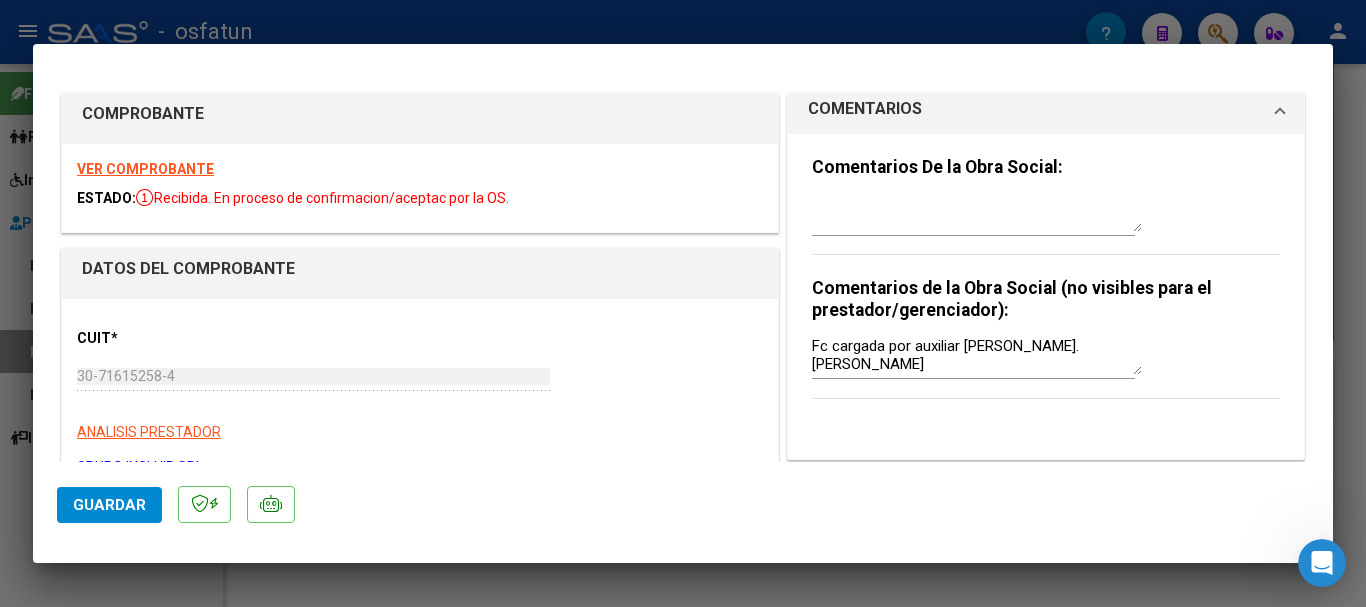 click at bounding box center (683, 303) 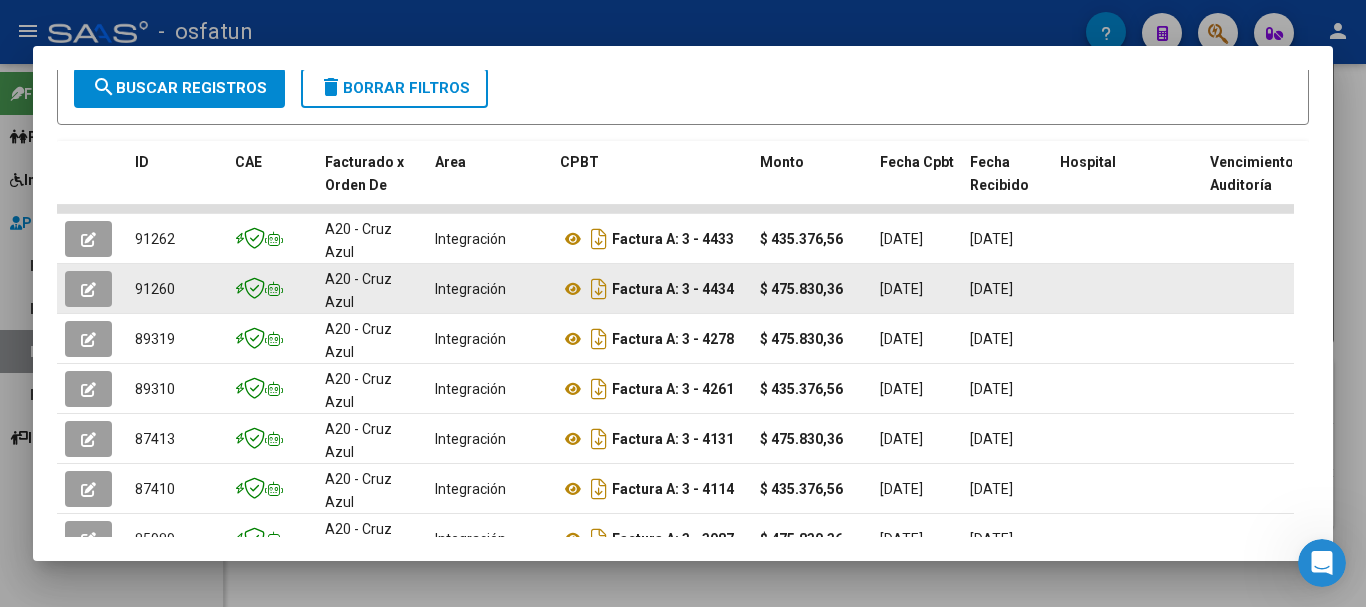 click 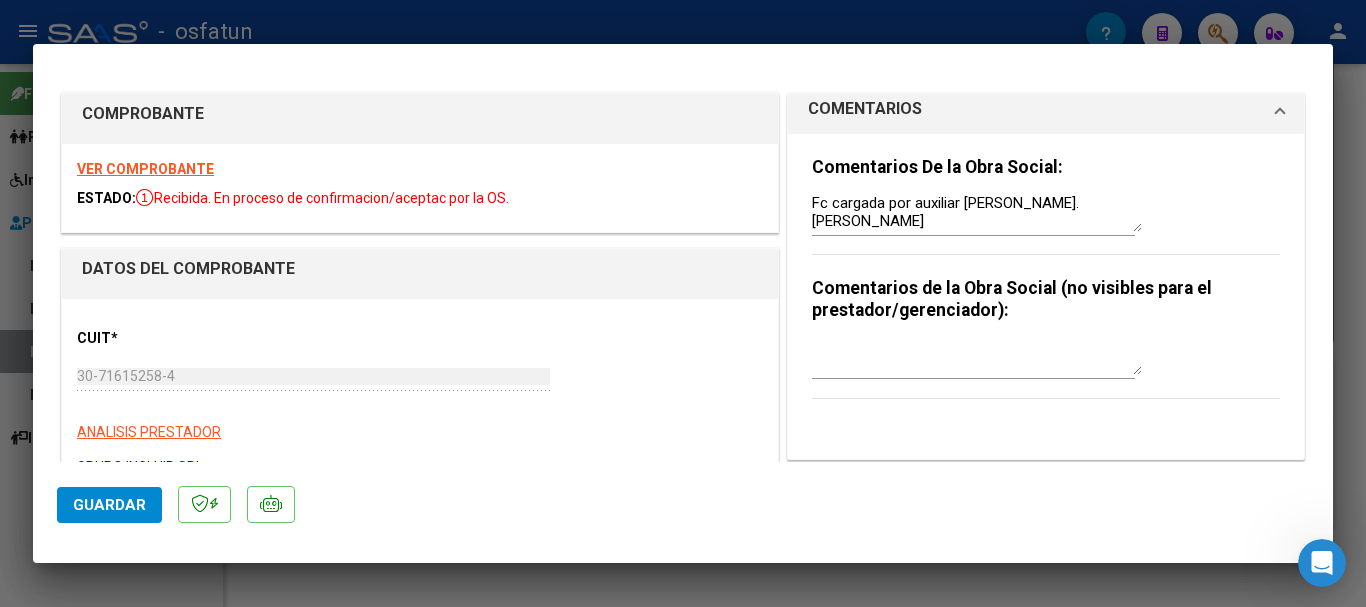 click at bounding box center (683, 303) 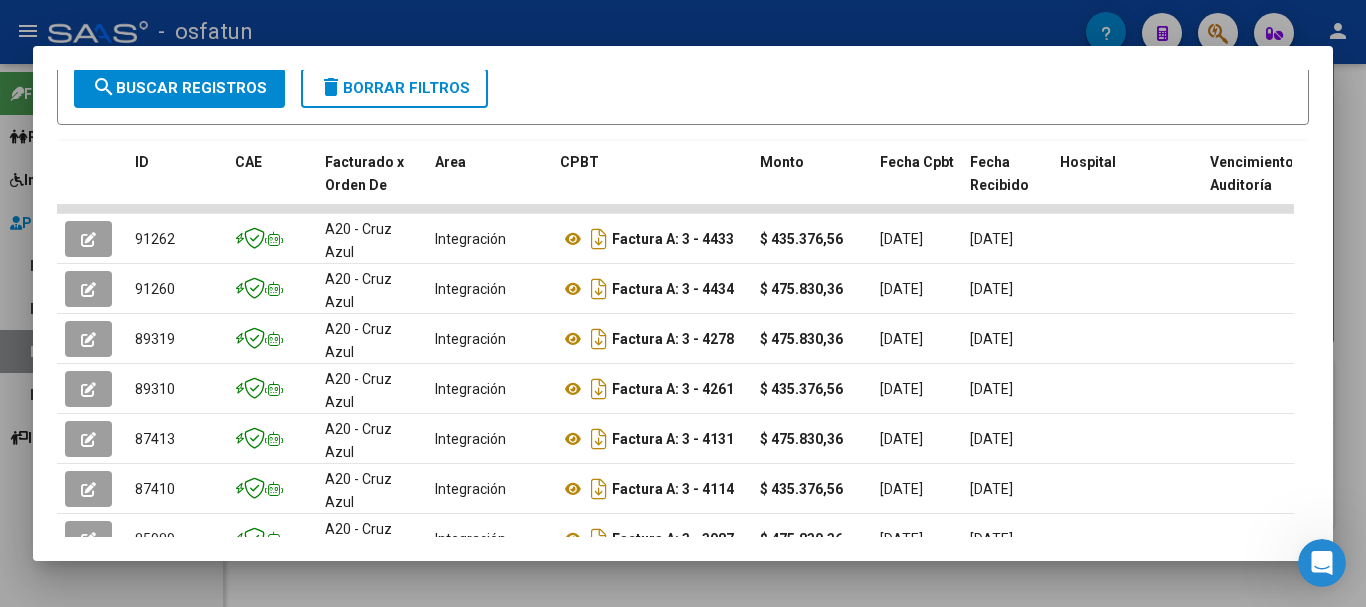 click at bounding box center [683, 303] 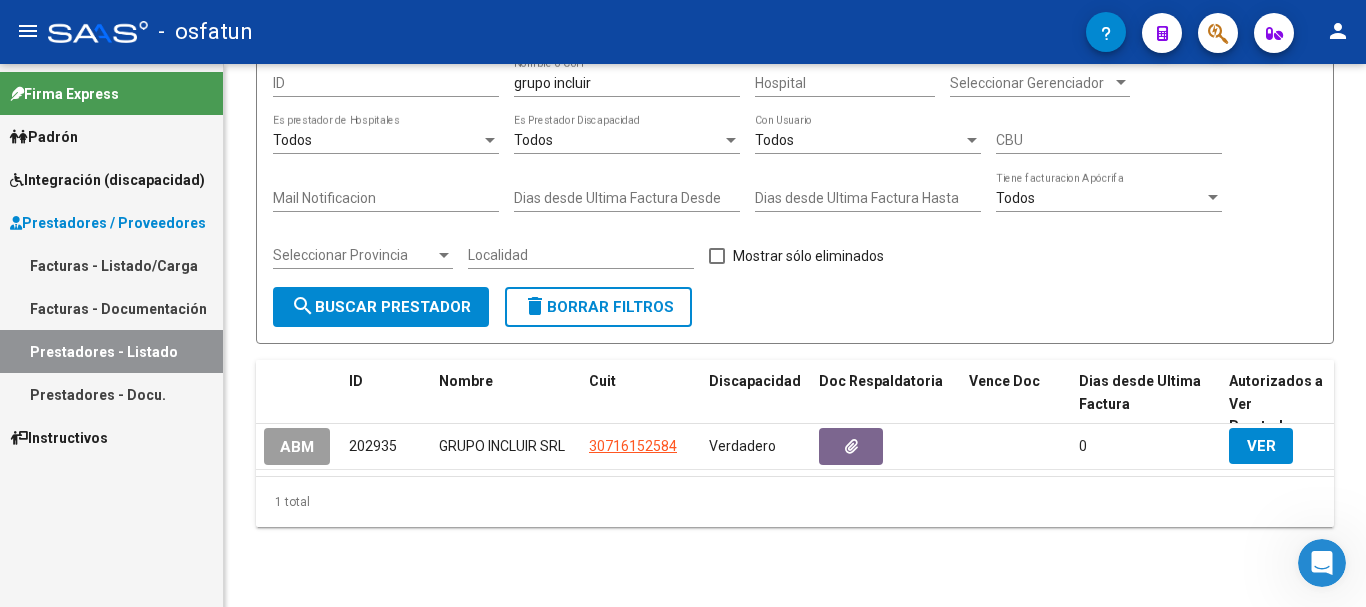 click on "Prestadores - Docu." at bounding box center (111, 394) 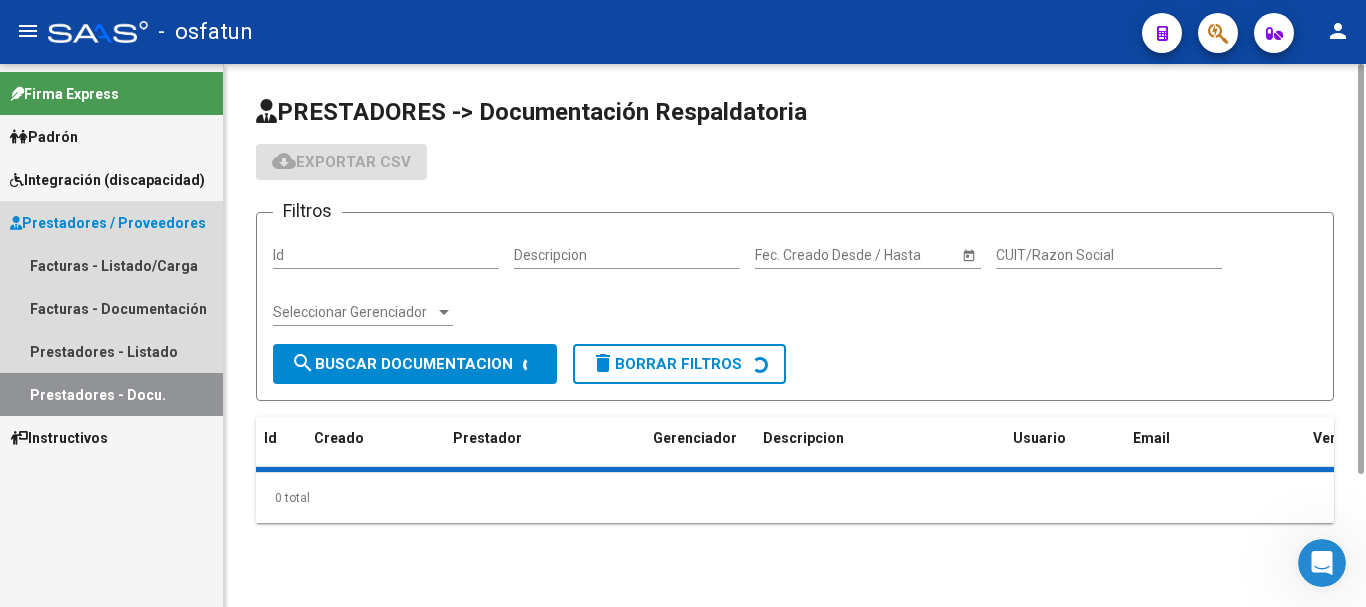 scroll, scrollTop: 0, scrollLeft: 0, axis: both 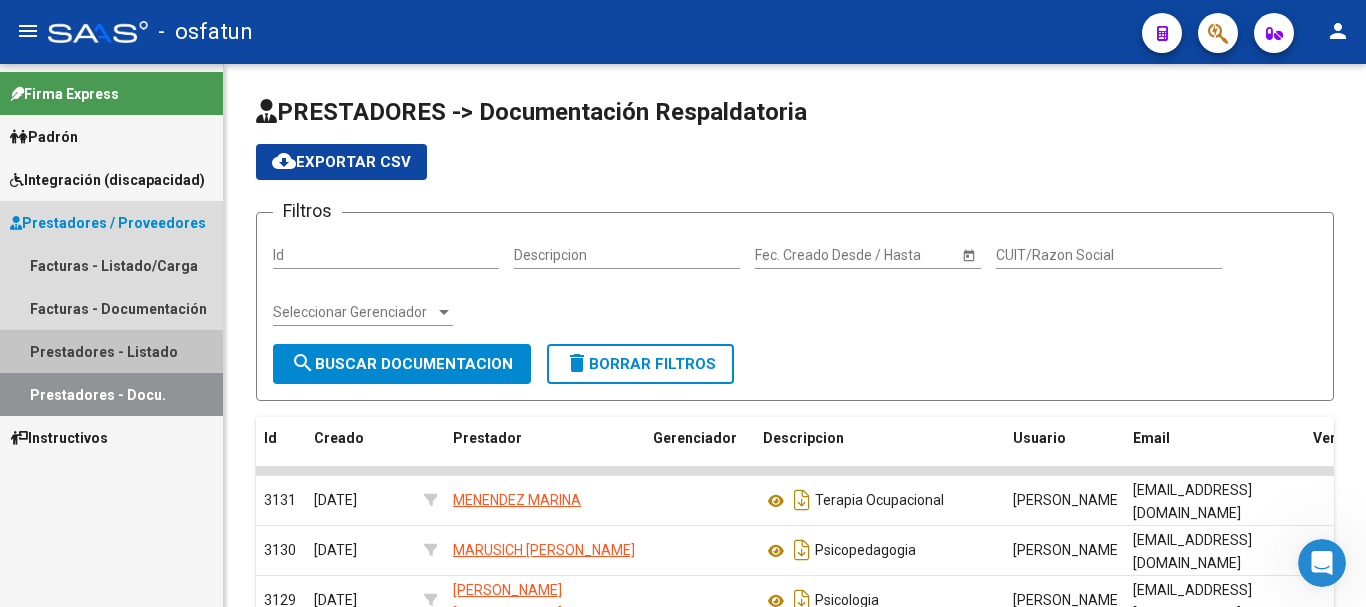 click on "Prestadores - Listado" at bounding box center (111, 351) 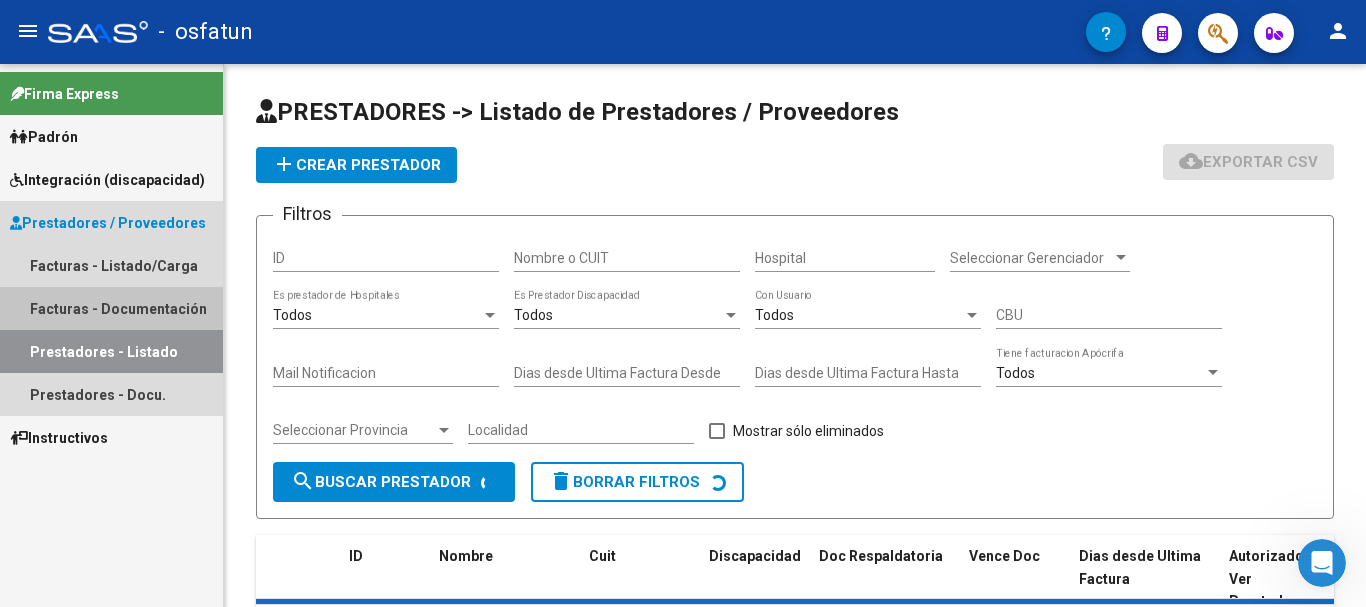 click on "Facturas - Documentación" at bounding box center [111, 308] 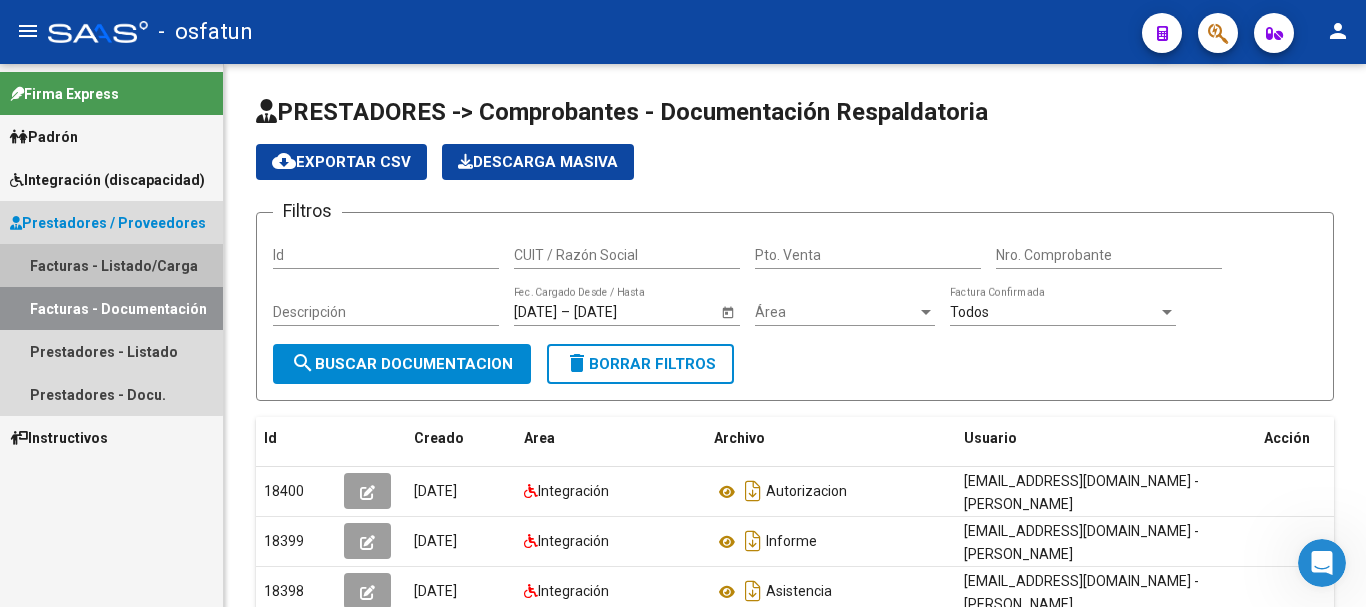 click on "Facturas - Listado/Carga" at bounding box center [111, 265] 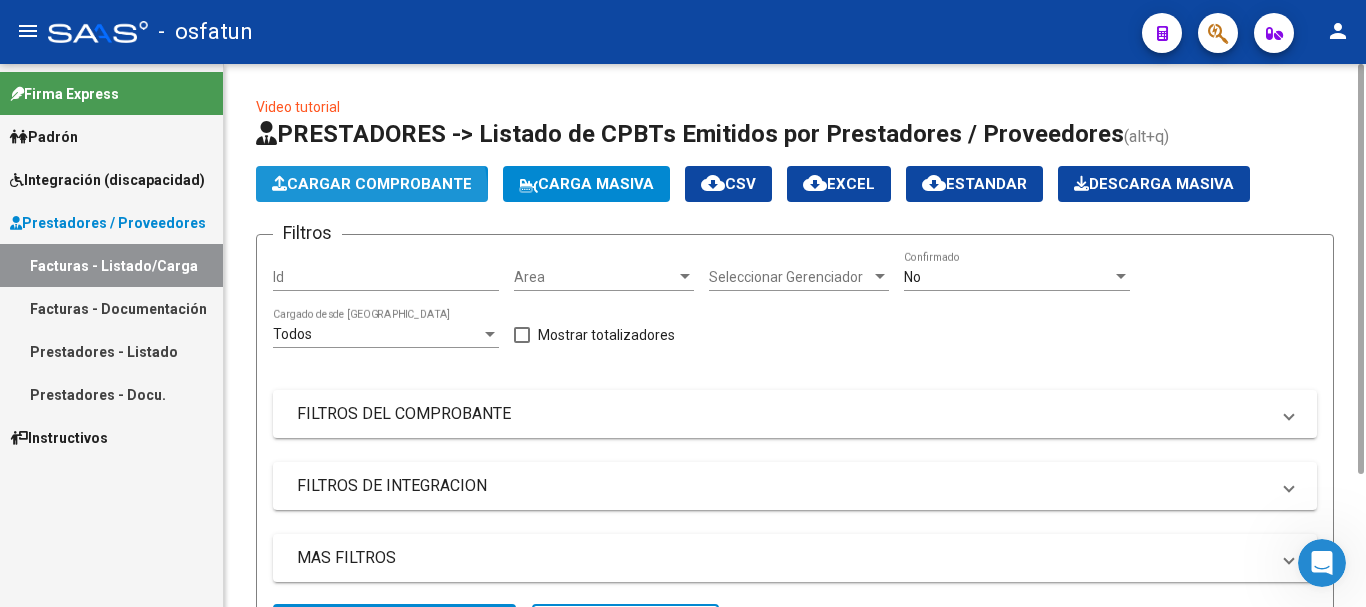 click on "Cargar Comprobante" 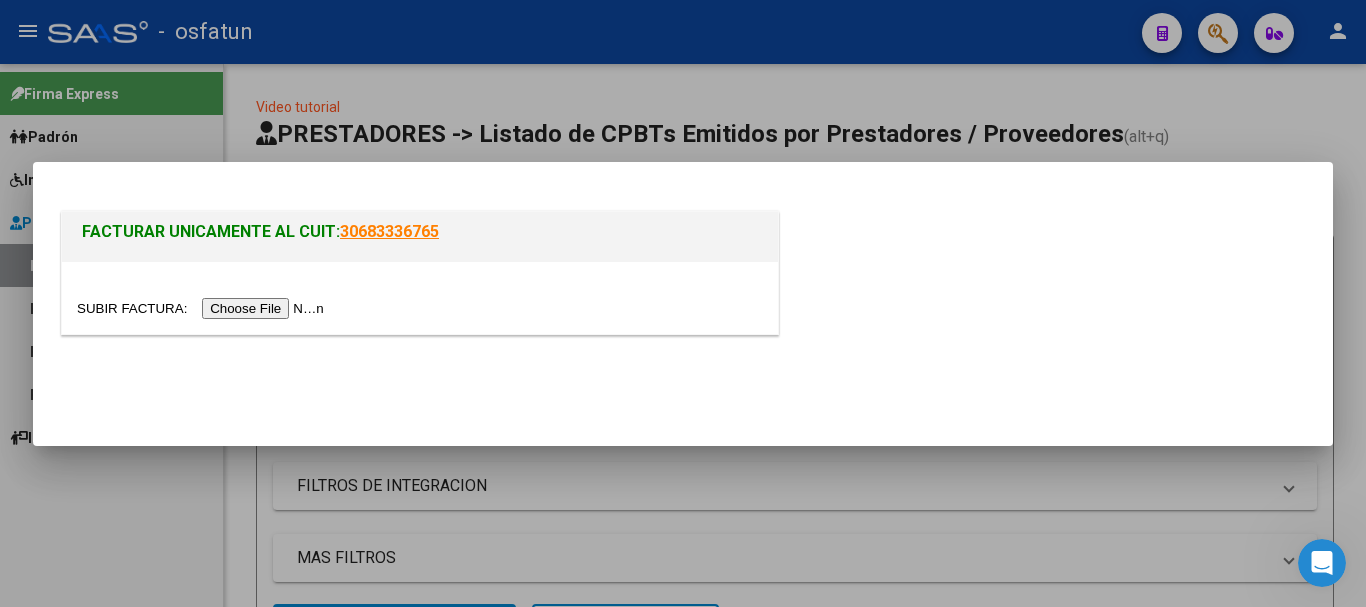 click at bounding box center (203, 308) 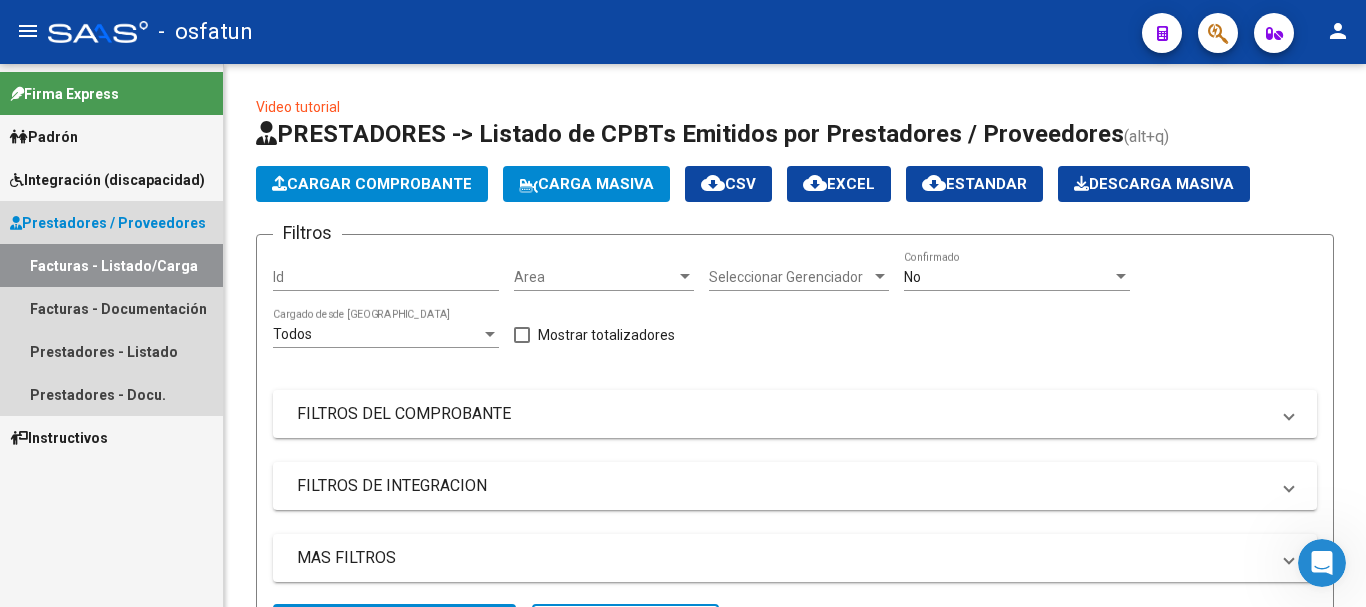 click on "Facturas - Listado/Carga" at bounding box center (111, 265) 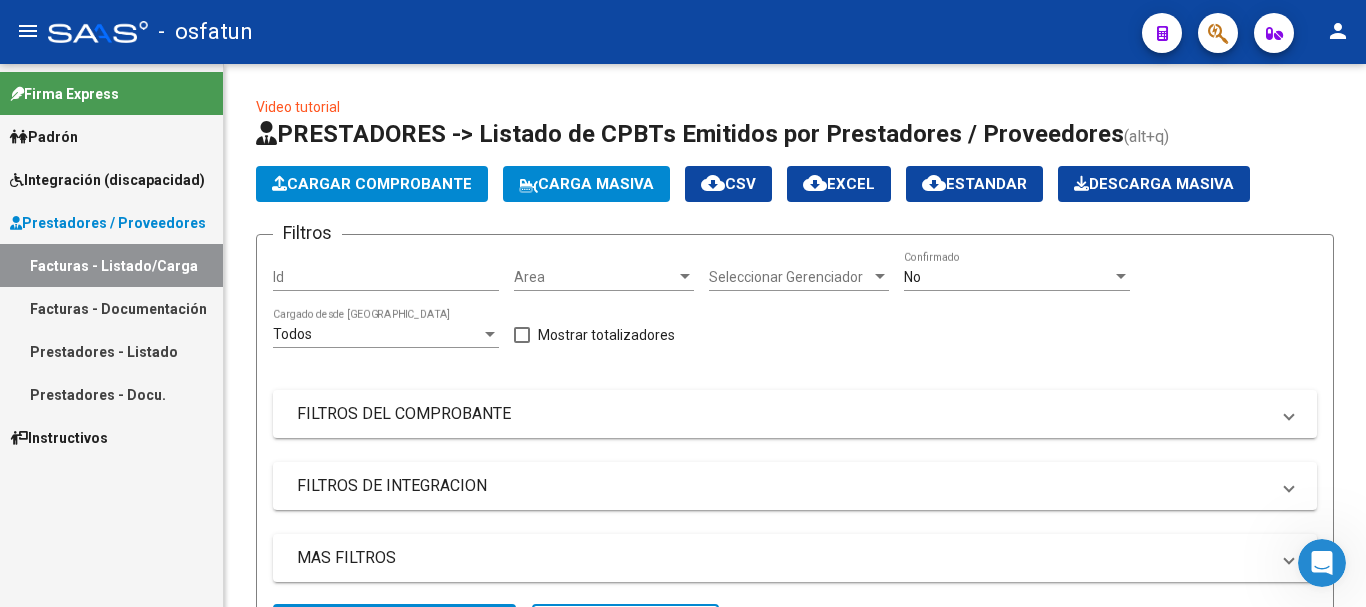 click on "Facturas - Documentación" at bounding box center (111, 308) 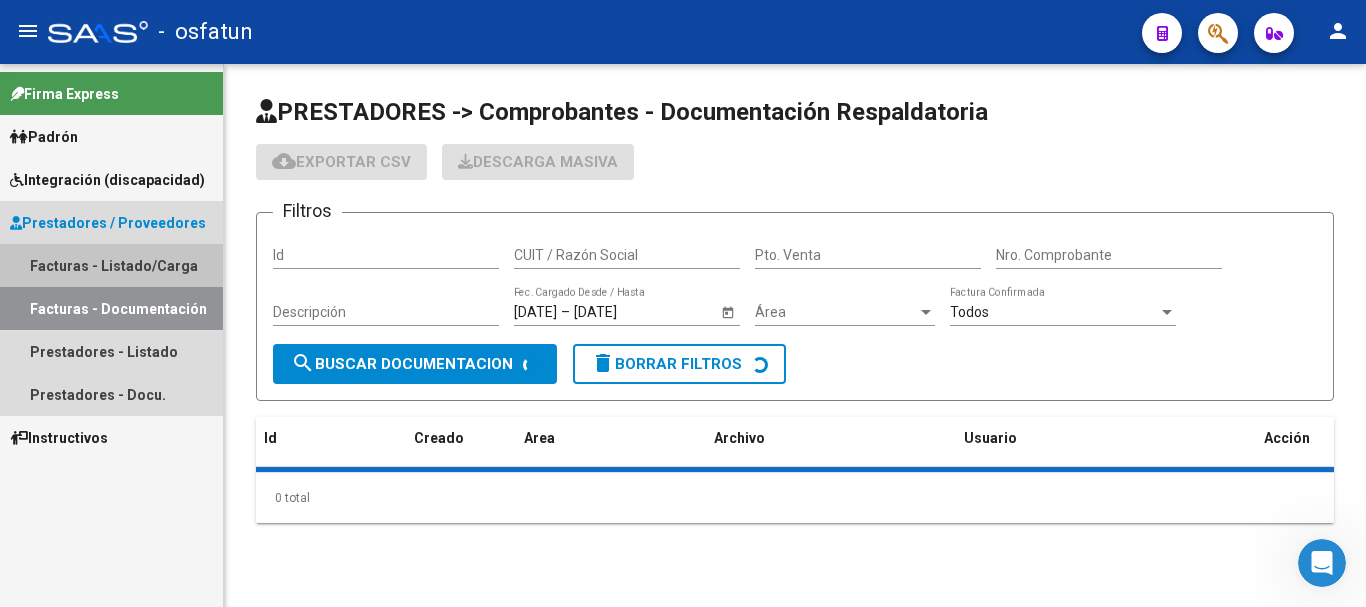 click on "Facturas - Listado/Carga" at bounding box center (111, 265) 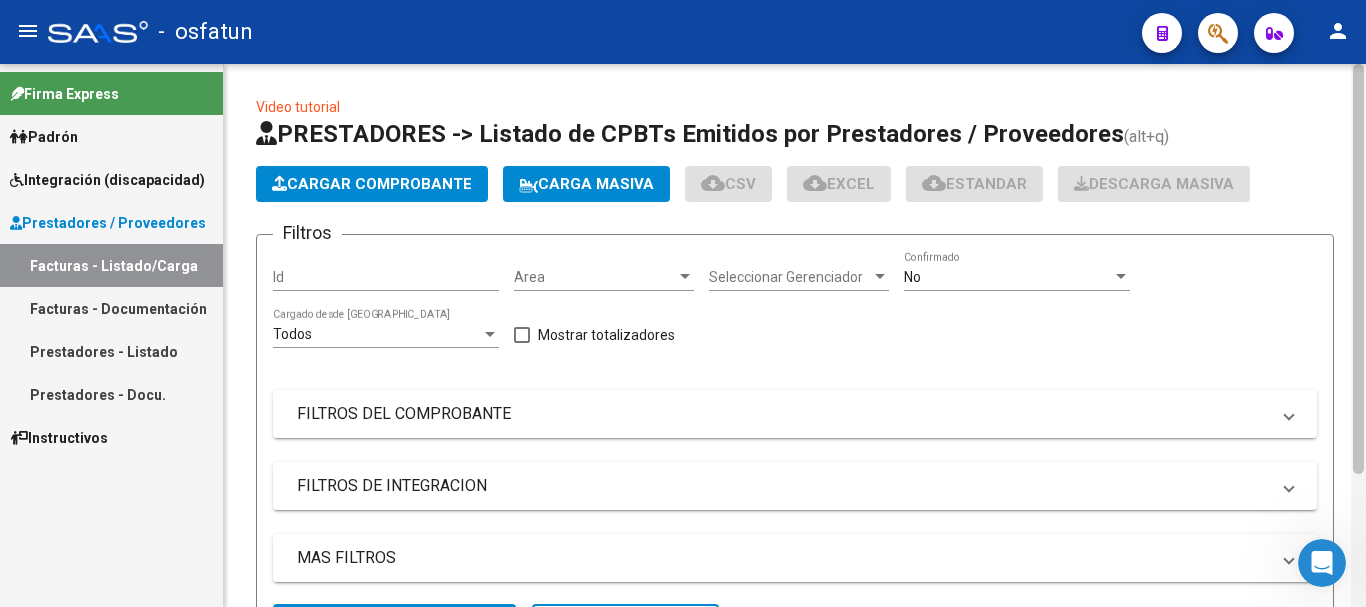 scroll, scrollTop: 543, scrollLeft: 0, axis: vertical 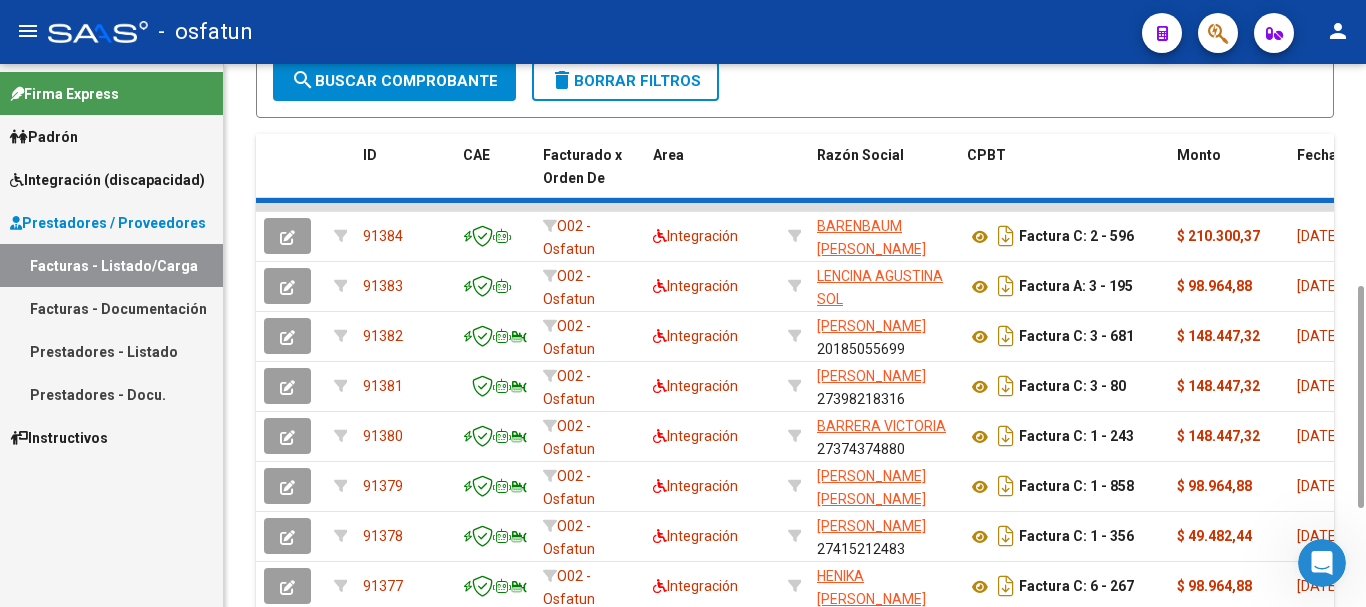 drag, startPoint x: 1364, startPoint y: 171, endPoint x: 1334, endPoint y: 408, distance: 238.89119 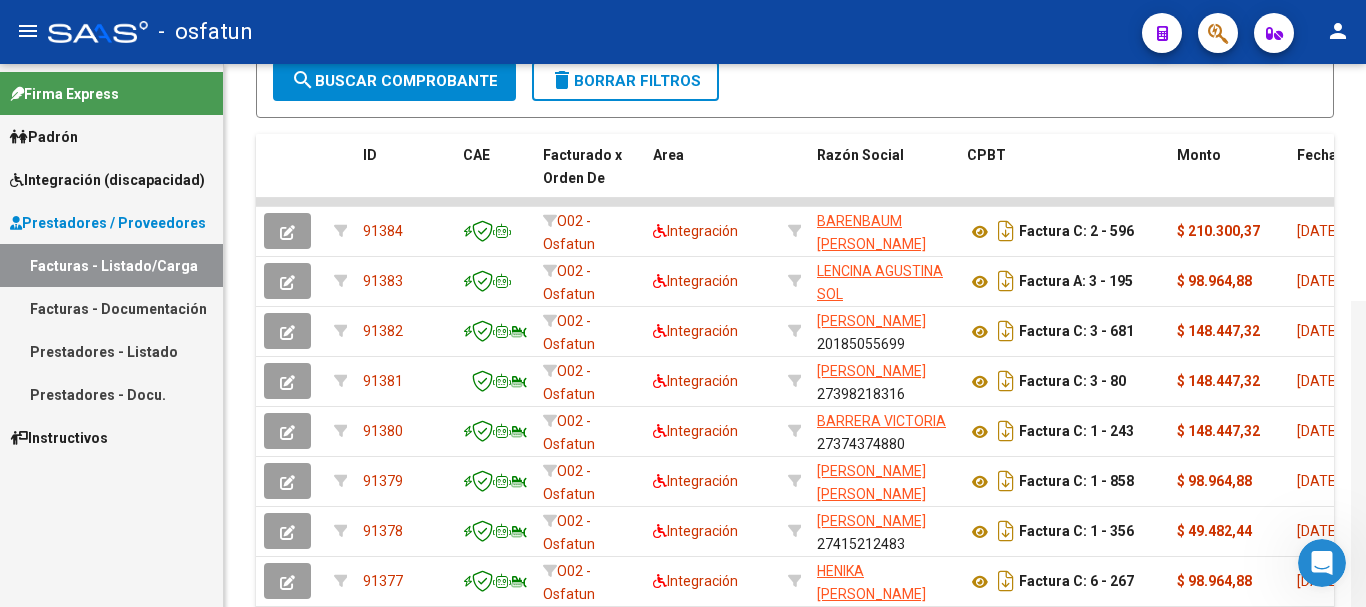 scroll, scrollTop: 780, scrollLeft: 0, axis: vertical 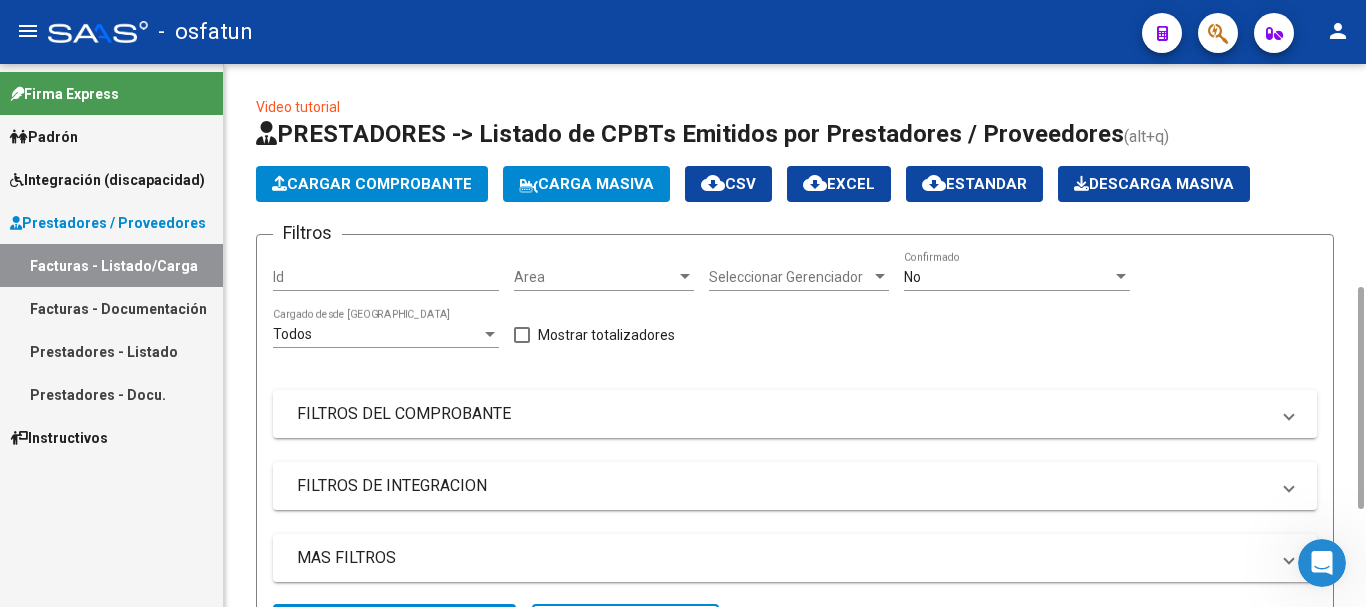 drag, startPoint x: 1360, startPoint y: 421, endPoint x: 1352, endPoint y: -55, distance: 476.06723 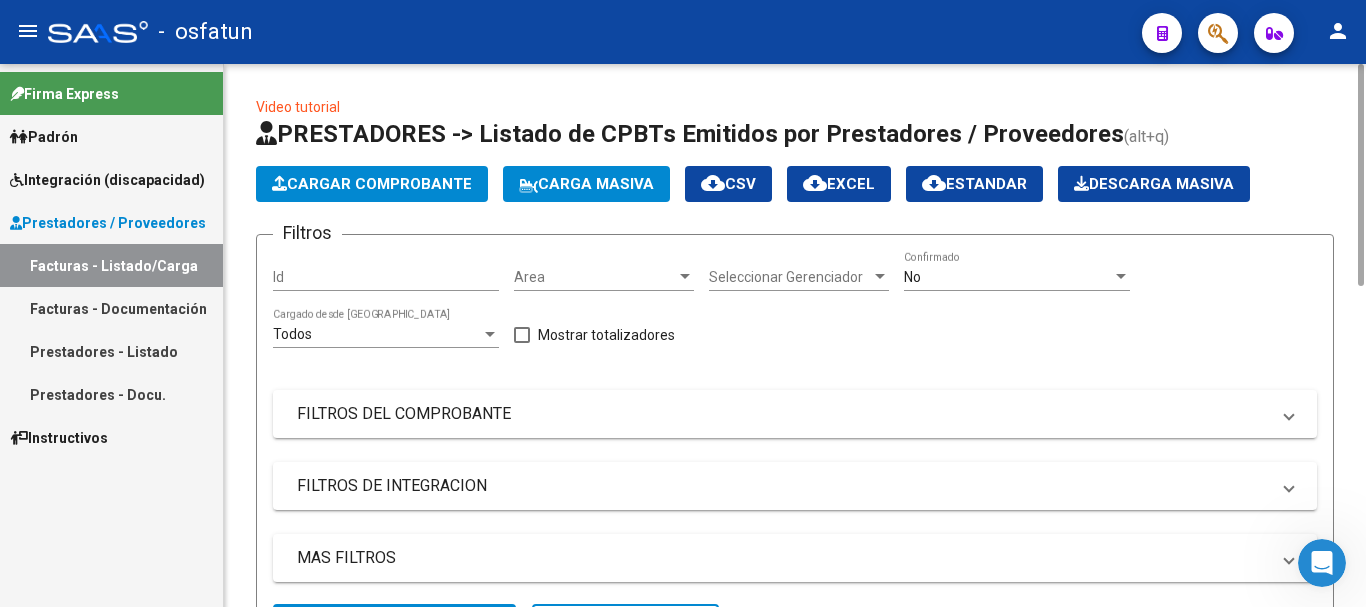 click on "menu -   osfatun  person" 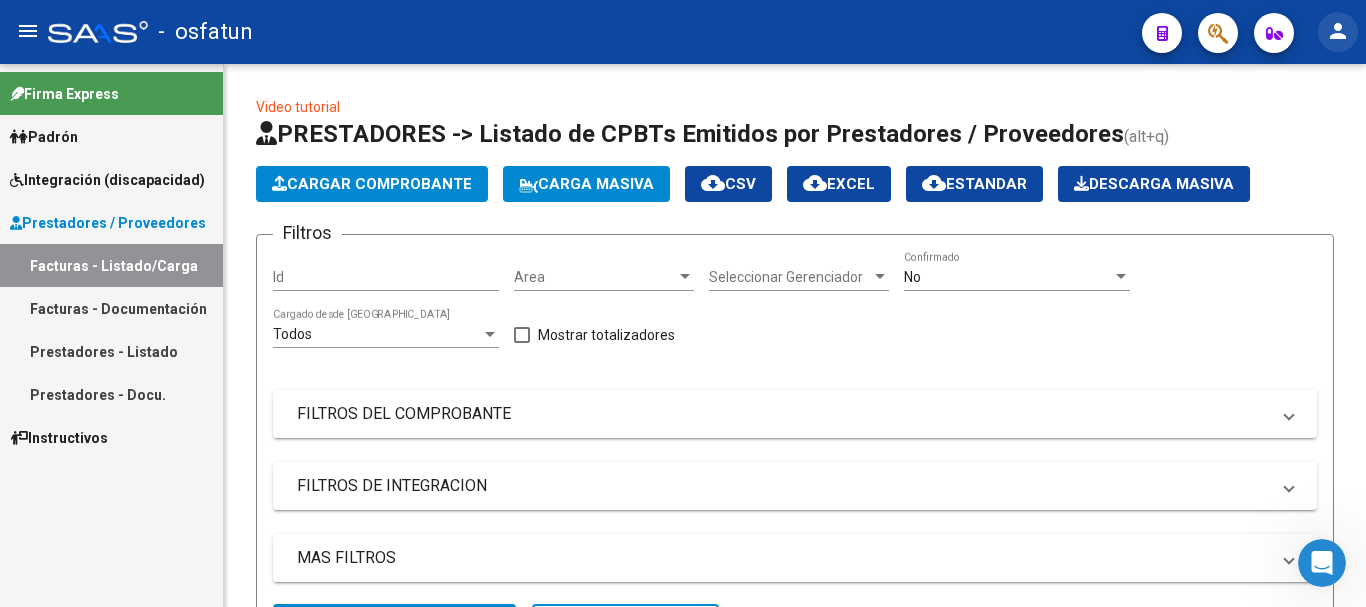 click on "person" 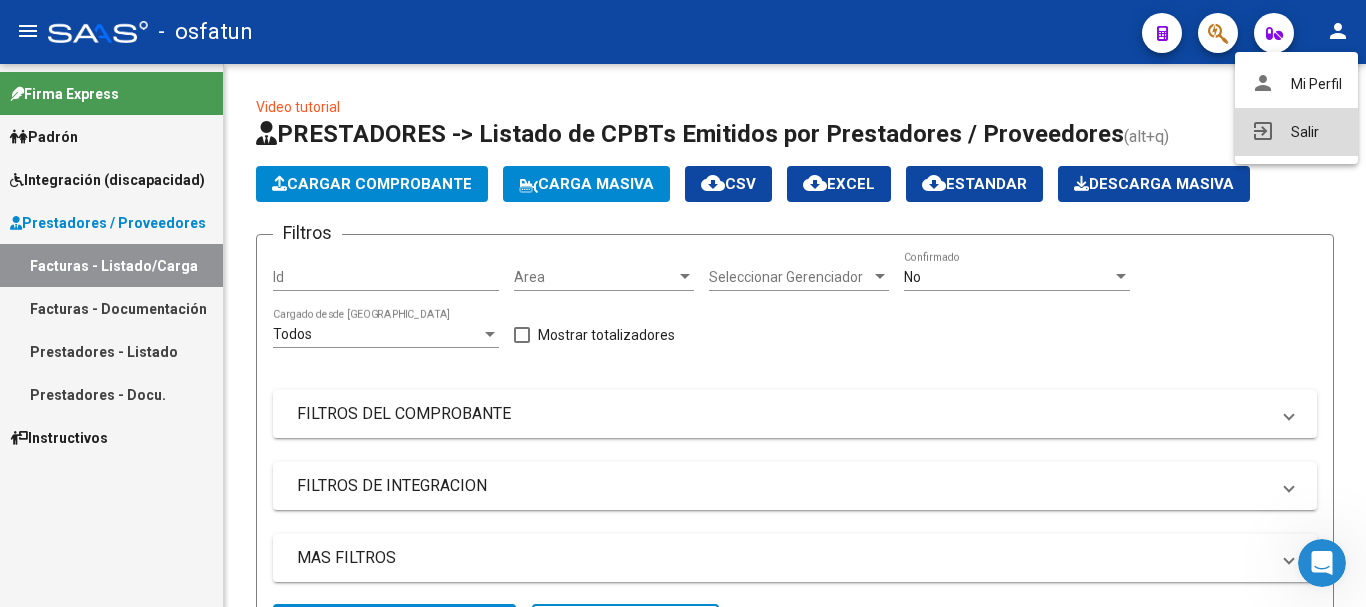 click on "exit_to_app  Salir" at bounding box center [1296, 132] 